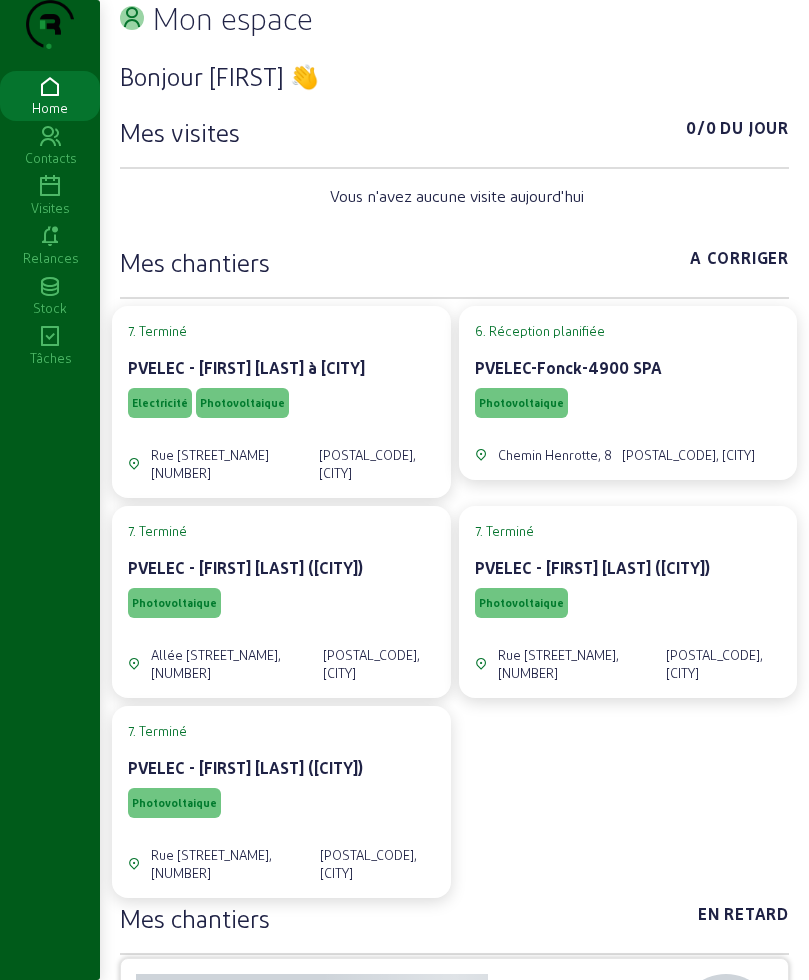scroll, scrollTop: 0, scrollLeft: 0, axis: both 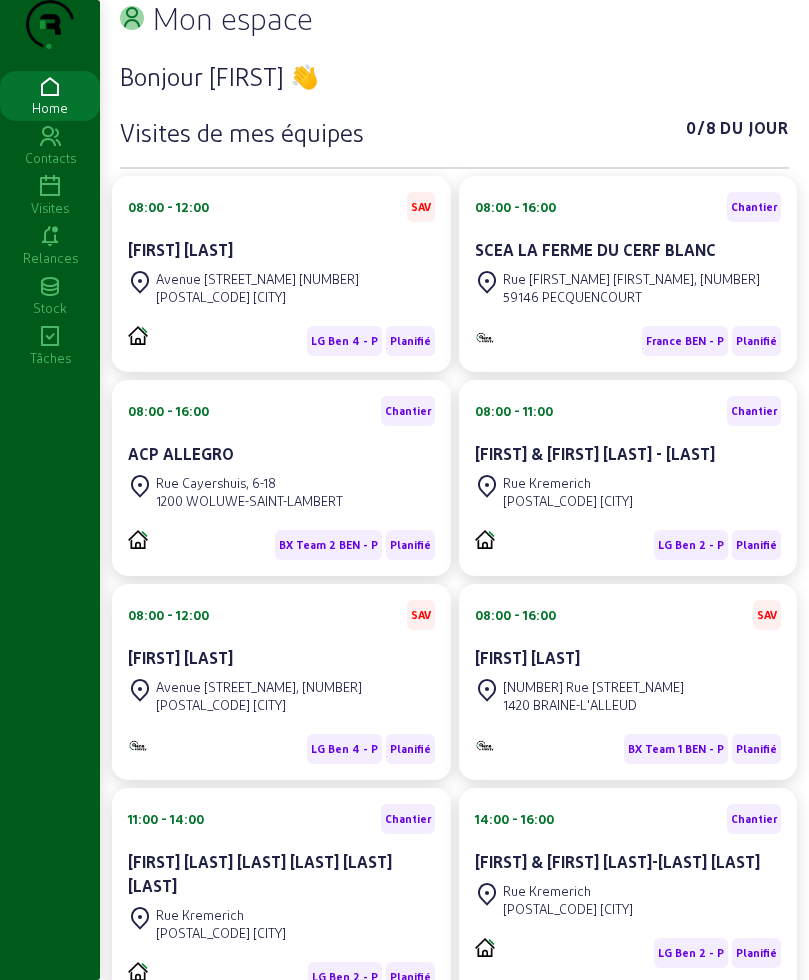 click 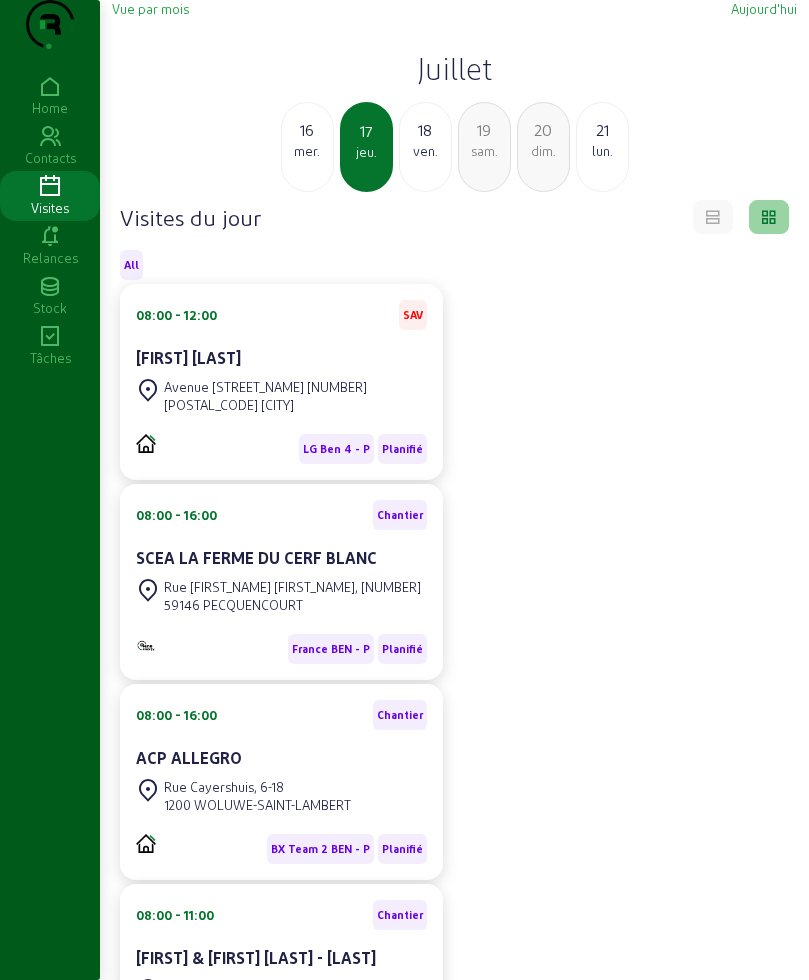 click on "18" 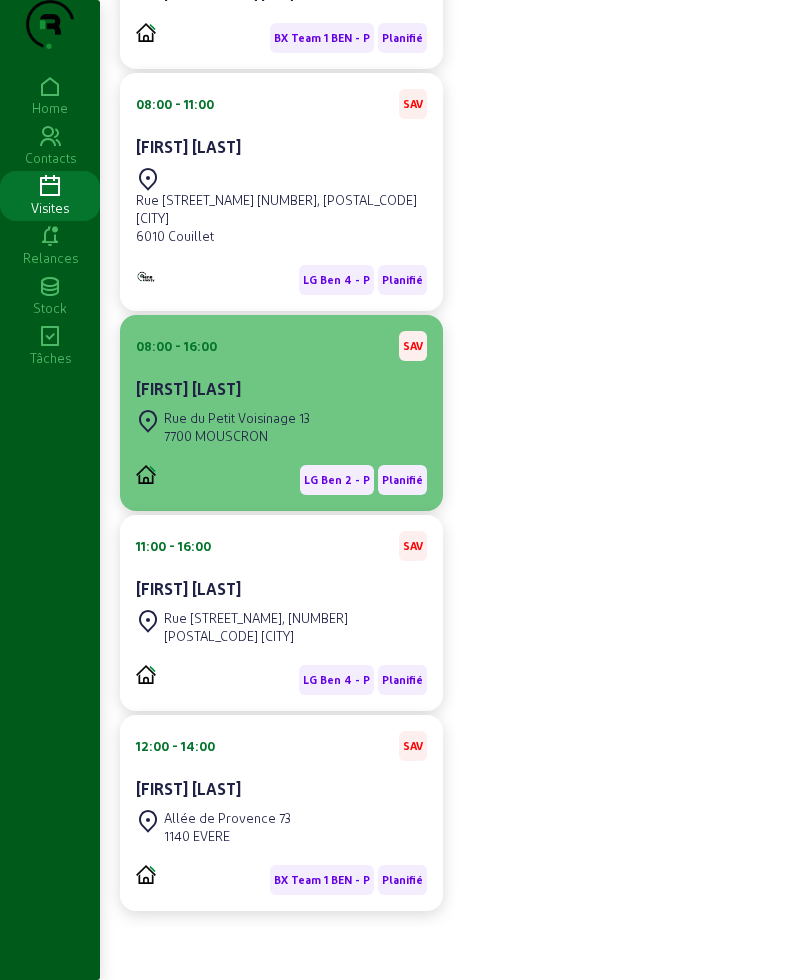 scroll, scrollTop: 1013, scrollLeft: 0, axis: vertical 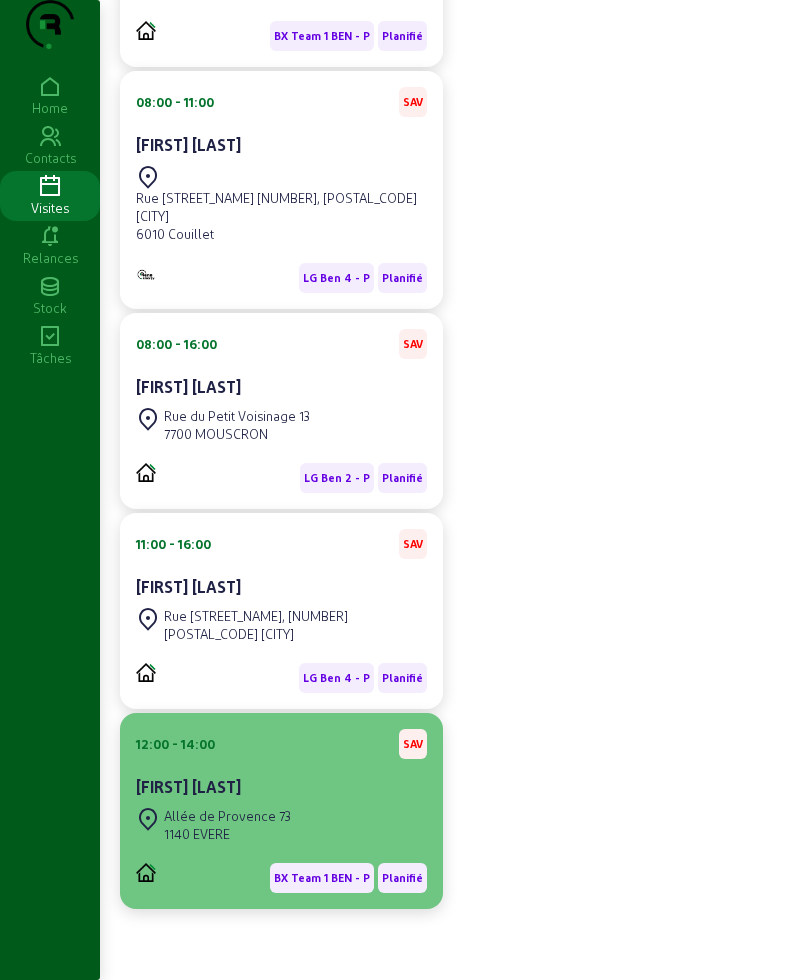 click on "[FIRST] [LAST]" 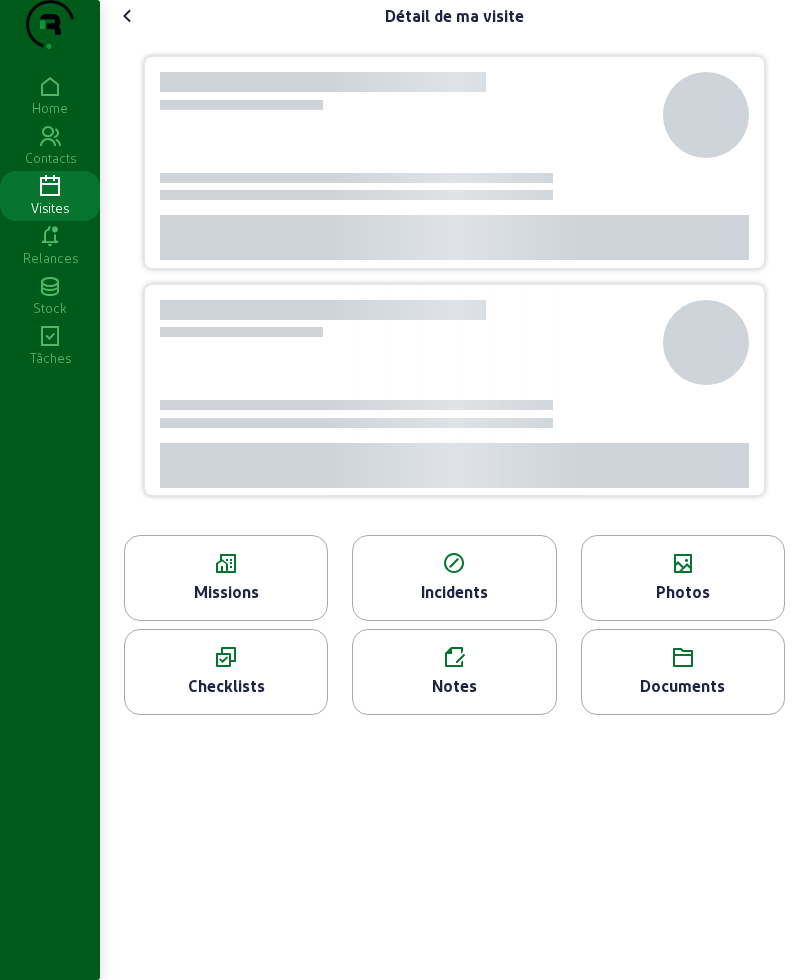 scroll, scrollTop: 0, scrollLeft: 0, axis: both 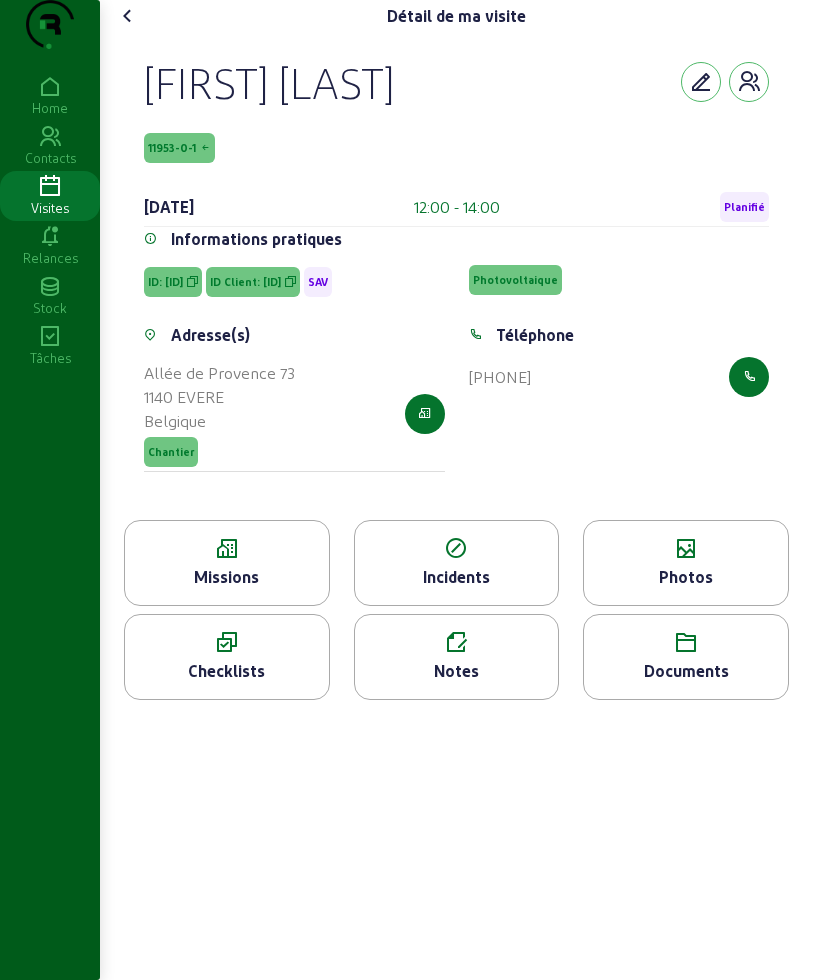 drag, startPoint x: 138, startPoint y: 109, endPoint x: 647, endPoint y: 442, distance: 608.2516 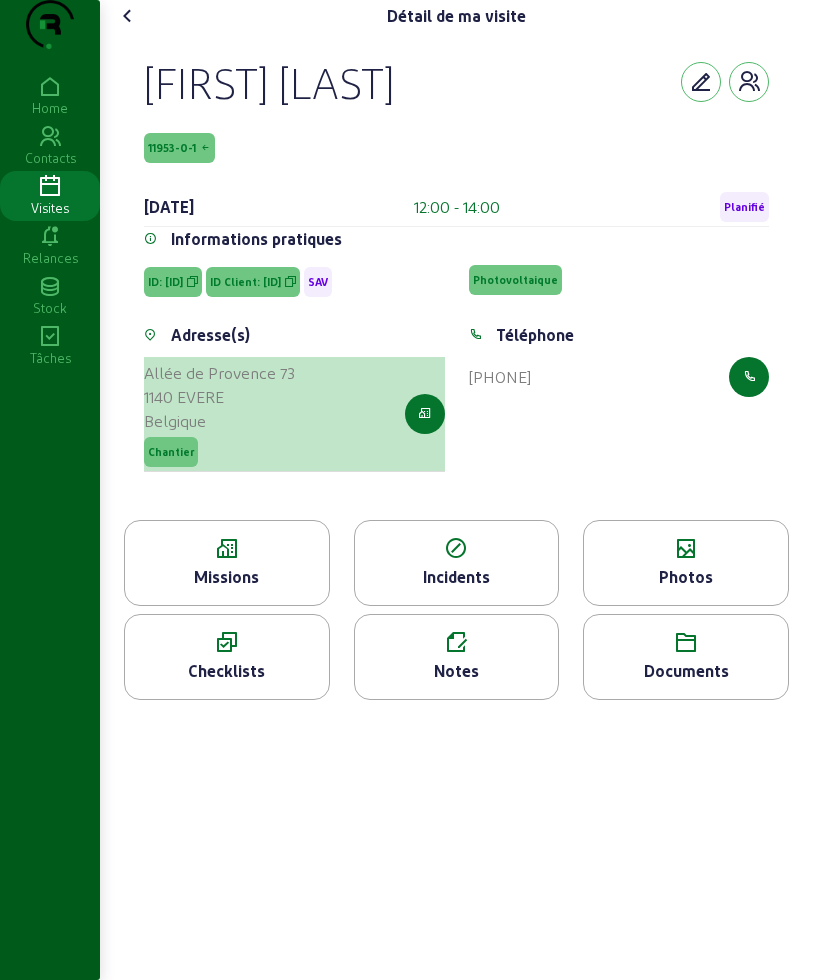 copy on "[FIRST] [LAST] [ID] [DATE] [TIME] - [TIME] Planifié Informations pratiques ID: [ID] ID Client: [ID] SAV Photovoltaique Adresse(s) [STREET_NAME] [NUMBER] [POSTAL_CODE] [CITY] [COUNTRY] Chantier Téléphone [PHONE]" 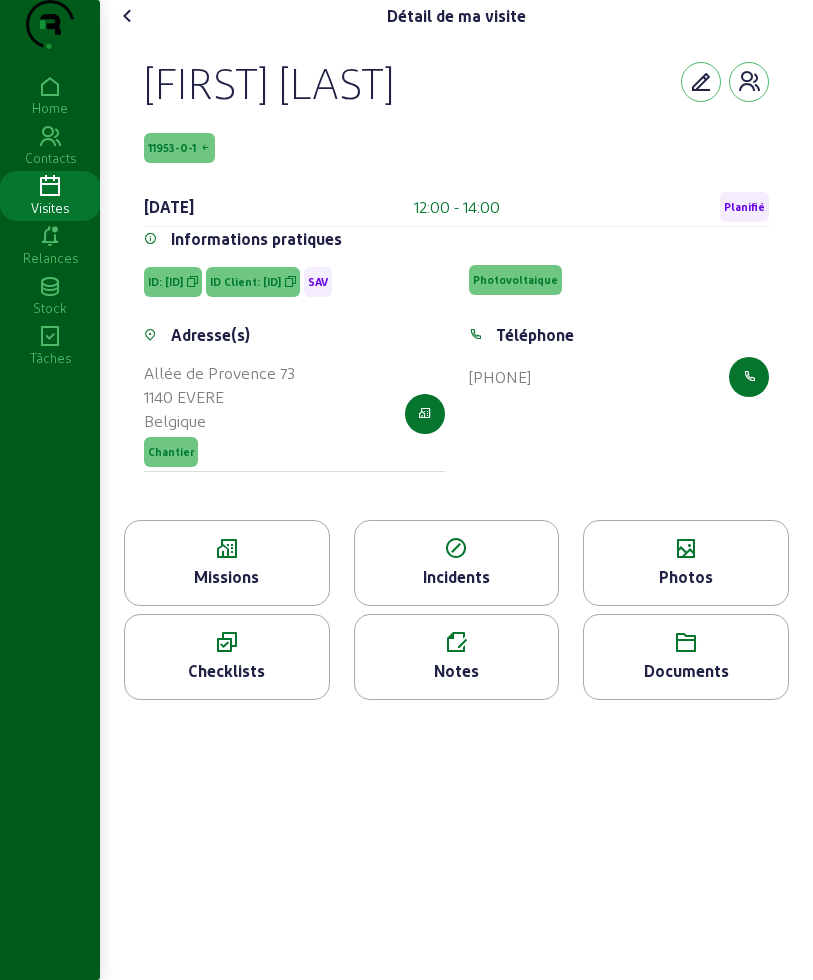 click 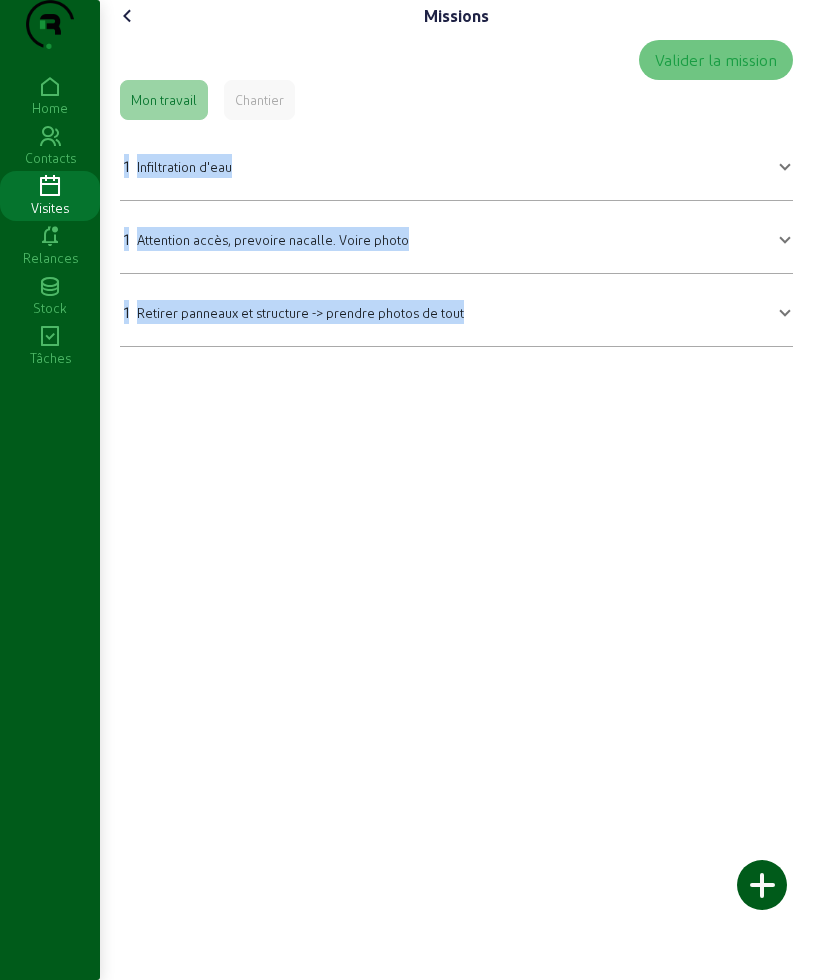 drag, startPoint x: 128, startPoint y: 196, endPoint x: 551, endPoint y: 375, distance: 459.3147 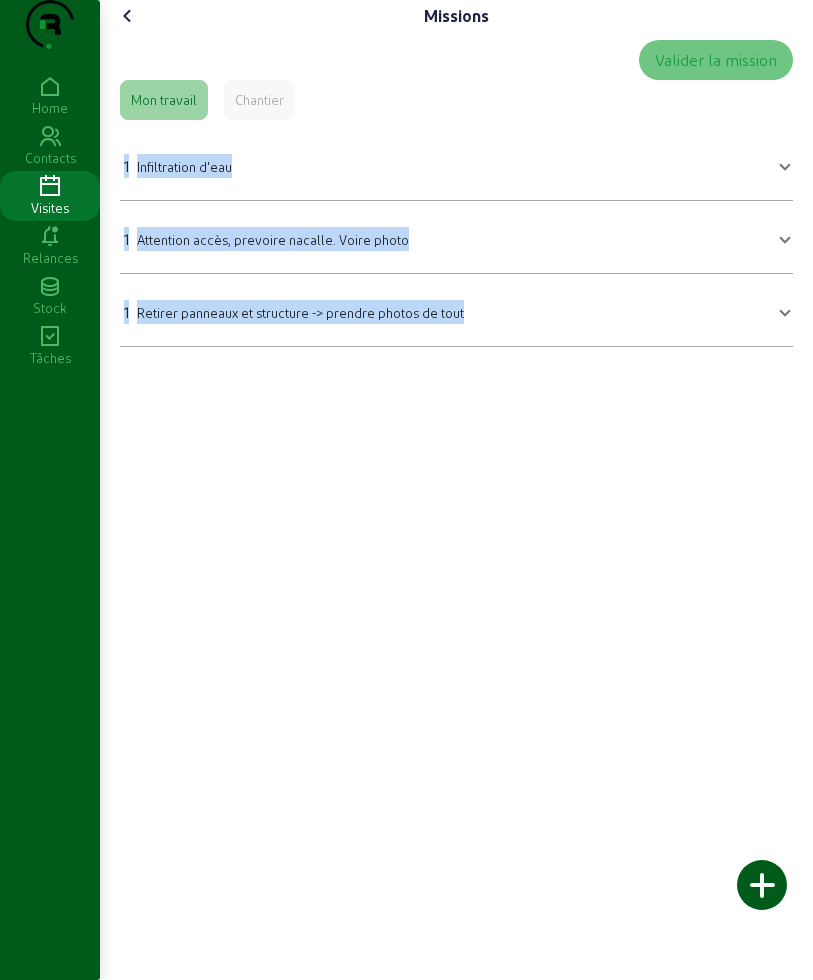 copy on "1 Infiltration d'eau Infiltration d'eau Quantité Sauvegarder 1 Attention accès, prevoire nacalle. Voire photo Attention accès, prevoire nacalle. Voire photo Quantité Sauvegarder 1 Retirer panneaux et structure -> prendre photos de tout" 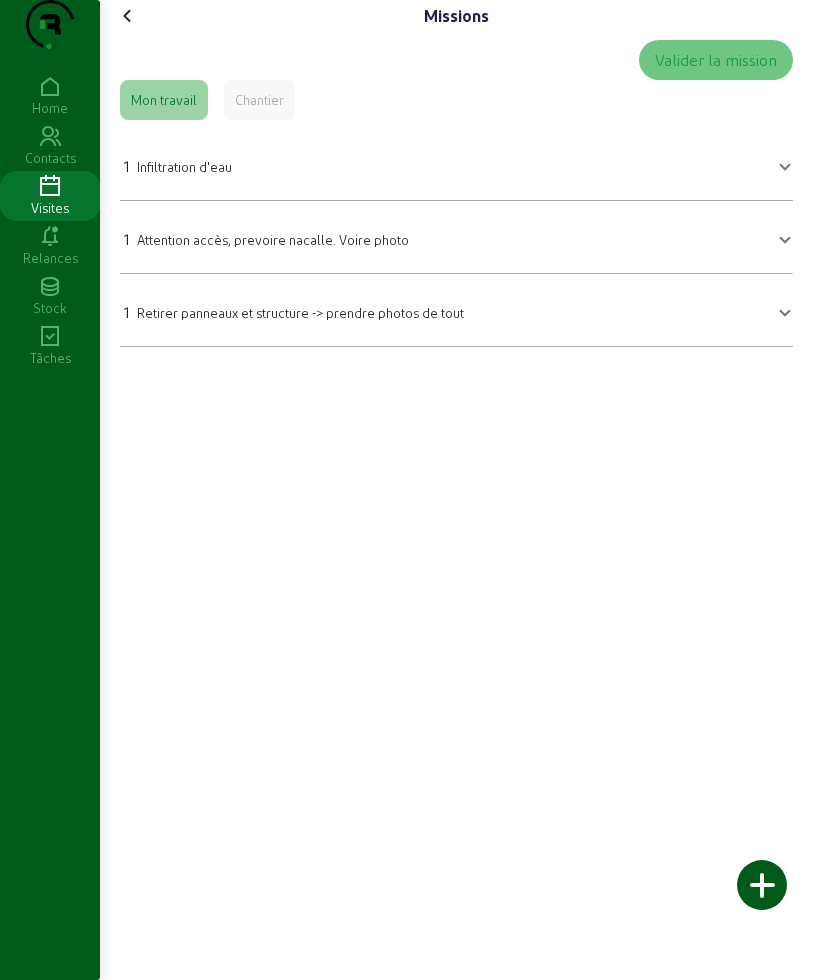 click on "1 Infiltration d'eau Infiltration d'eau Quantité 1 Sauvegarder 1 Attention accès, prevoire nacalle. Voire photo Attention accès, prevoire nacalle. Voire photo Quantité 1 Sauvegarder 1 Retirer panneaux et structure -> prendre photos de tout Retirer panneaux et structure -> prendre photos de tout Quantité 1 Sauvegarder" 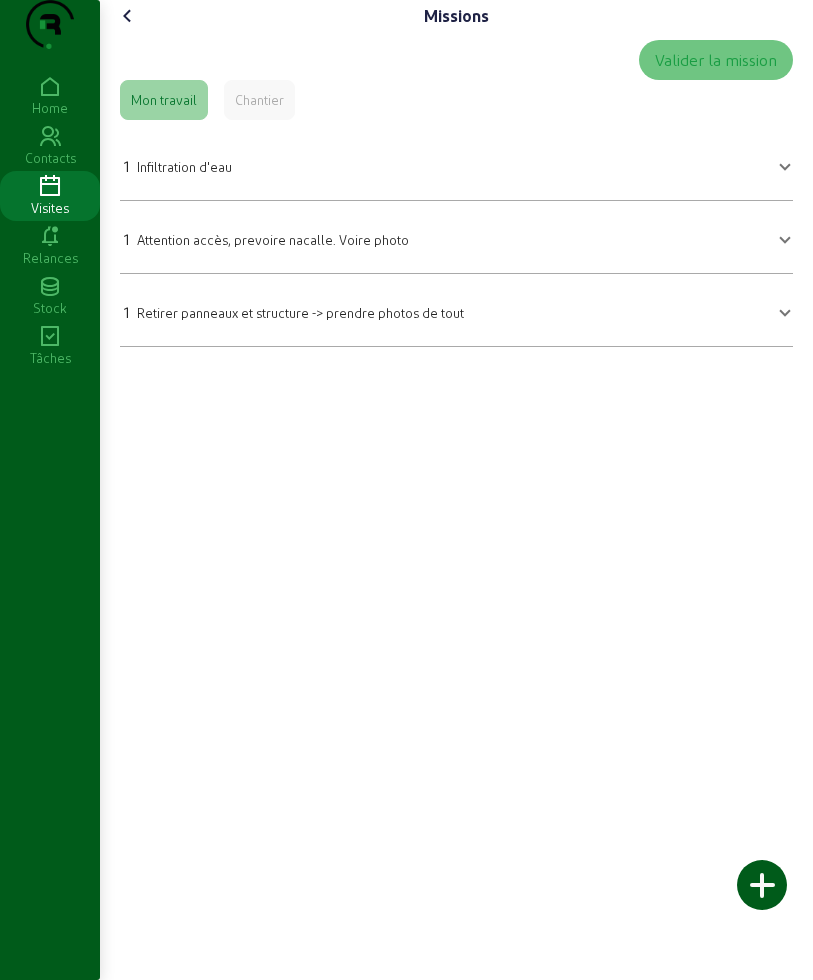 click 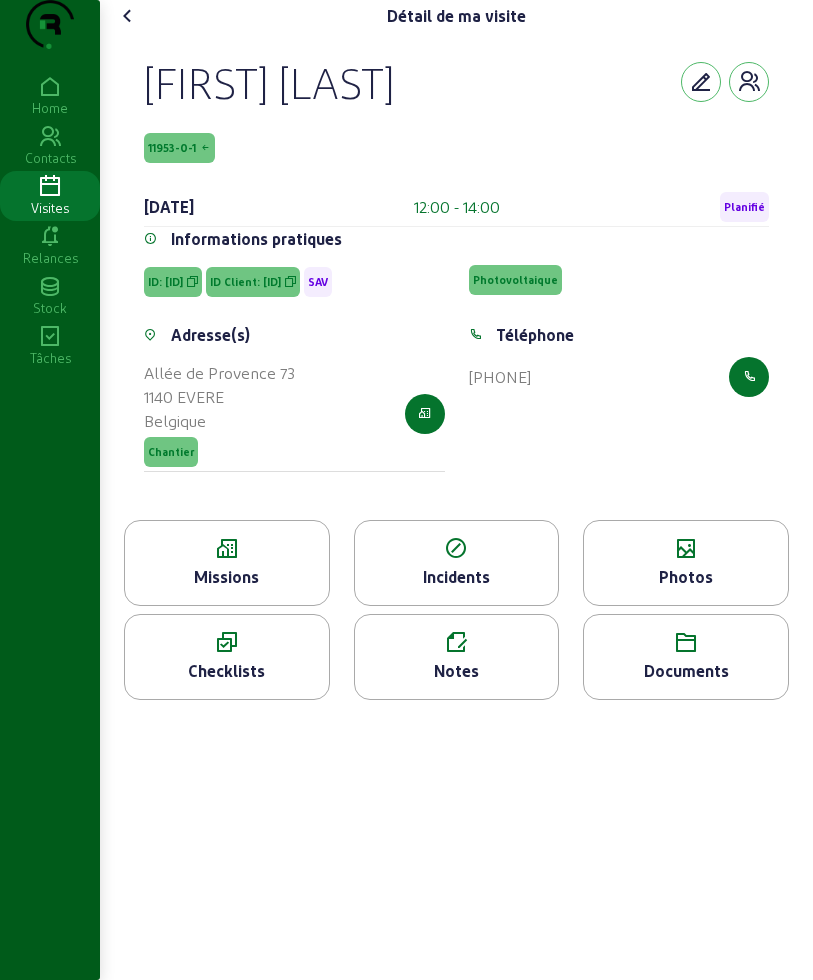 click on "Photos" 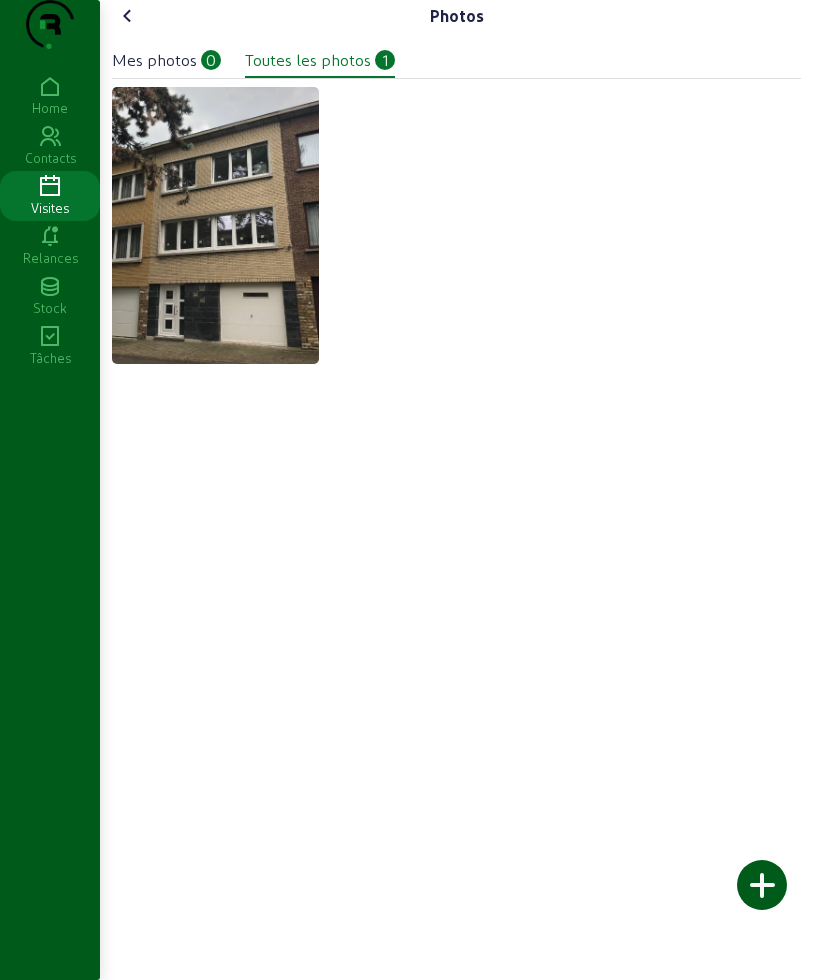 click 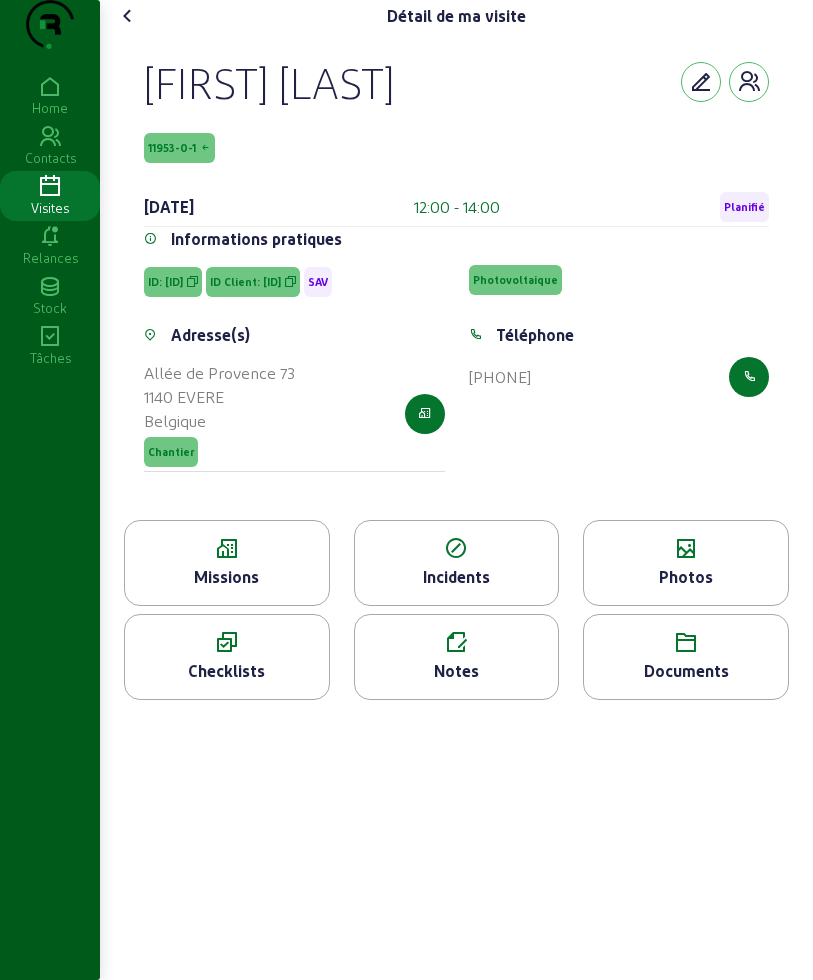 click 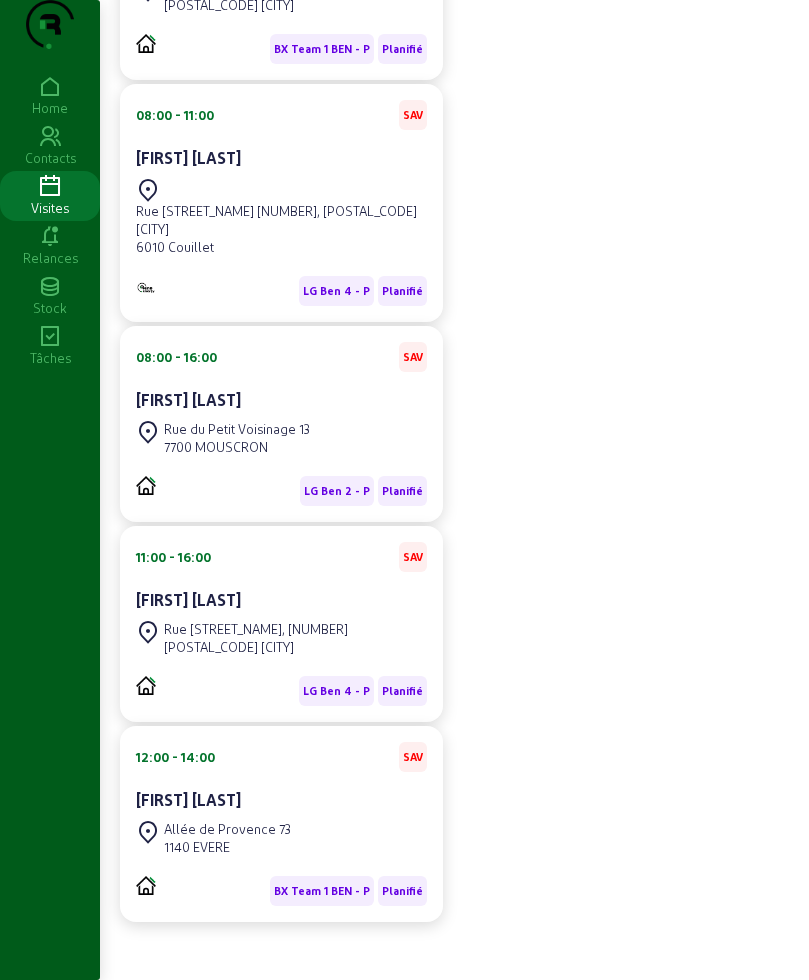 scroll, scrollTop: 0, scrollLeft: 0, axis: both 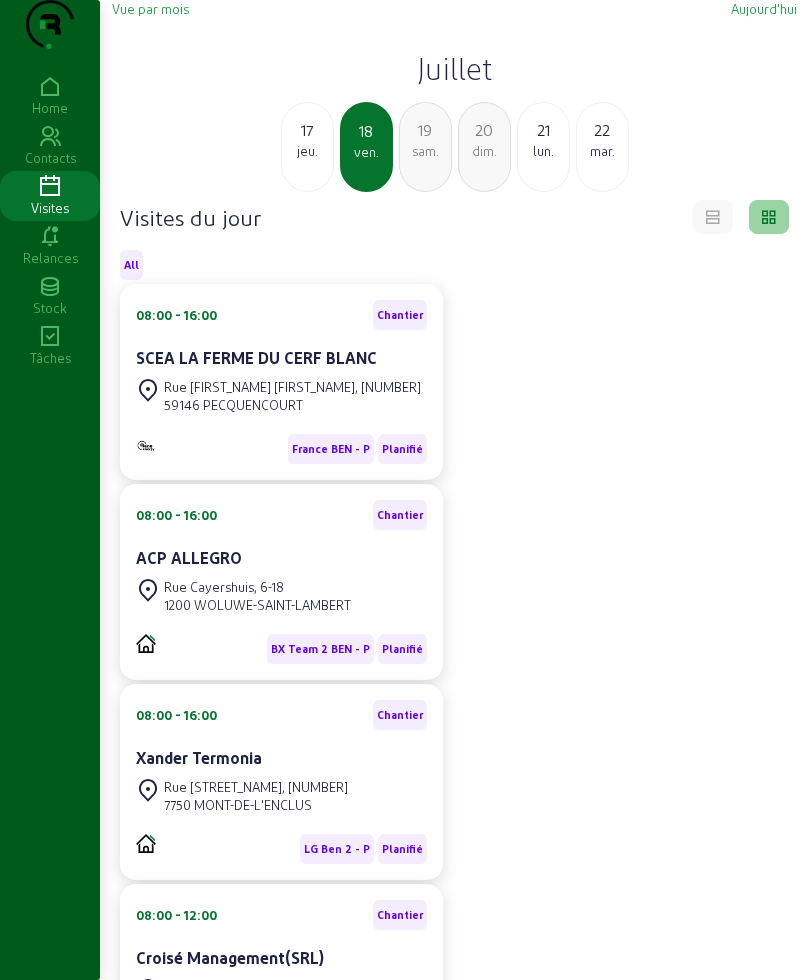 drag, startPoint x: 805, startPoint y: 294, endPoint x: 790, endPoint y: 390, distance: 97.16481 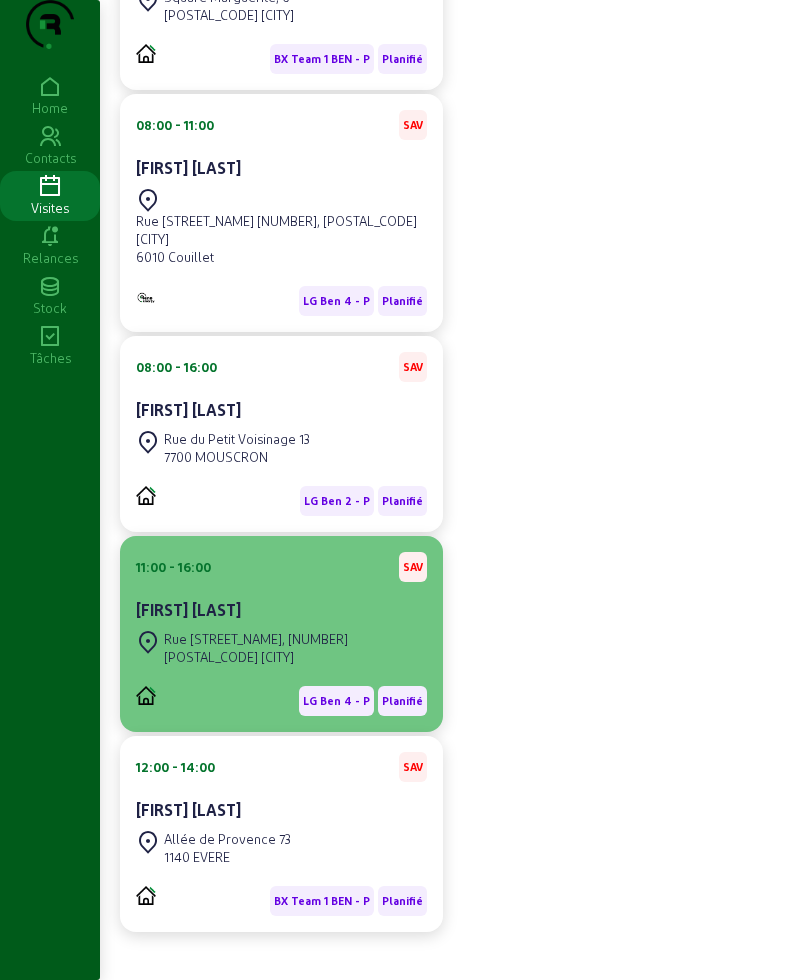 scroll, scrollTop: 1000, scrollLeft: 0, axis: vertical 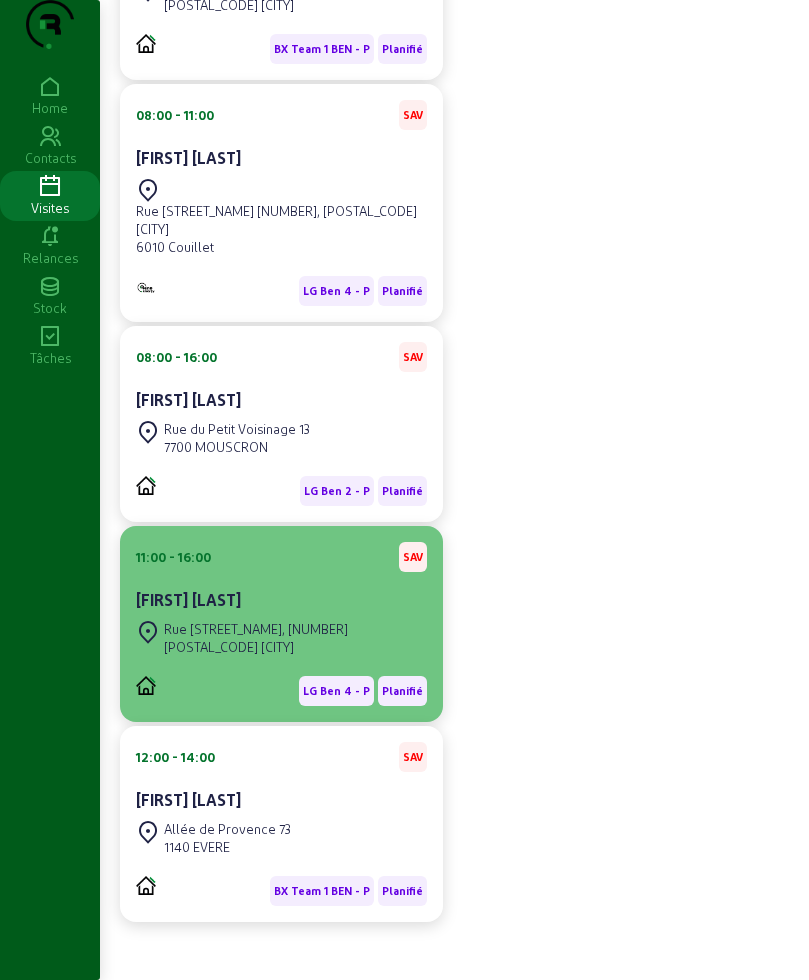 click on "[FIRST] [LAST]" 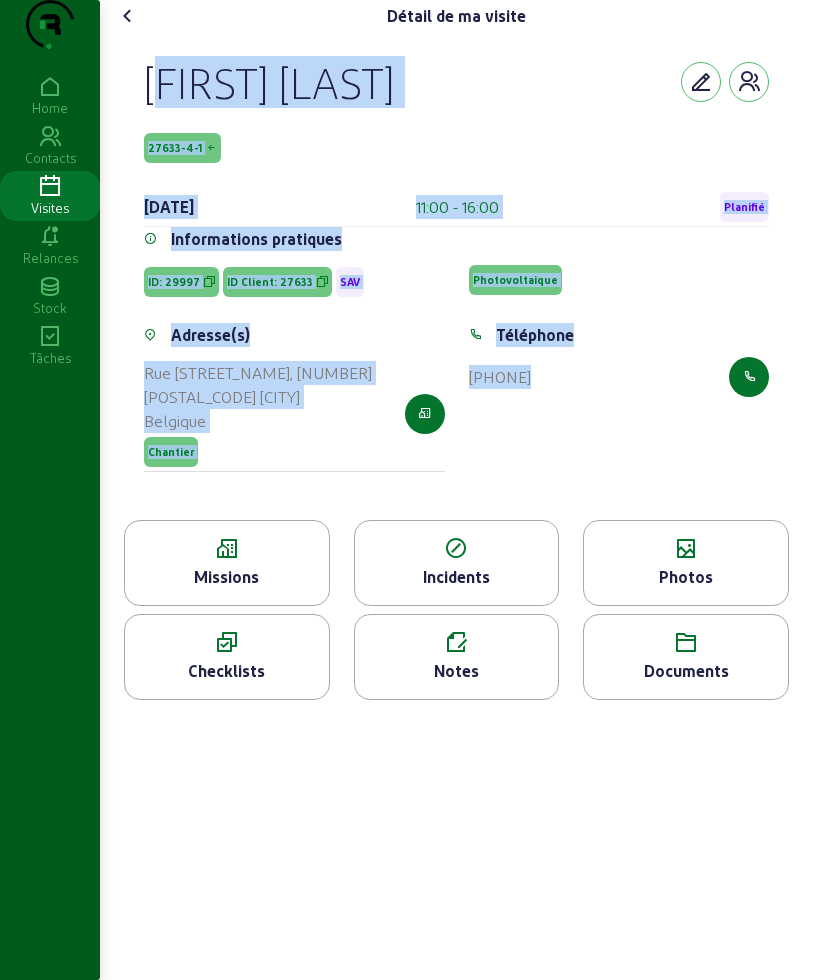 drag, startPoint x: 142, startPoint y: 111, endPoint x: 676, endPoint y: 455, distance: 635.2102 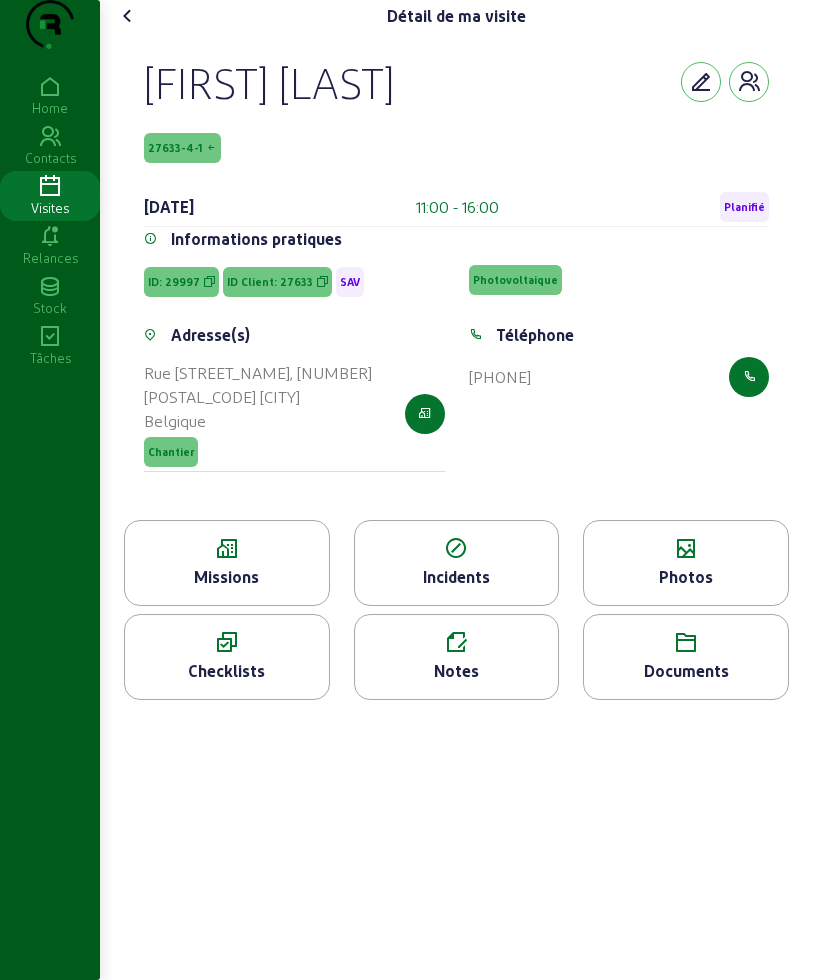 click 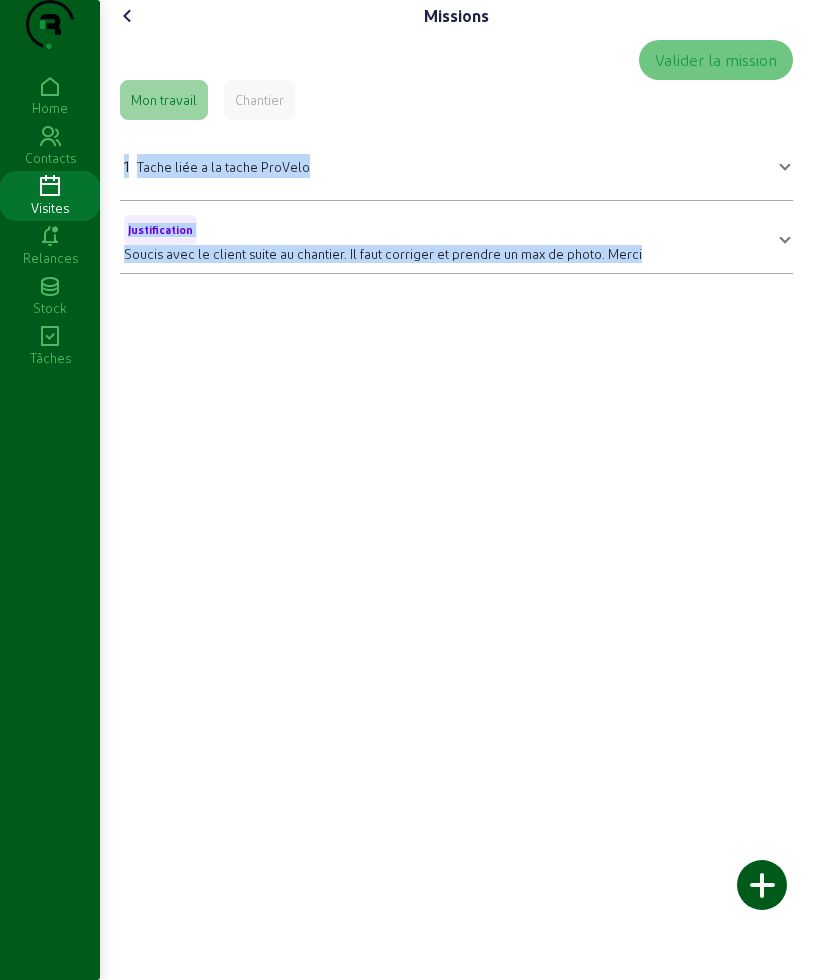 drag, startPoint x: 125, startPoint y: 197, endPoint x: 643, endPoint y: 314, distance: 531.04895 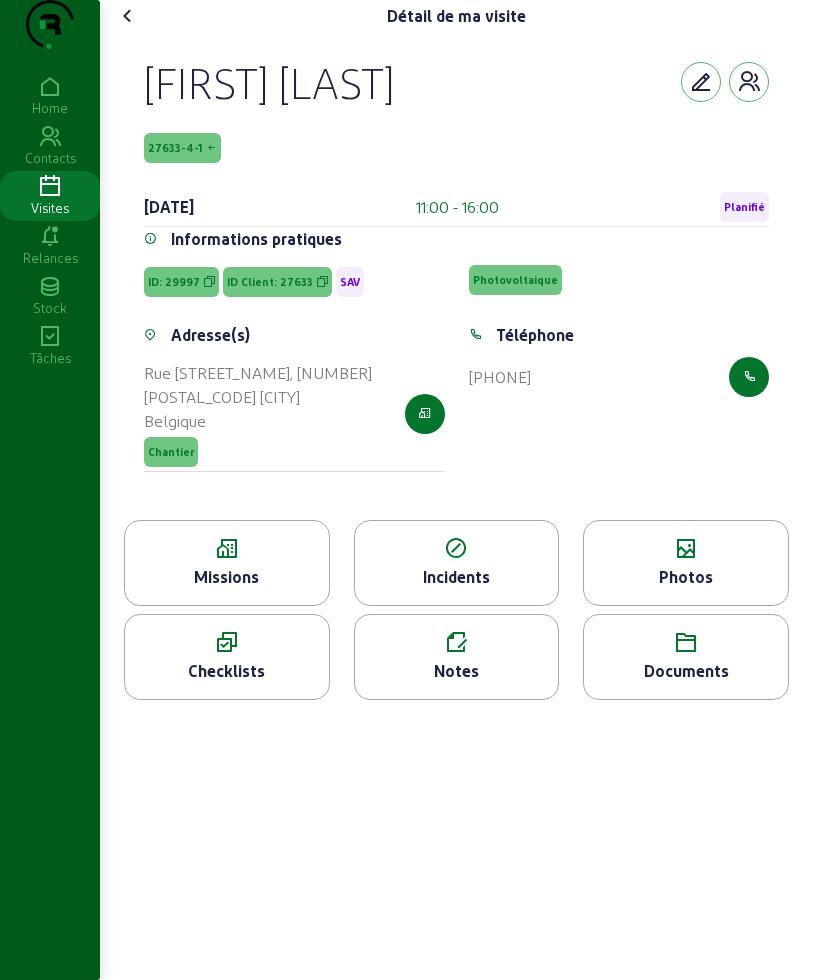 click on "Photos" 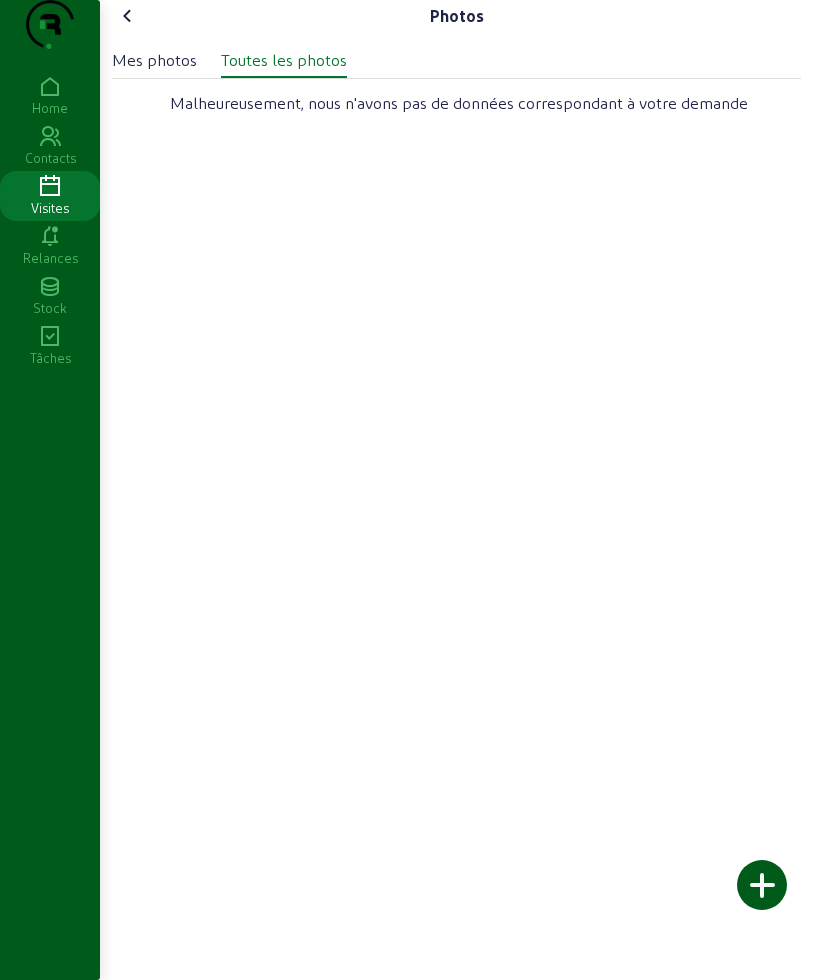click on "Mes photos" 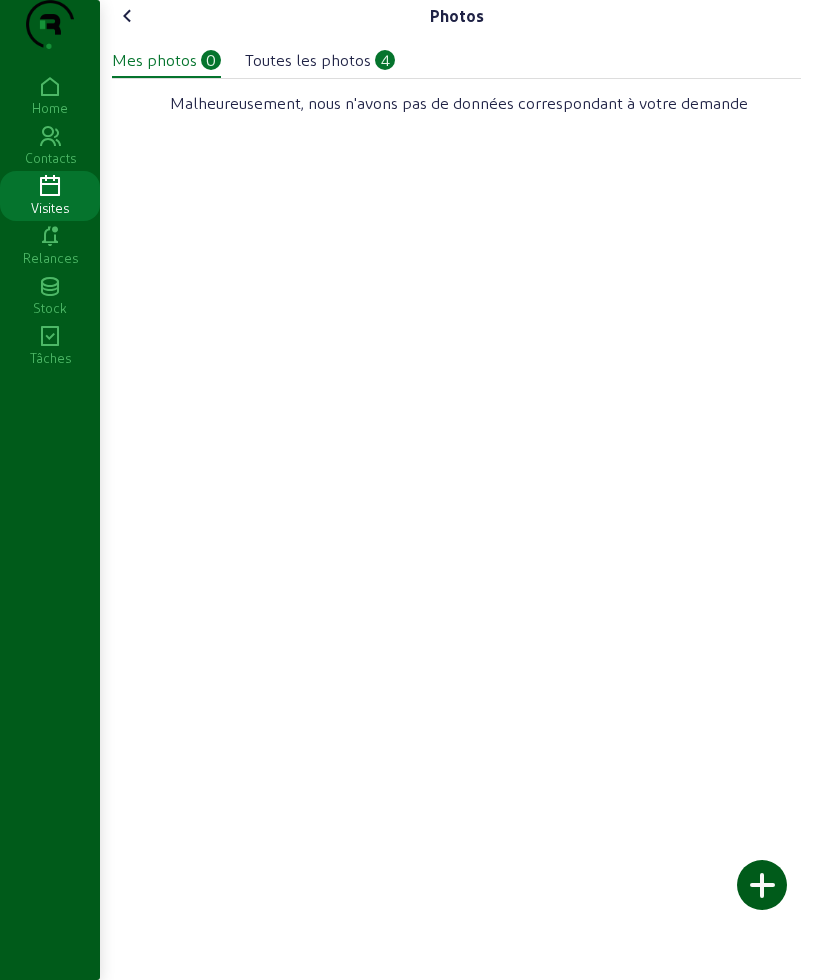 drag, startPoint x: 348, startPoint y: 107, endPoint x: 196, endPoint y: 108, distance: 152.0033 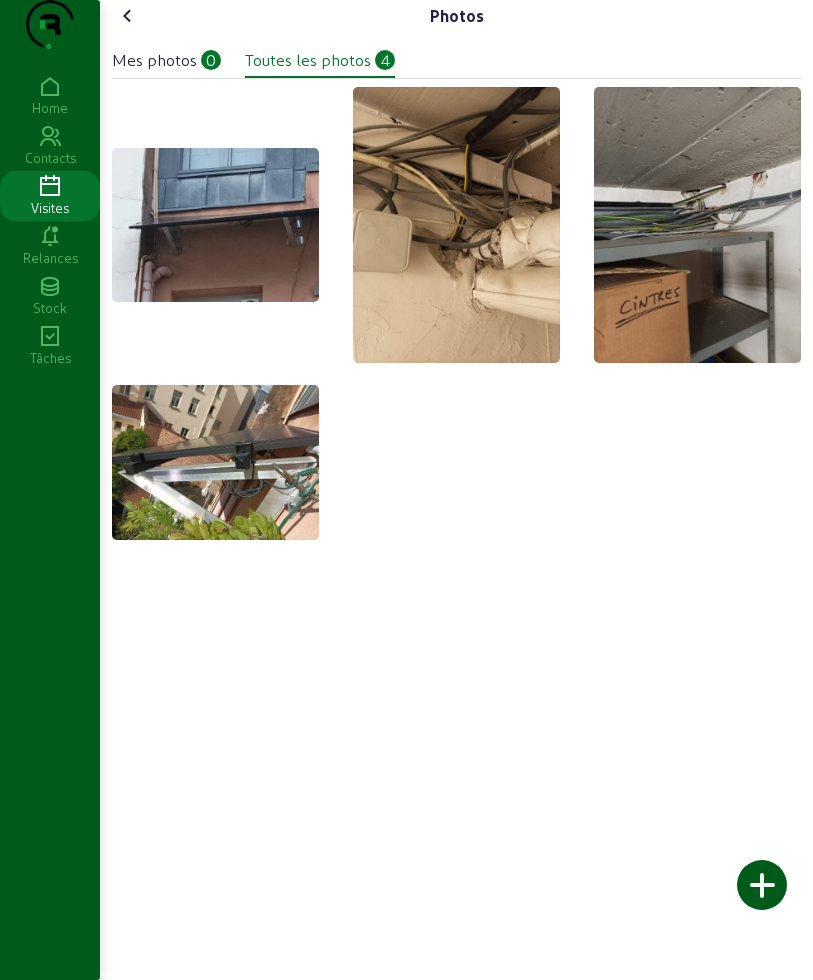 click 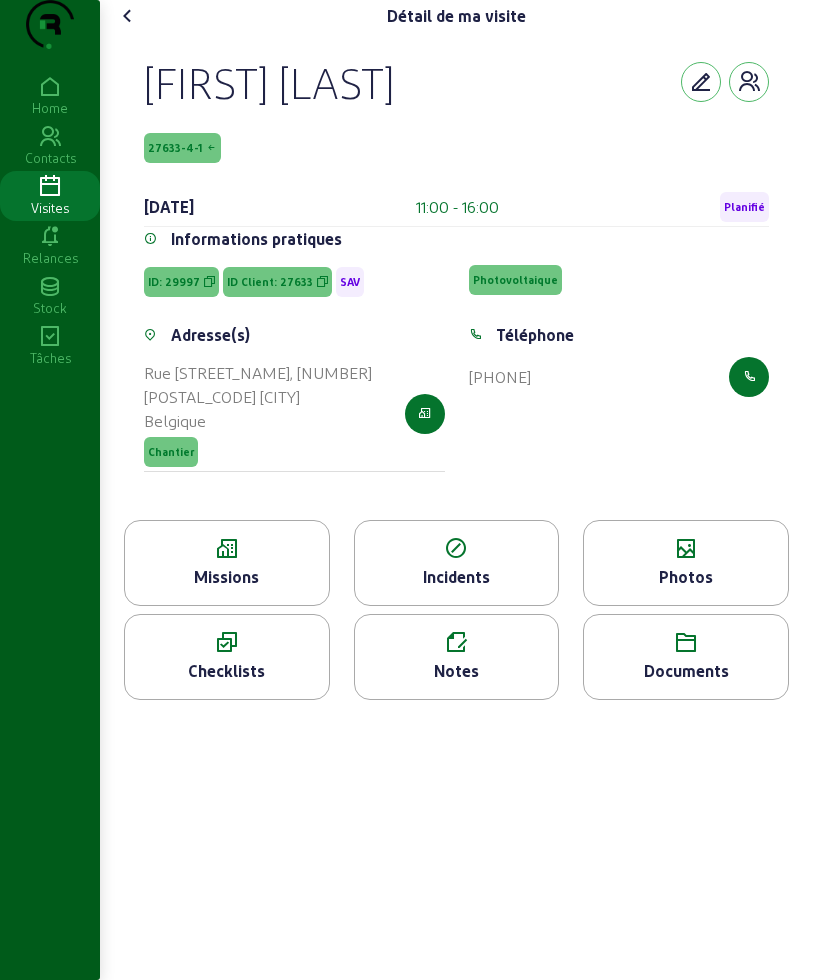 click 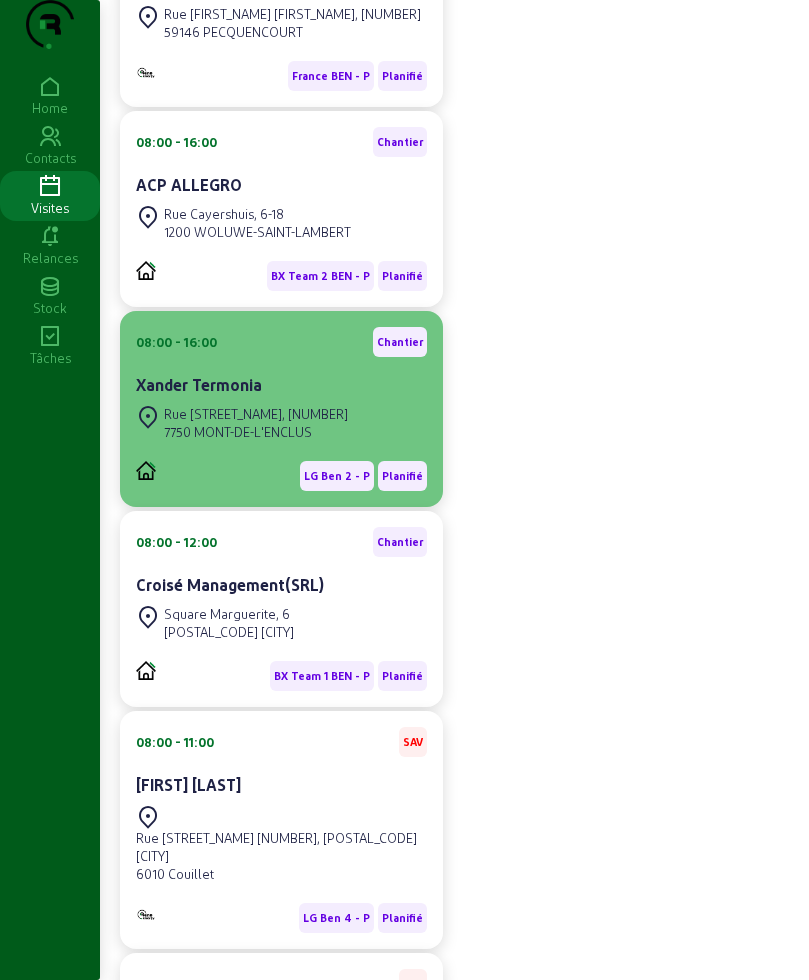 scroll, scrollTop: 375, scrollLeft: 0, axis: vertical 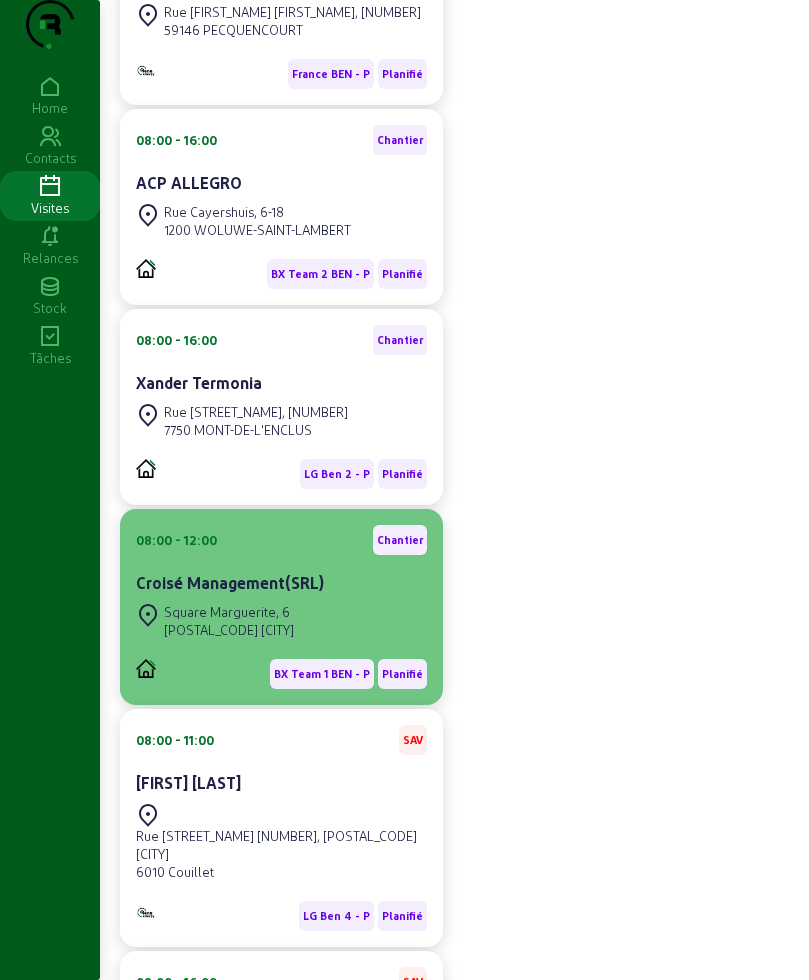 click on "Croisé Management(SRL)" 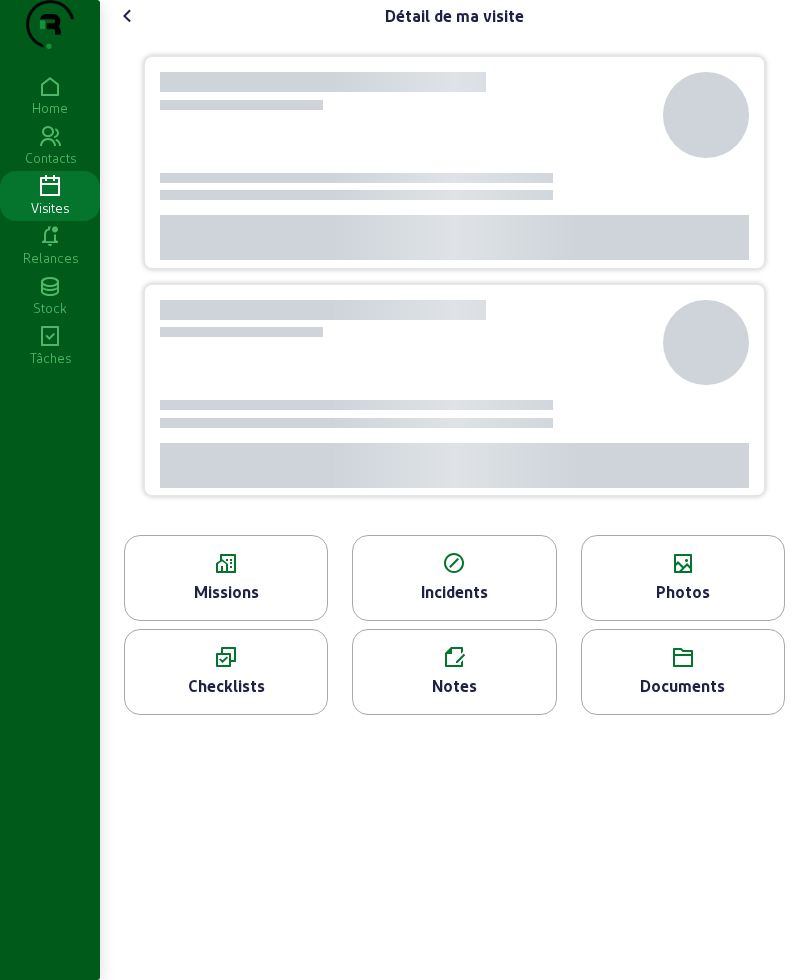scroll, scrollTop: 0, scrollLeft: 0, axis: both 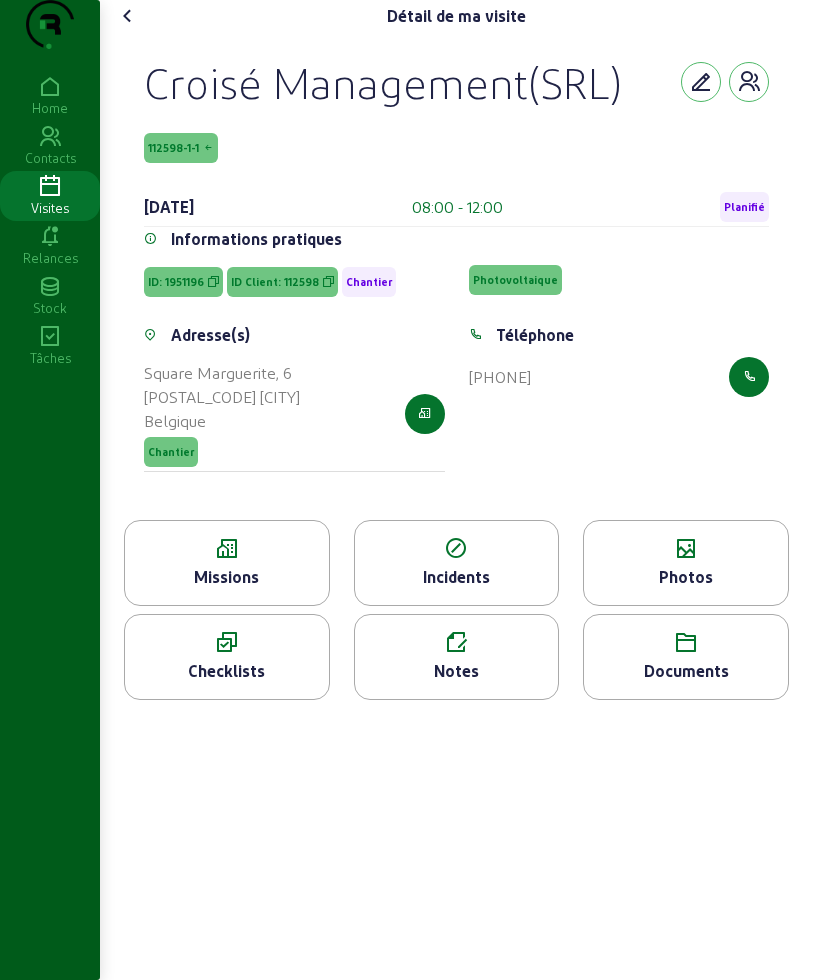 click 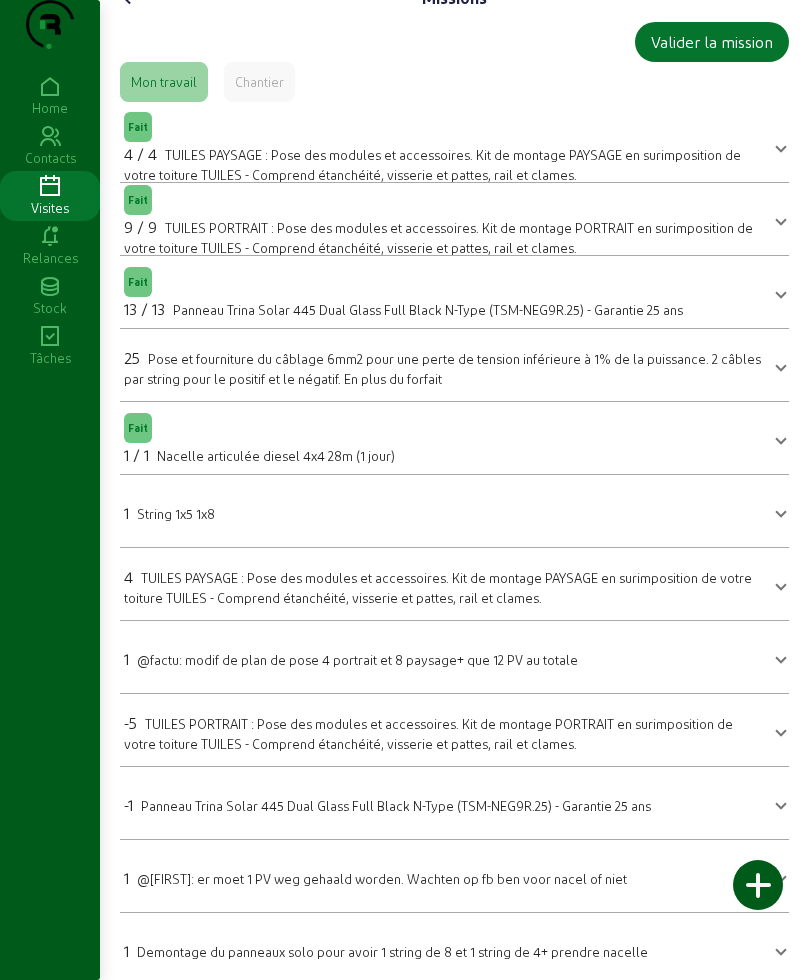 scroll, scrollTop: 0, scrollLeft: 0, axis: both 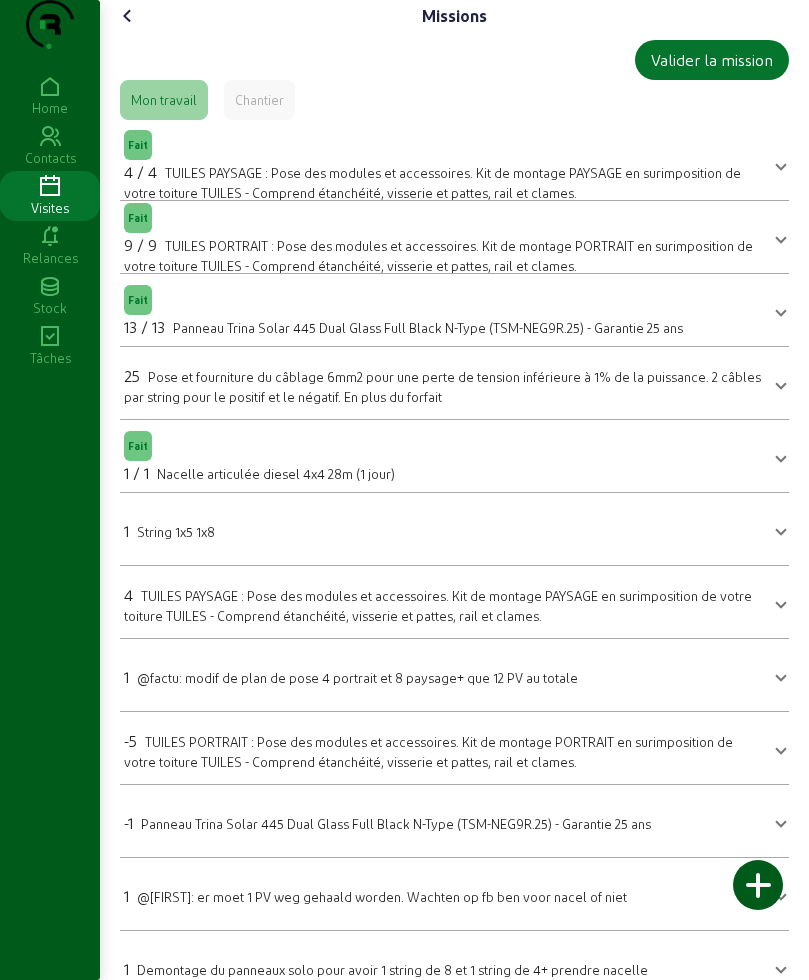 click 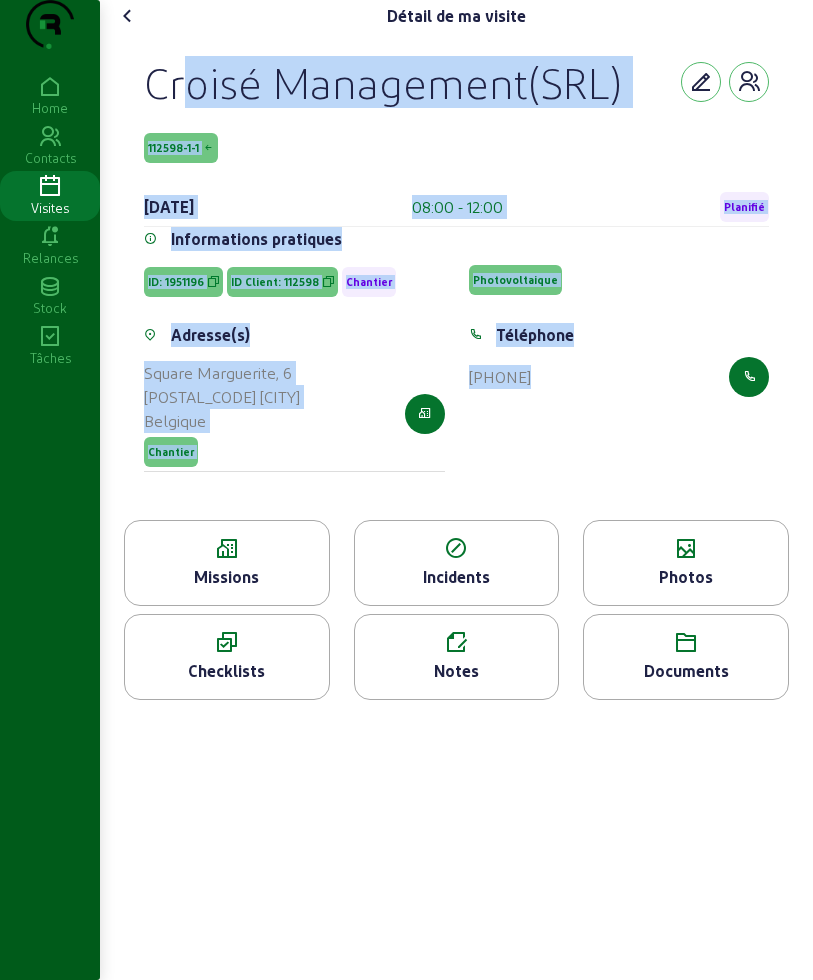 drag, startPoint x: 164, startPoint y: 125, endPoint x: 728, endPoint y: 434, distance: 643.09955 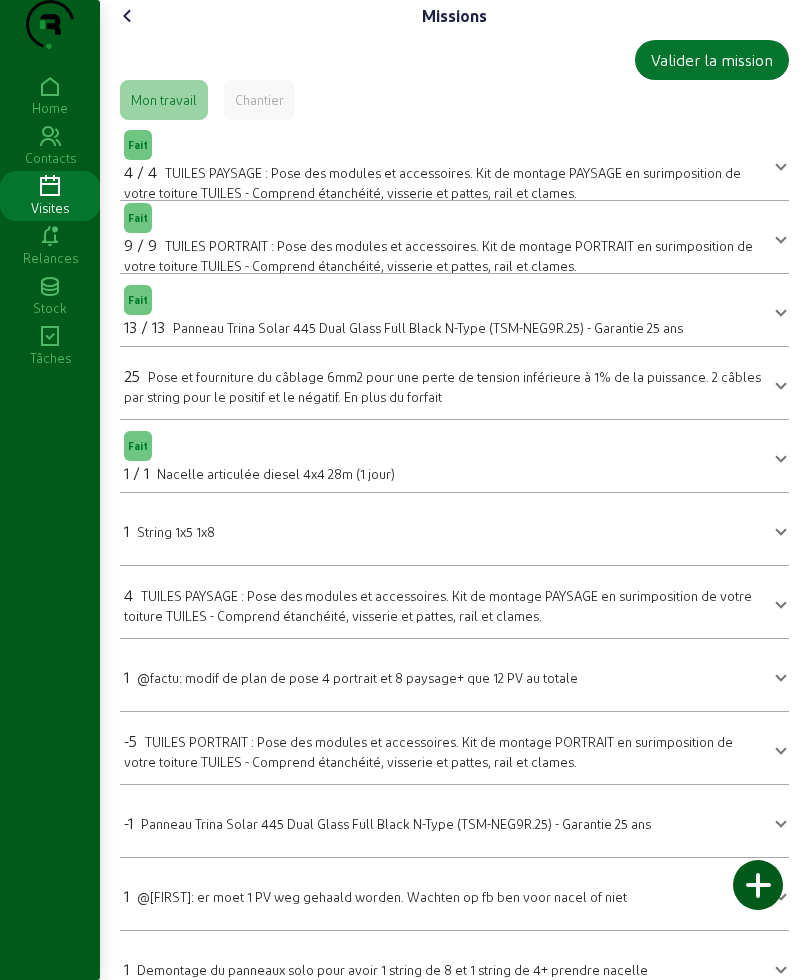 scroll, scrollTop: 80, scrollLeft: 0, axis: vertical 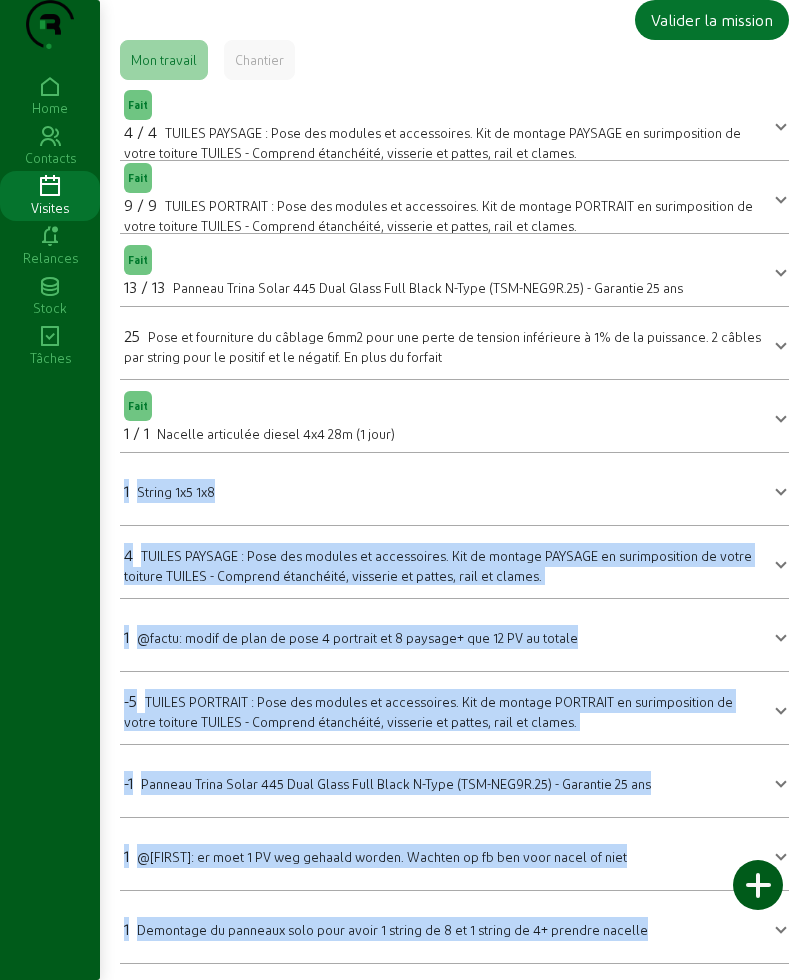 drag, startPoint x: 115, startPoint y: 480, endPoint x: 733, endPoint y: 957, distance: 780.6747 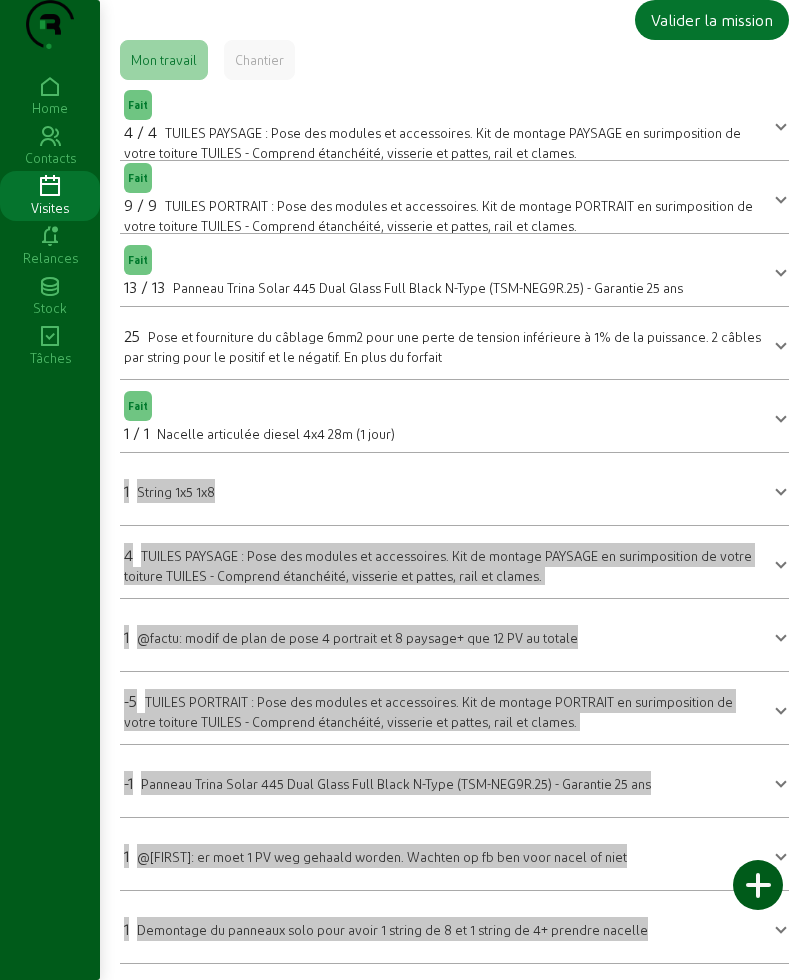 scroll, scrollTop: 0, scrollLeft: 0, axis: both 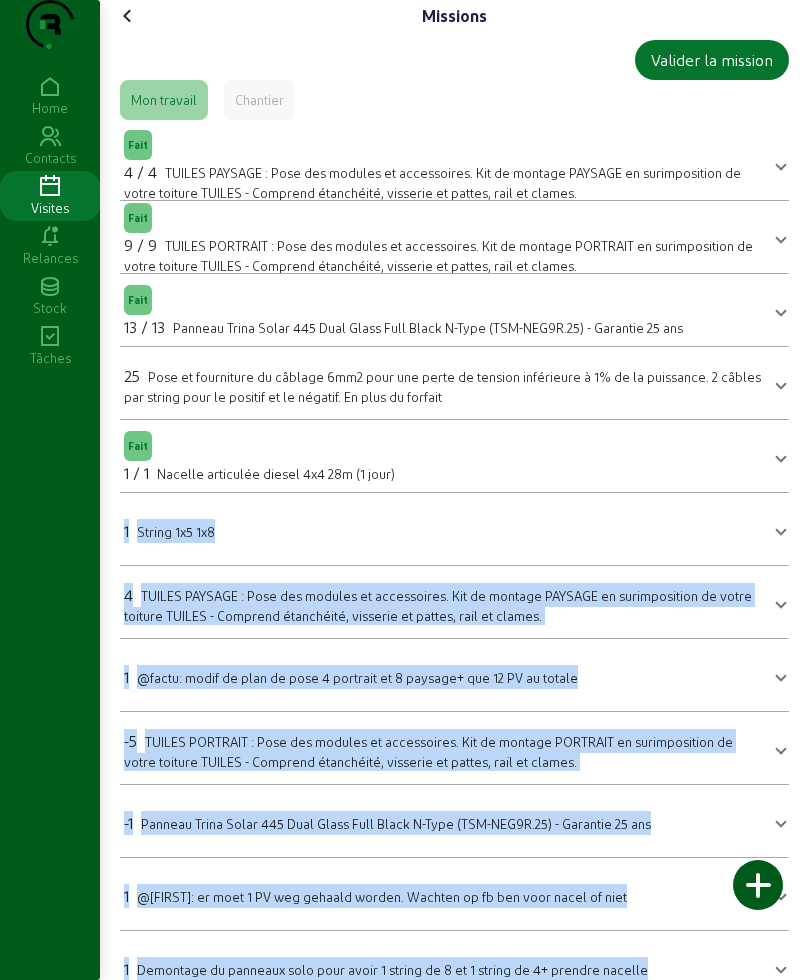 click 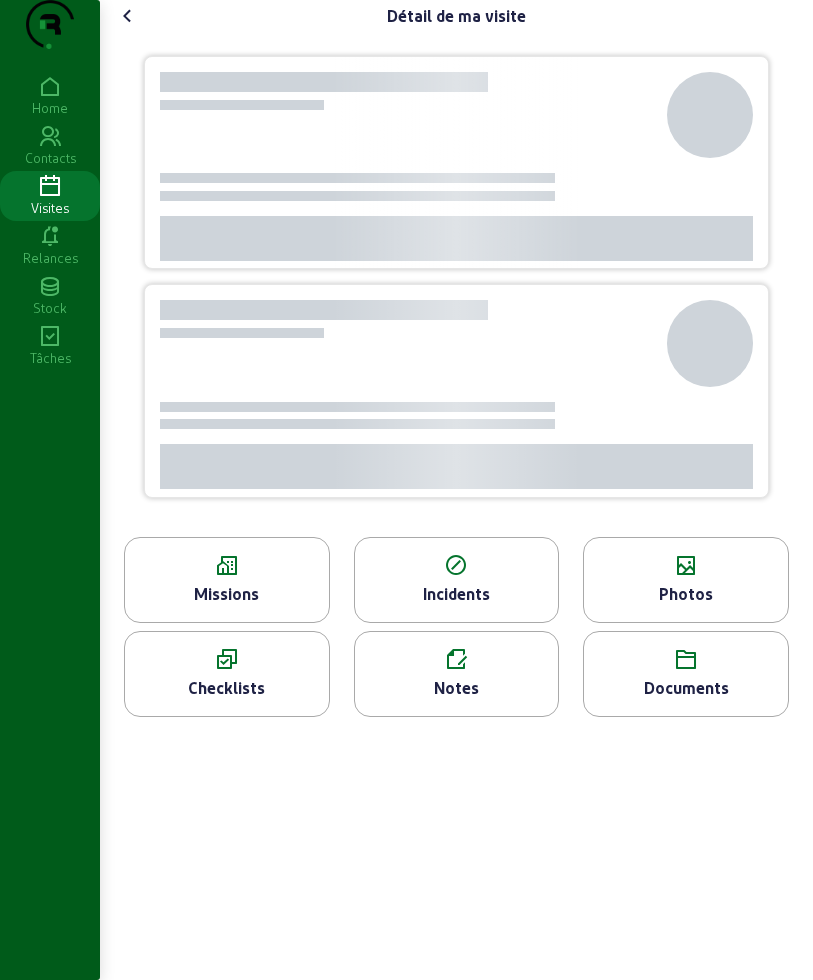 click on "Photos" 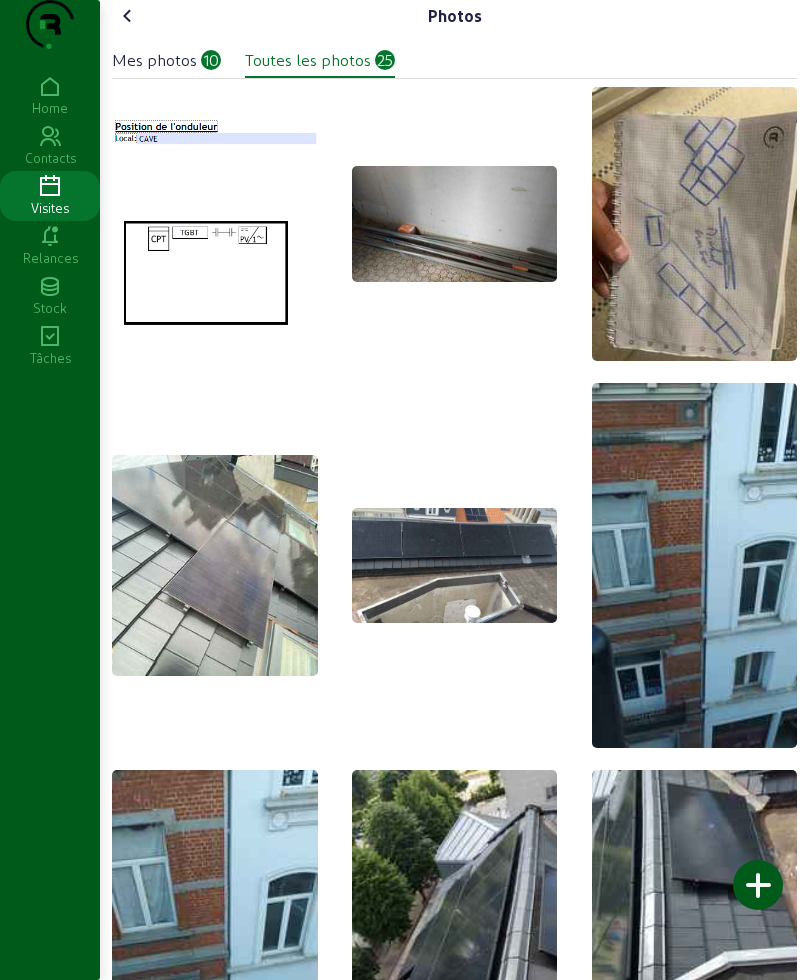 click 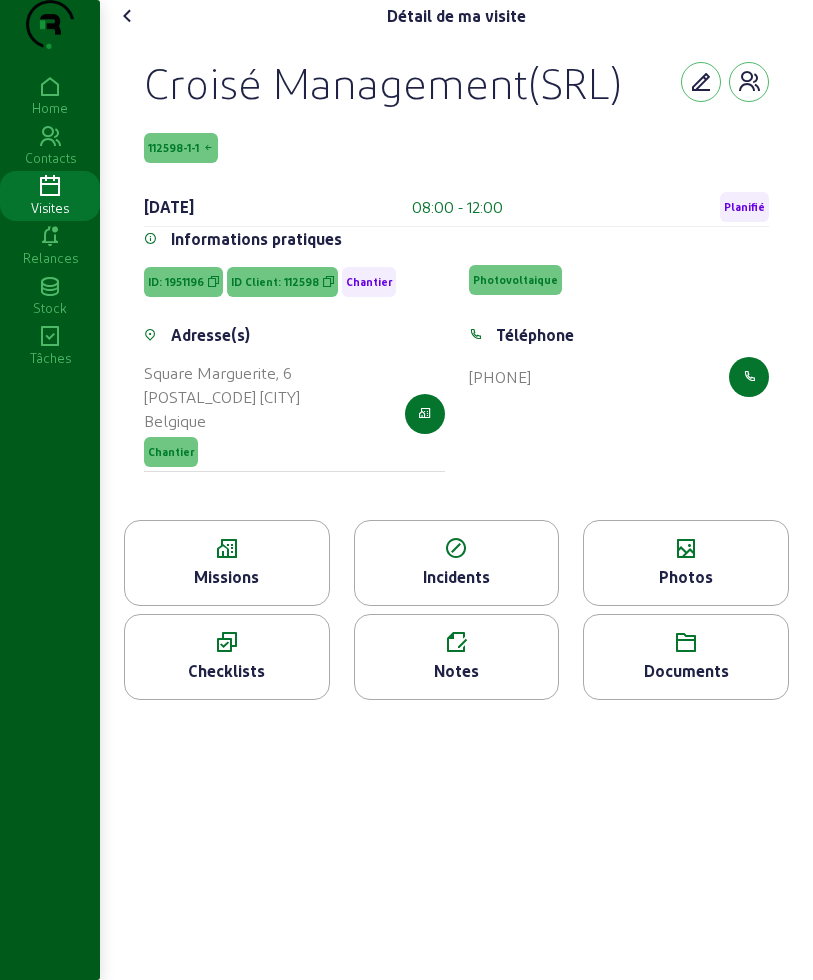 click 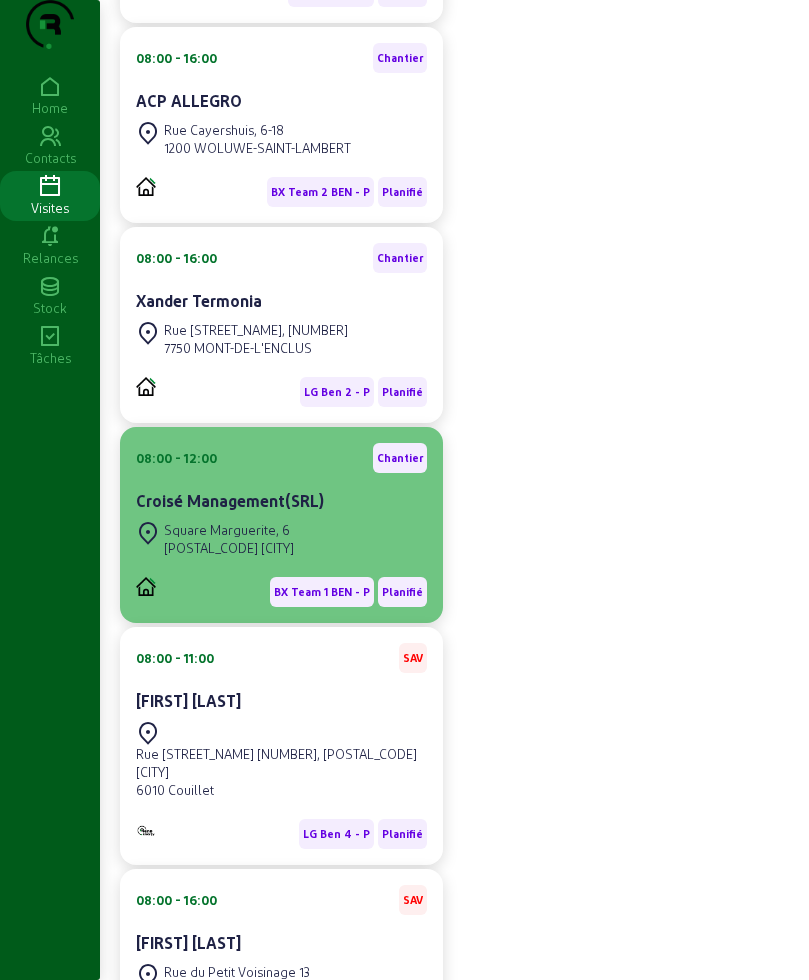 scroll, scrollTop: 500, scrollLeft: 0, axis: vertical 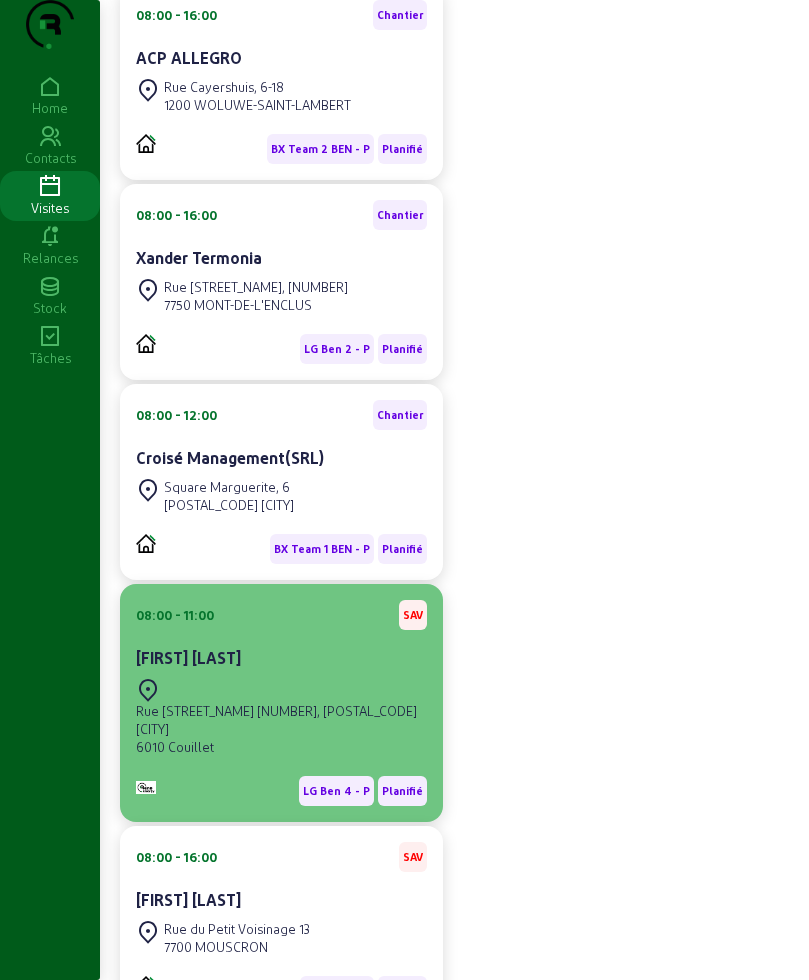 click on "[FIRST] [LAST]" 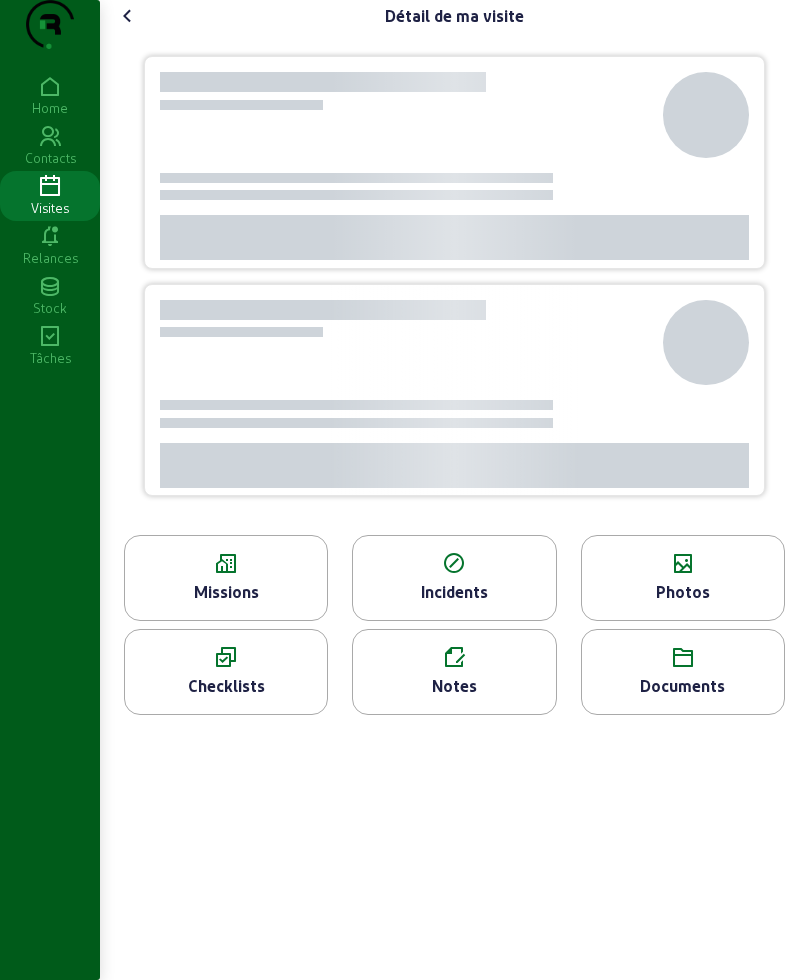 scroll, scrollTop: 0, scrollLeft: 0, axis: both 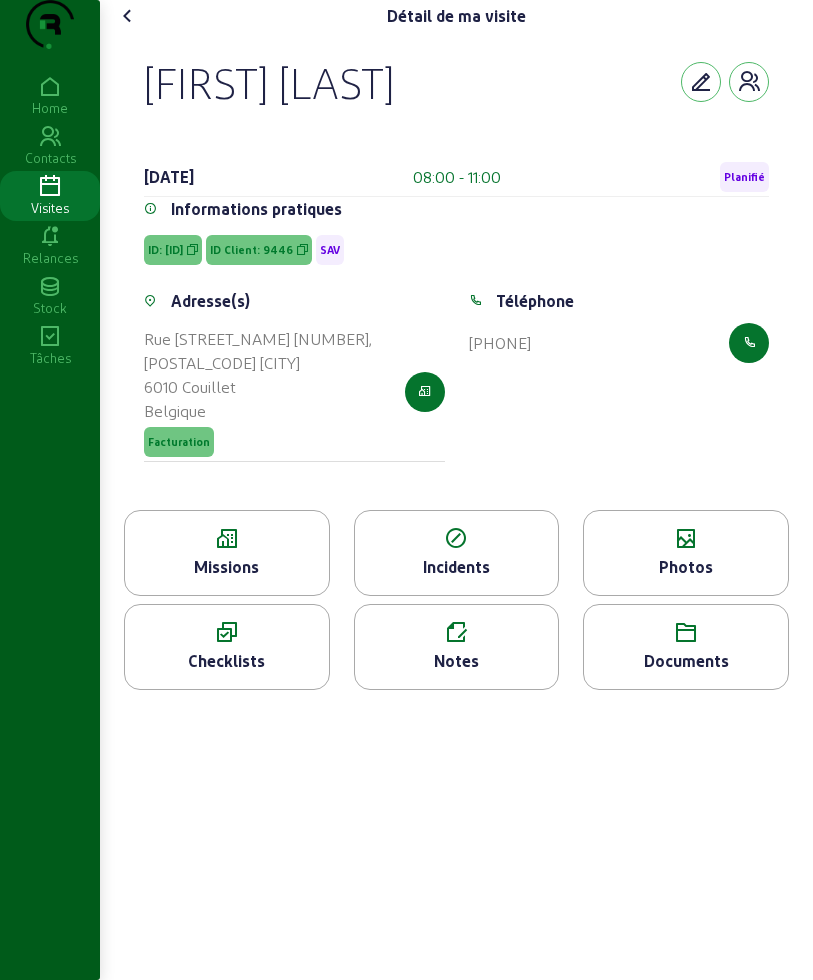 drag, startPoint x: 150, startPoint y: 120, endPoint x: 605, endPoint y: 411, distance: 540.09814 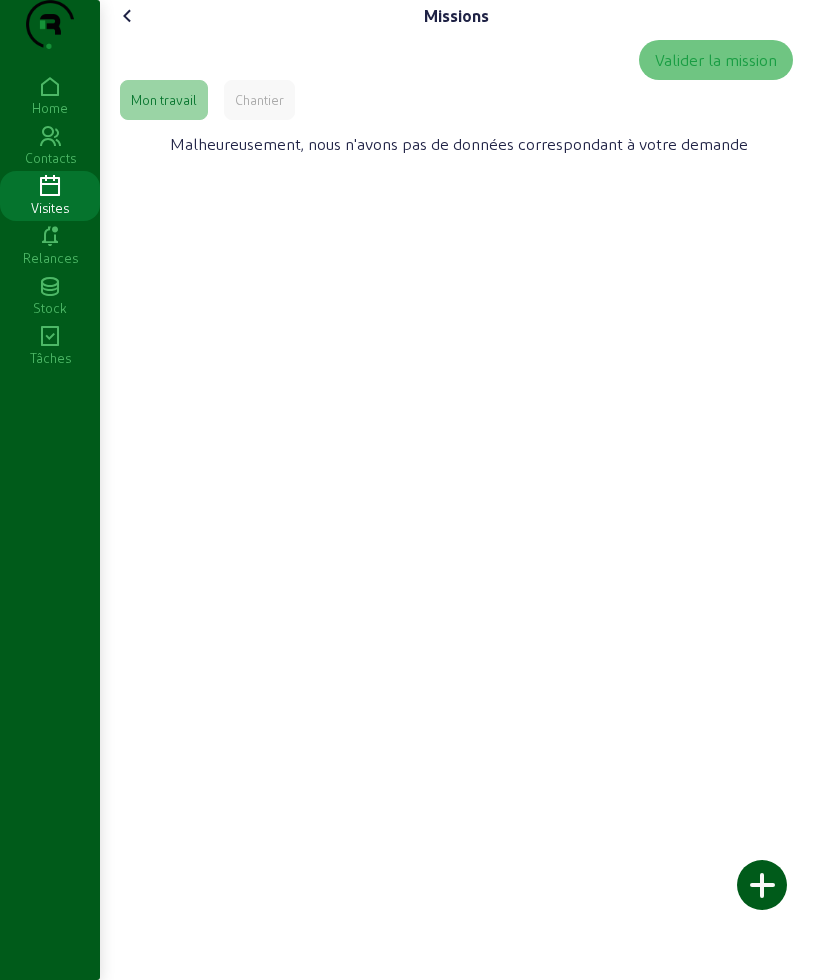 click on "Chantier" 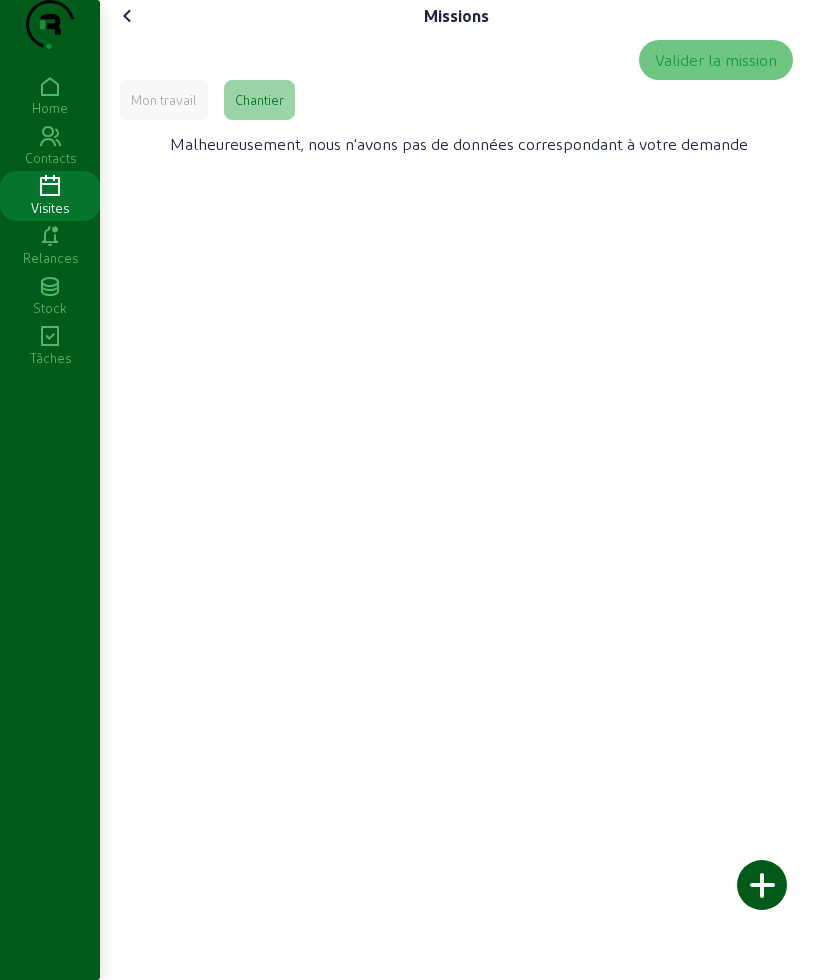 click on "Mon travail" 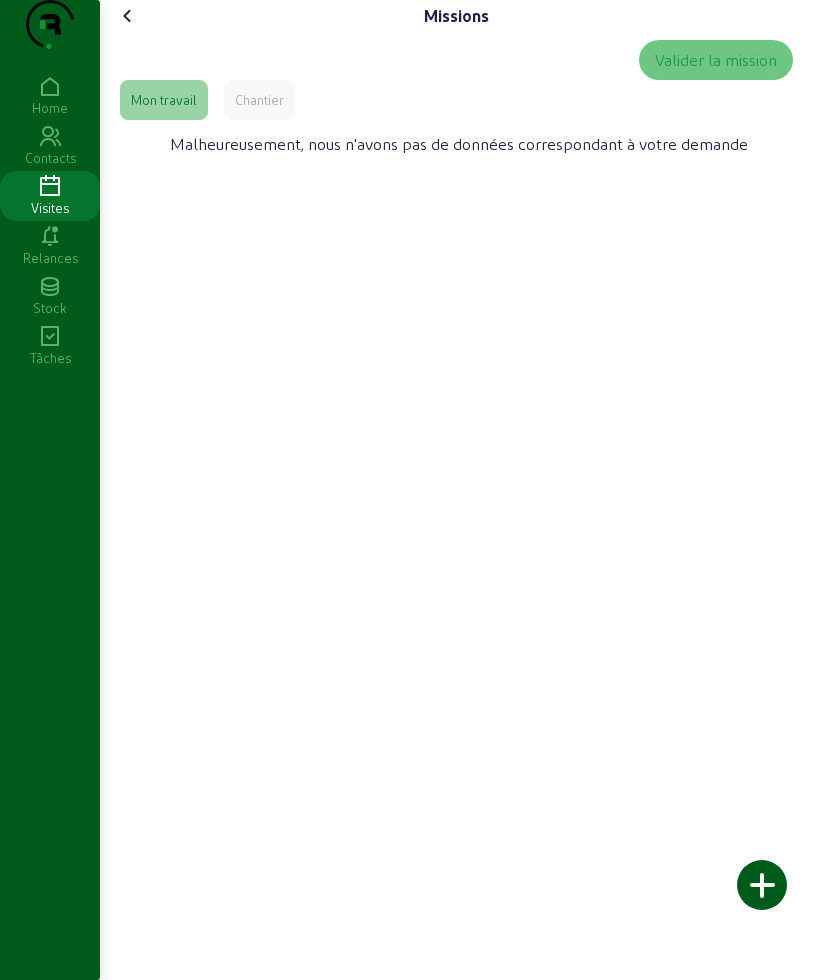 drag, startPoint x: 287, startPoint y: 143, endPoint x: 190, endPoint y: 116, distance: 100.68764 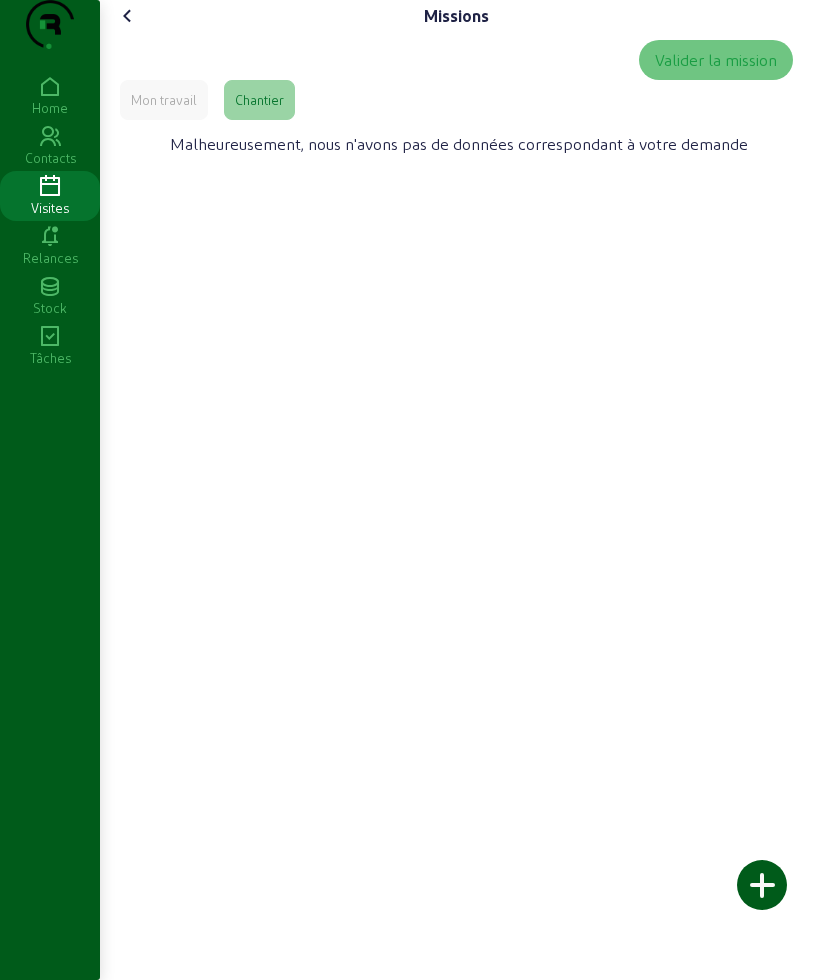 click 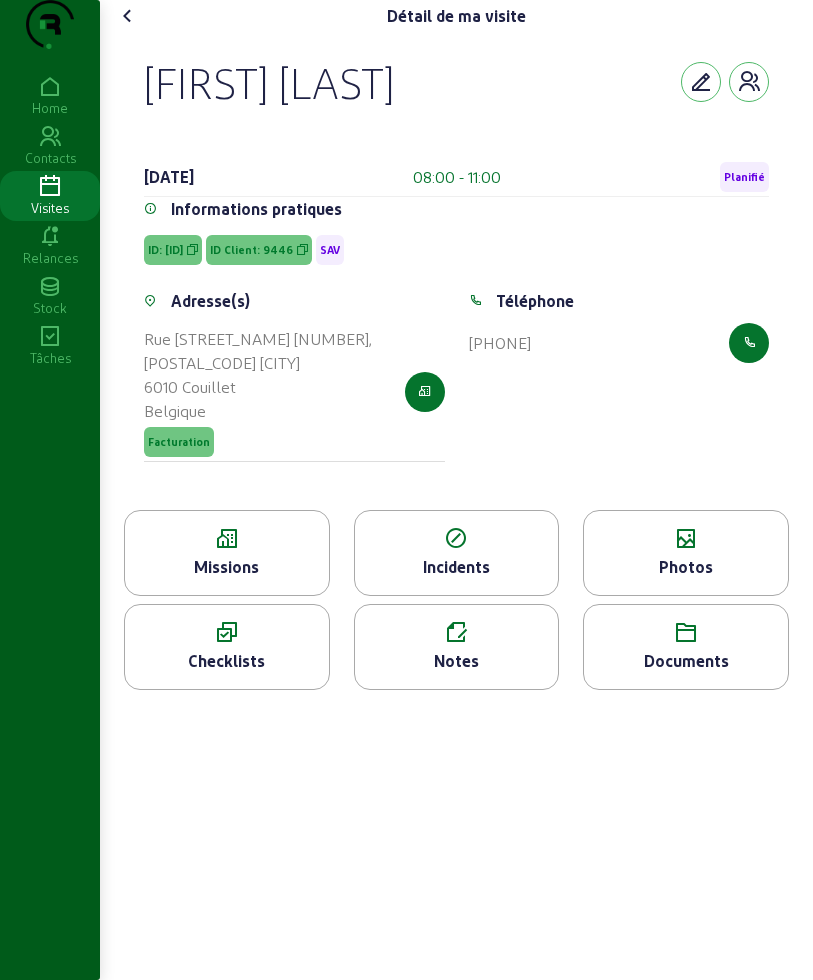 click on "Photos" 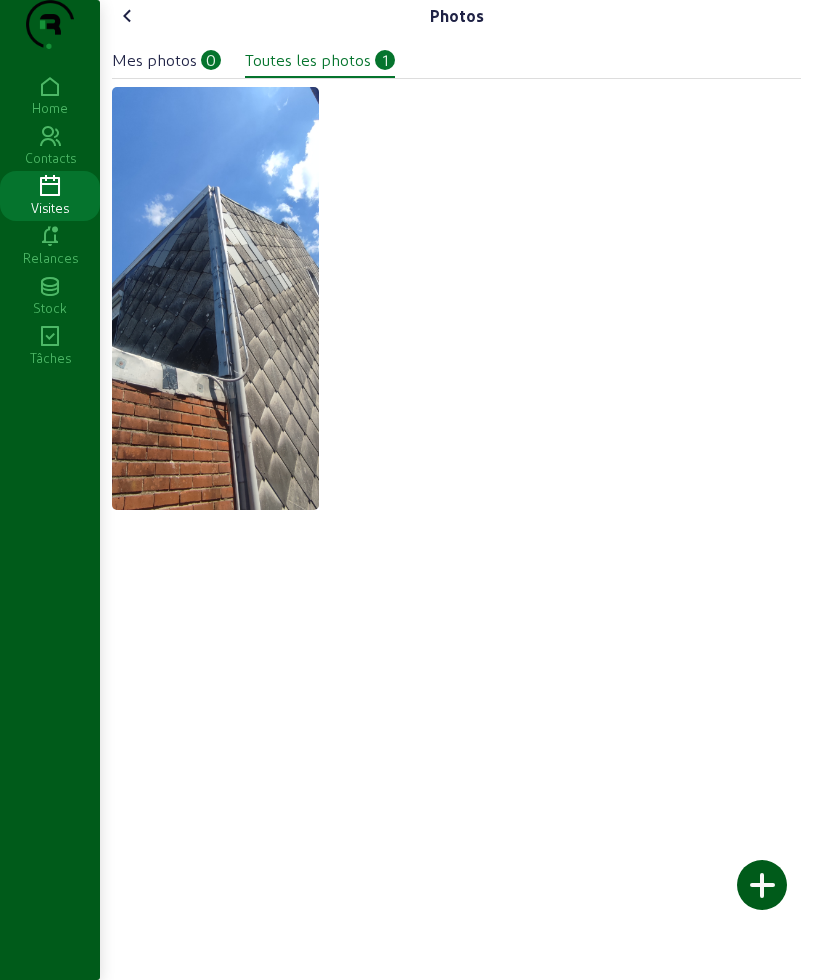 click 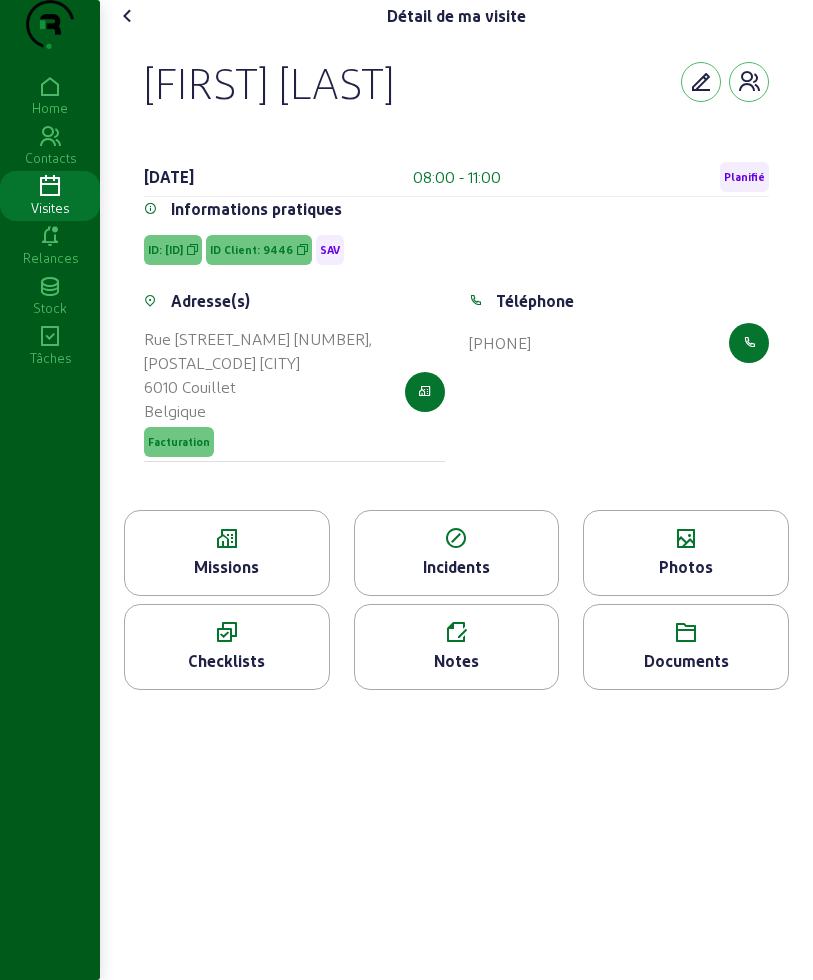 click 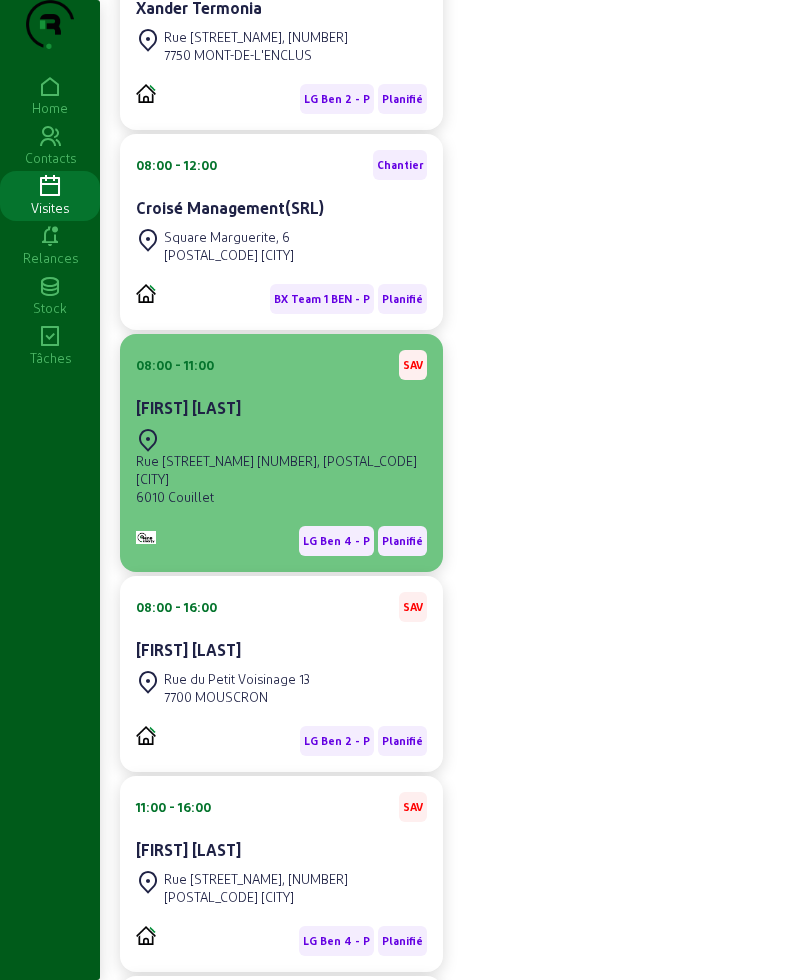 scroll, scrollTop: 875, scrollLeft: 0, axis: vertical 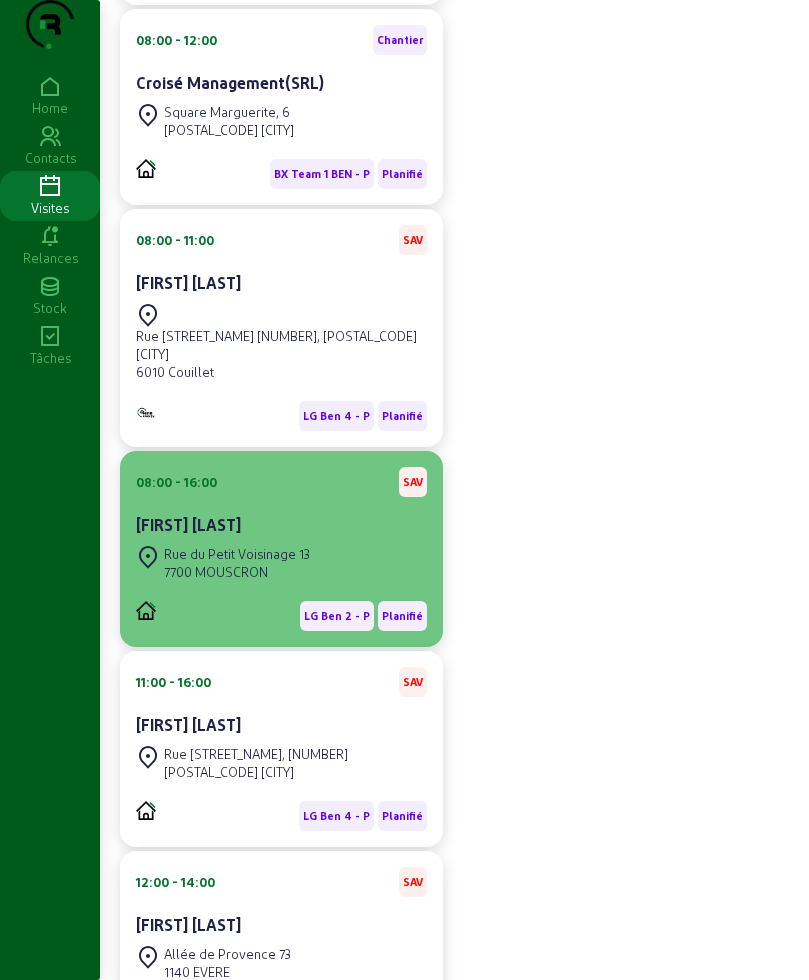 click on "7700 MOUSCRON" 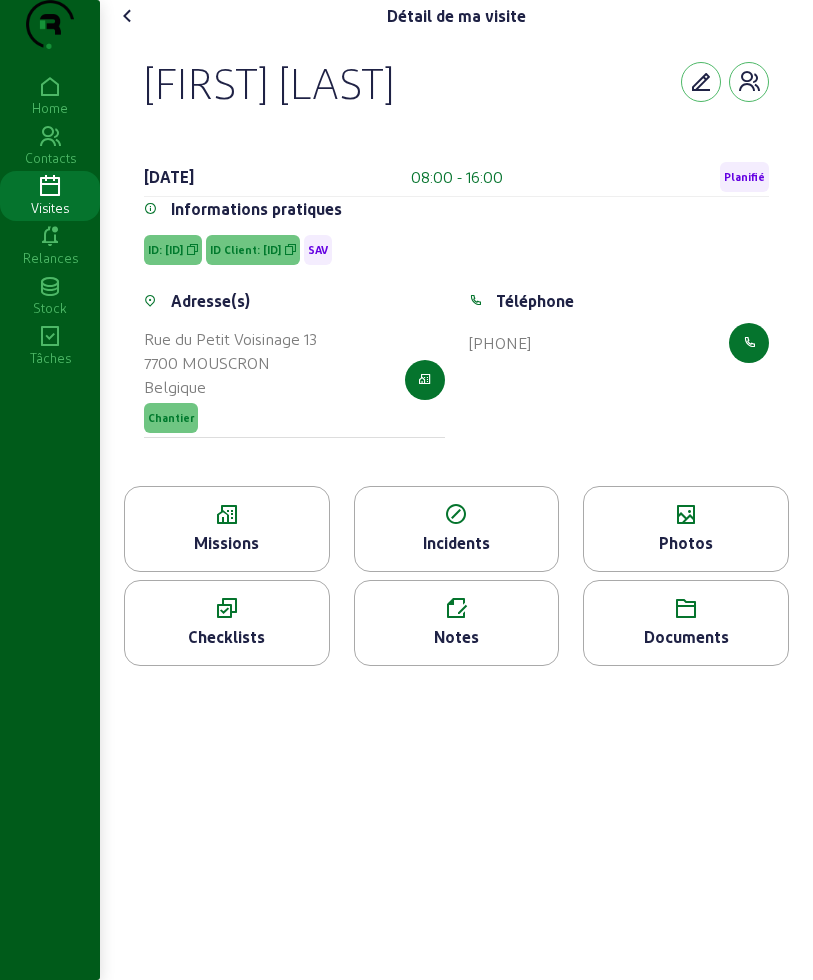 drag, startPoint x: 128, startPoint y: 115, endPoint x: 594, endPoint y: 376, distance: 534.1133 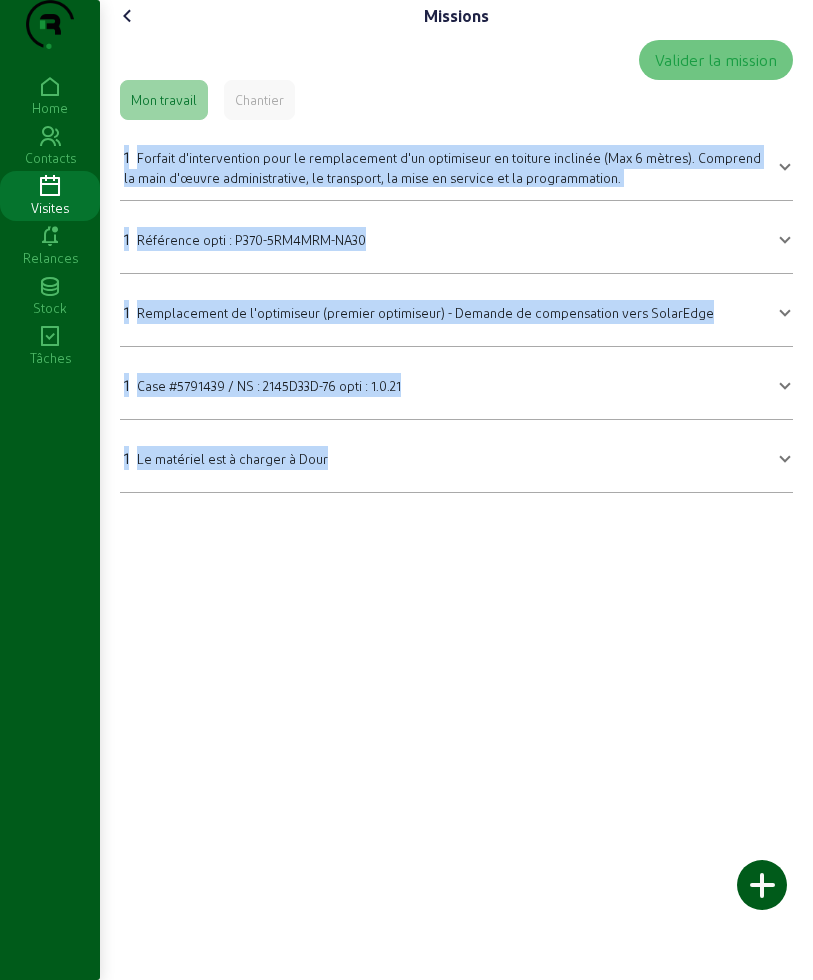 drag, startPoint x: 121, startPoint y: 182, endPoint x: 408, endPoint y: 538, distance: 457.28 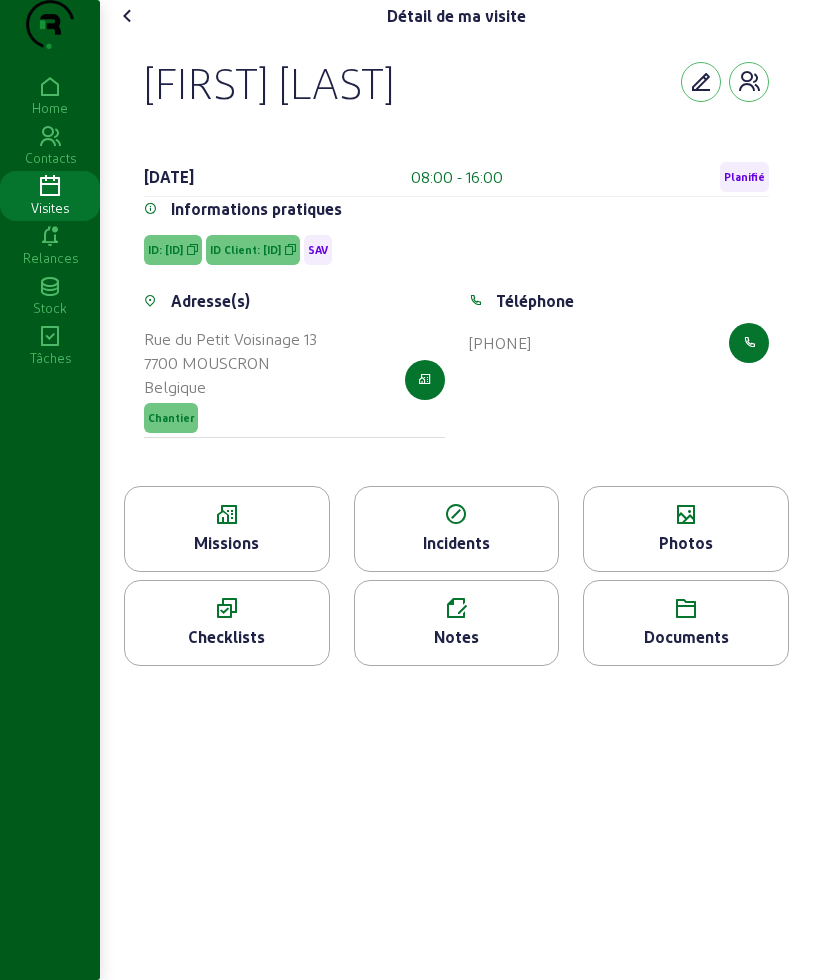 click 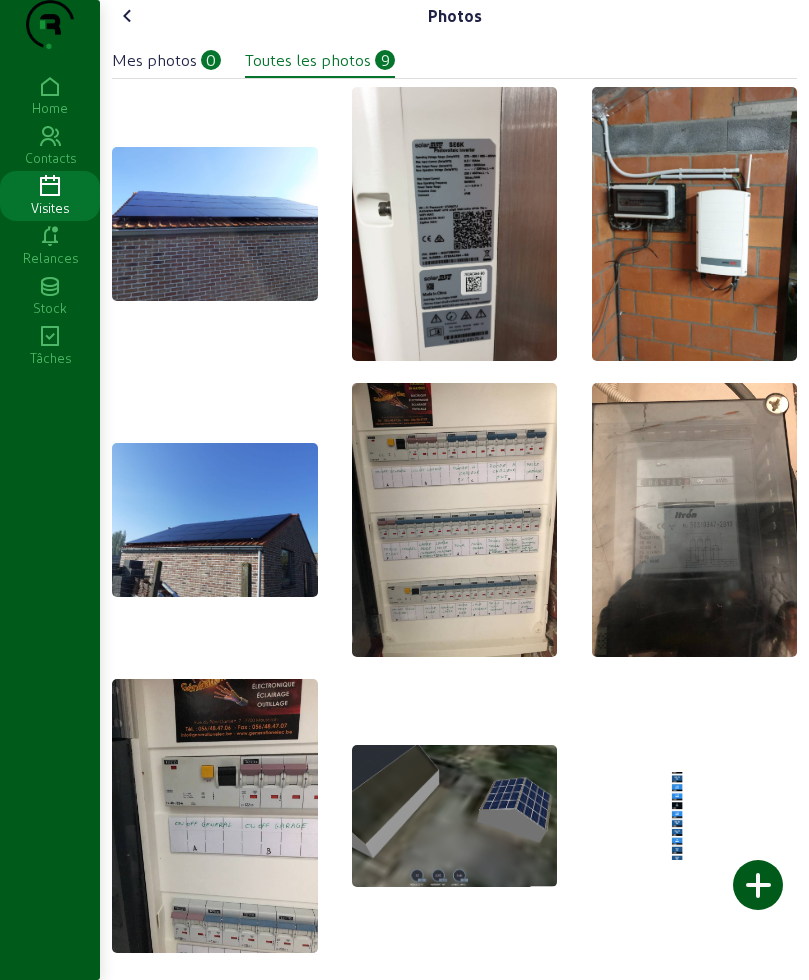 scroll, scrollTop: 17, scrollLeft: 0, axis: vertical 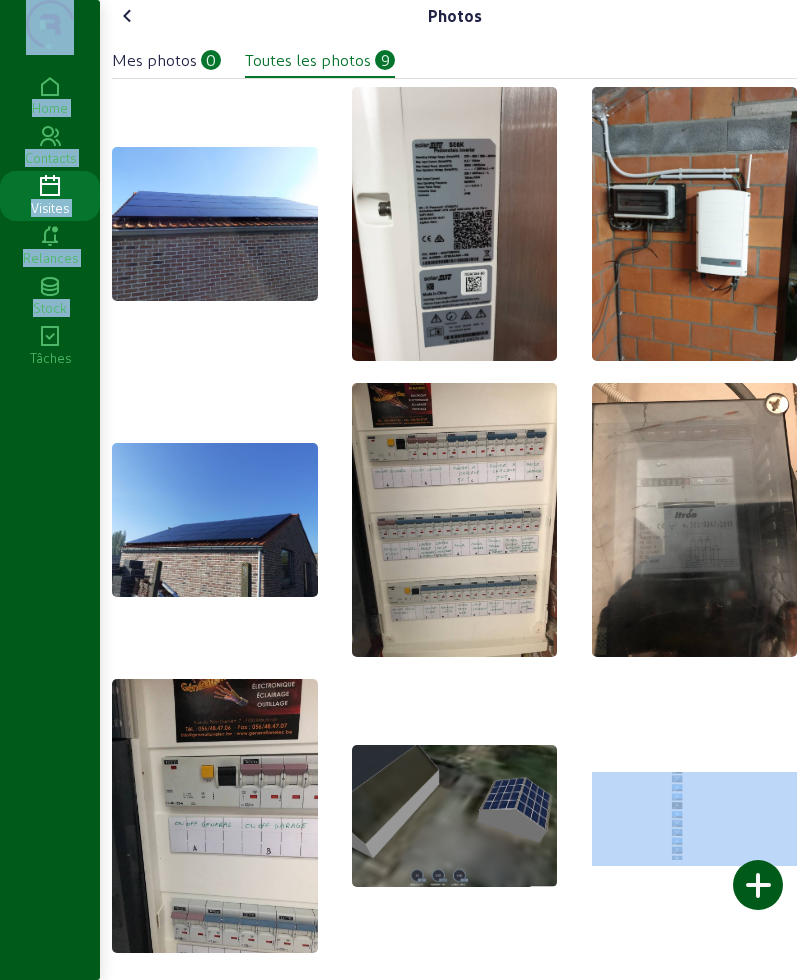drag, startPoint x: 661, startPoint y: 777, endPoint x: 146, endPoint y: 659, distance: 528.3455 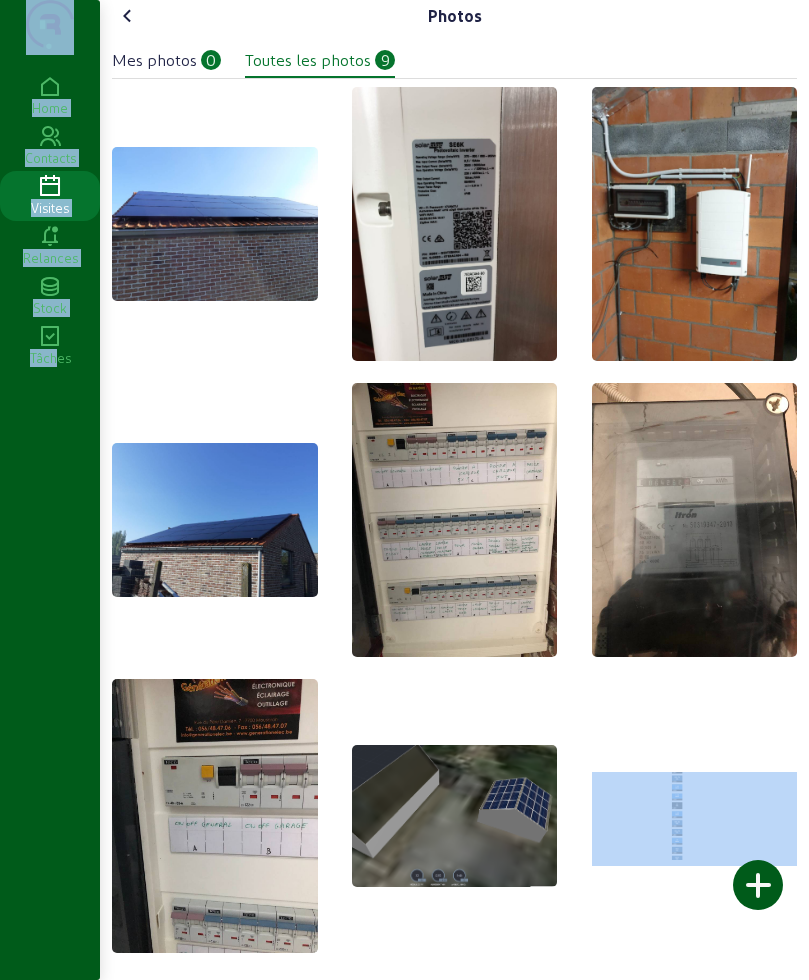 click 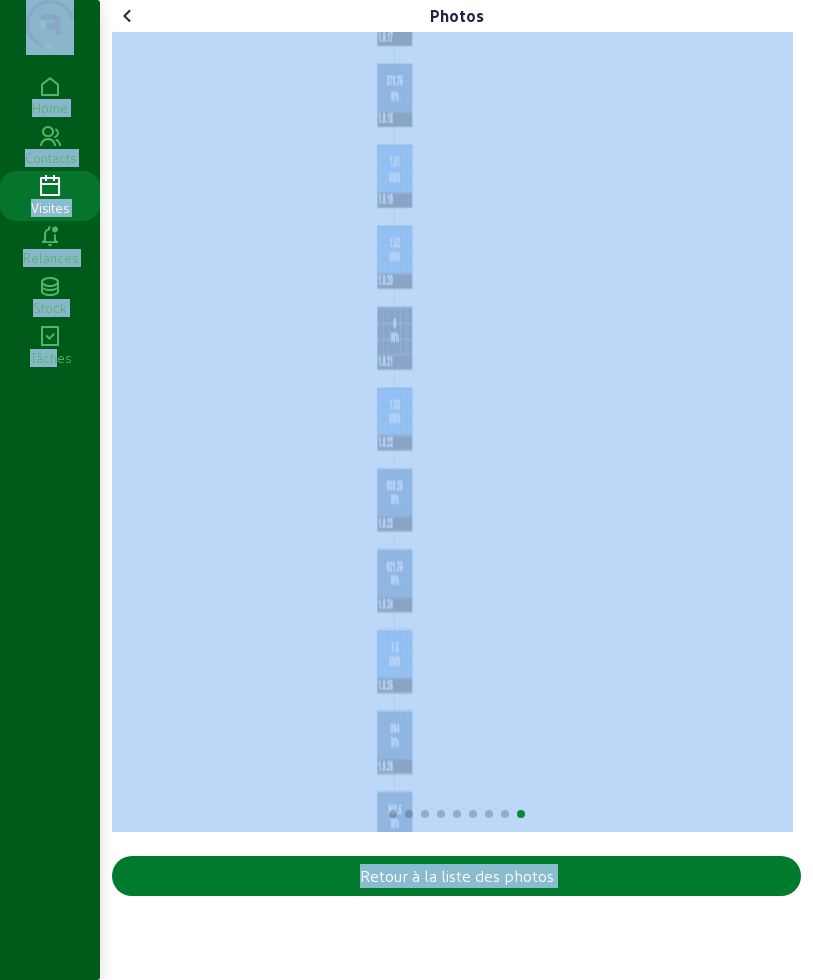 click on "Retour à la liste des photos" 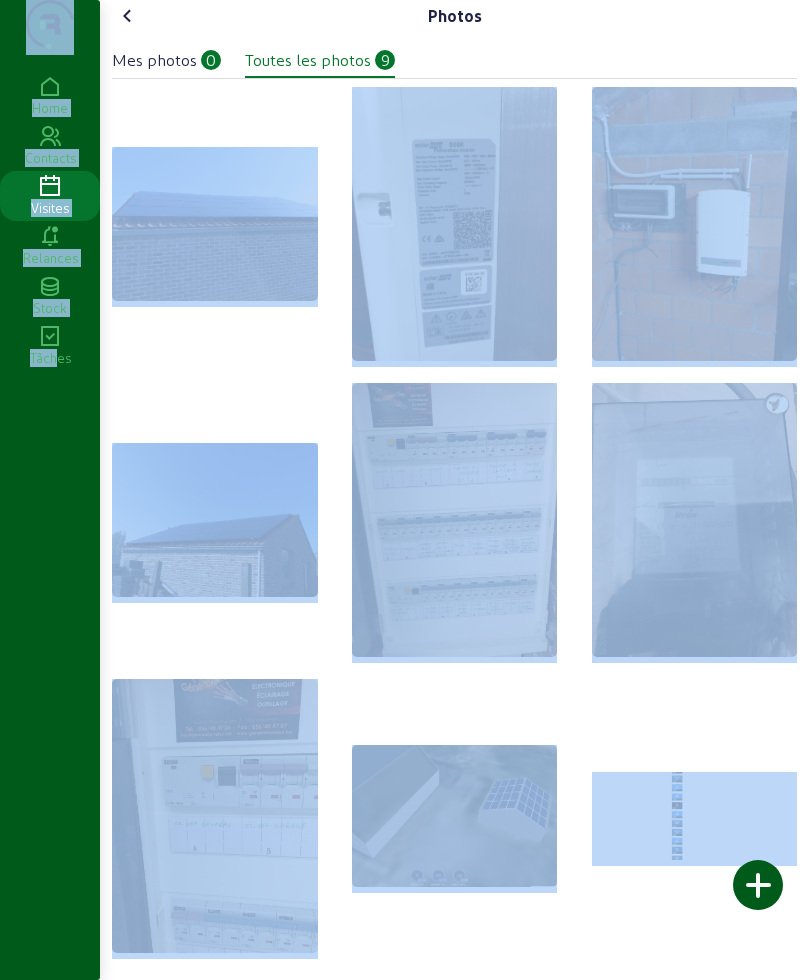 click 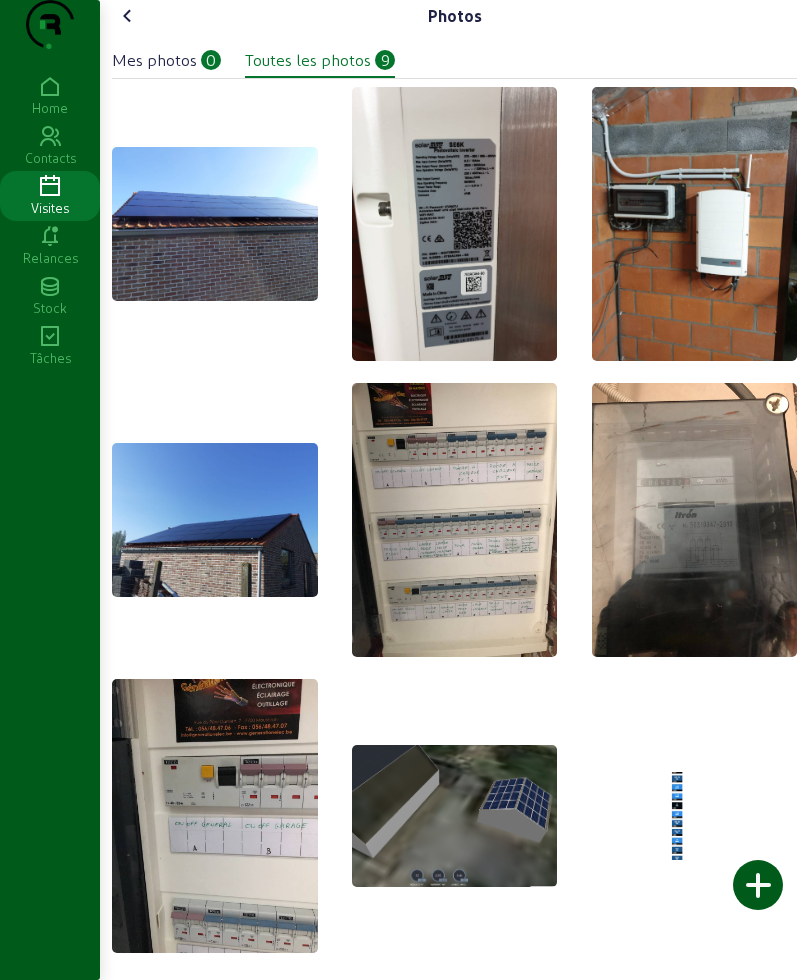 click 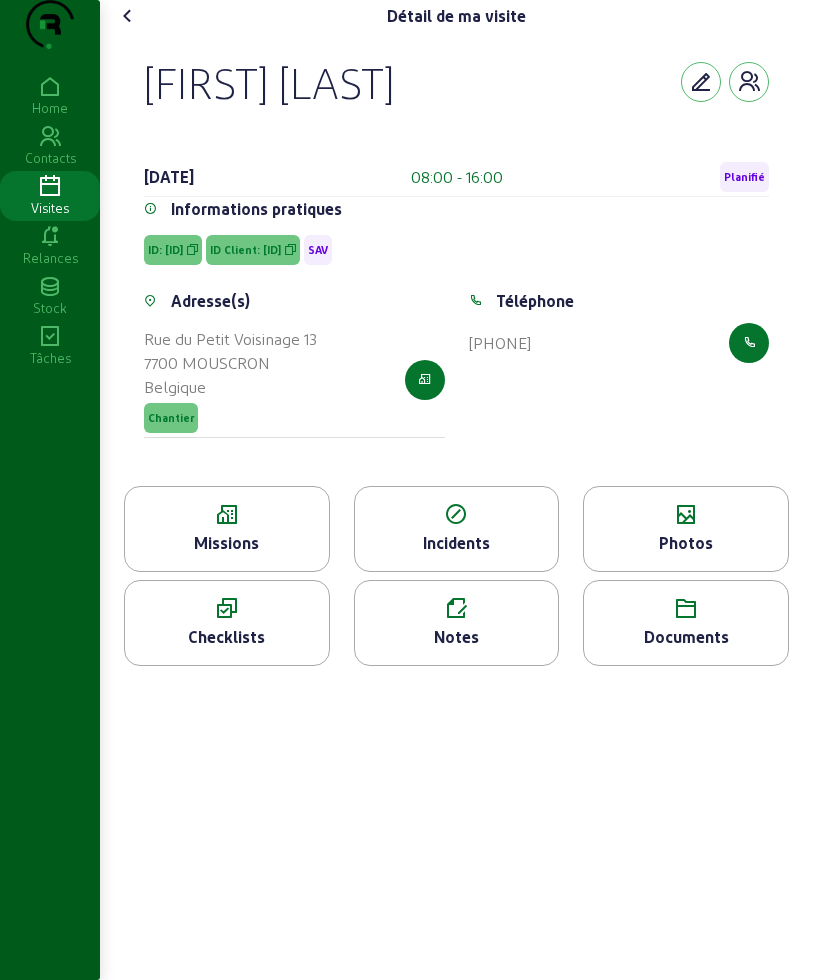 click 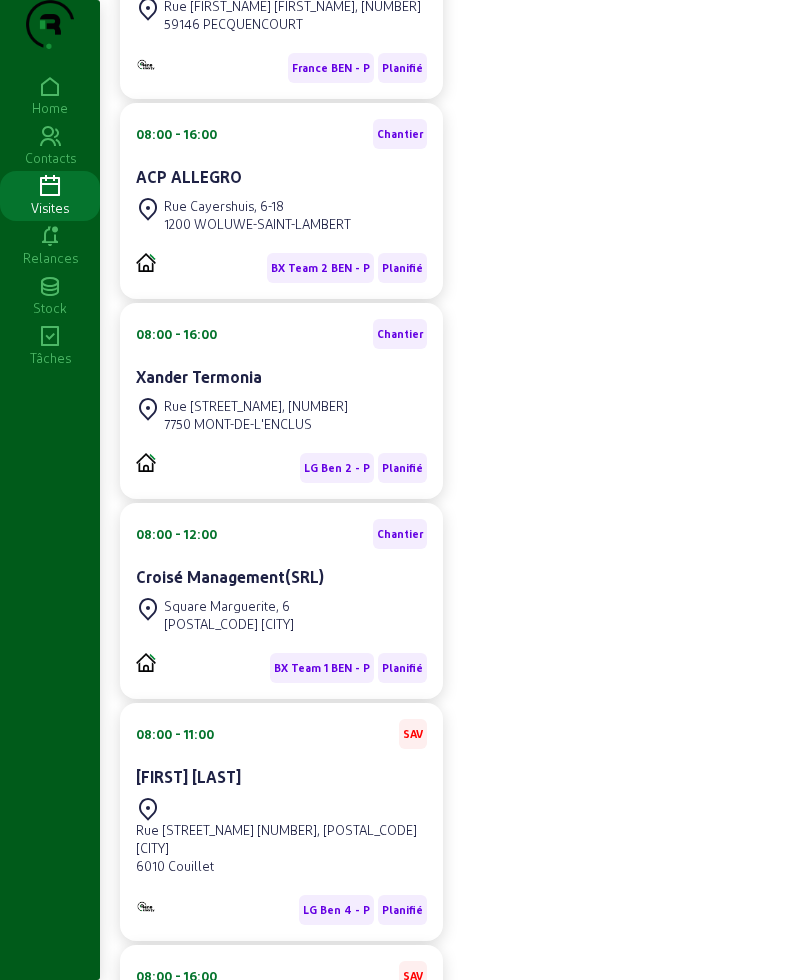 scroll, scrollTop: 0, scrollLeft: 0, axis: both 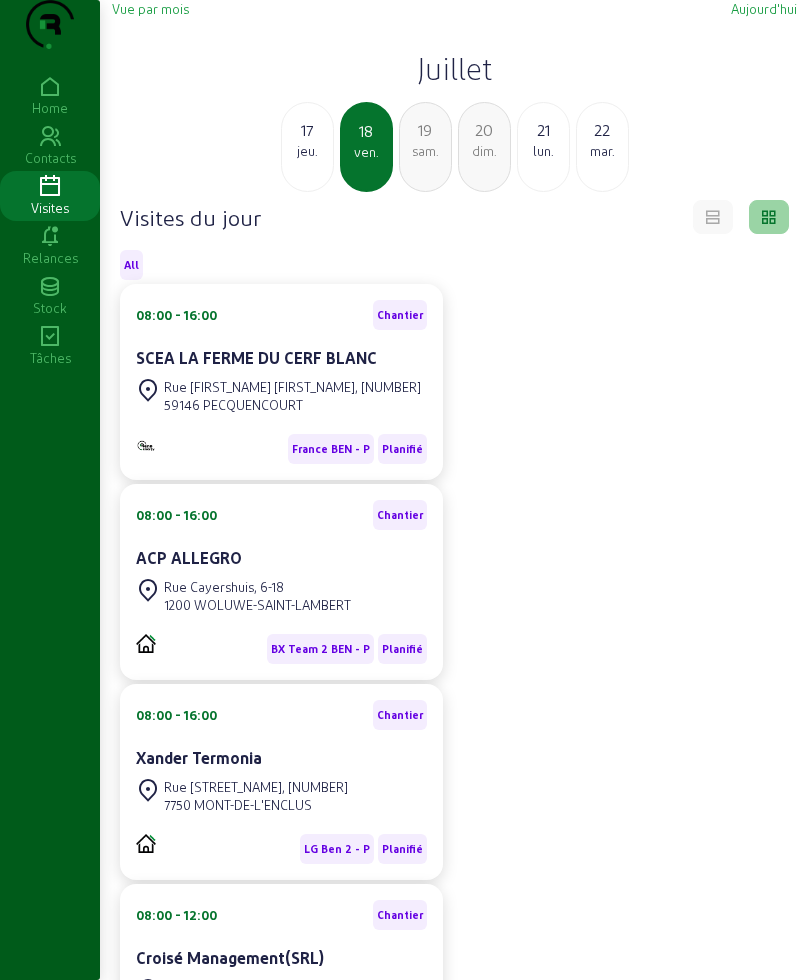 click on "17" 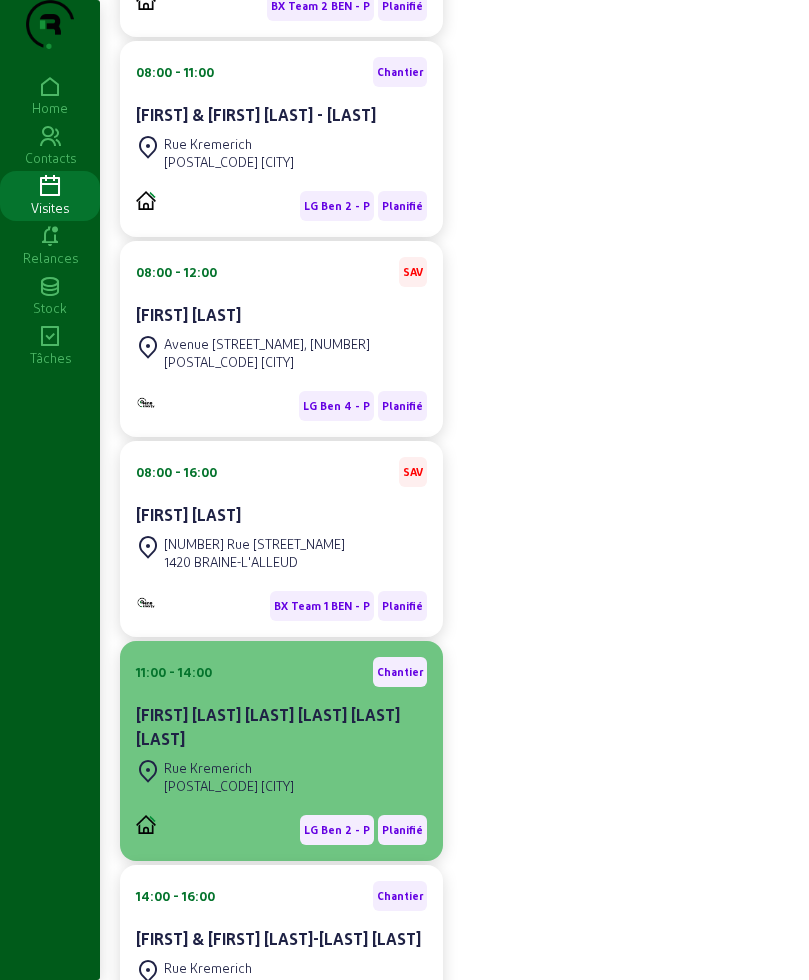 scroll, scrollTop: 537, scrollLeft: 0, axis: vertical 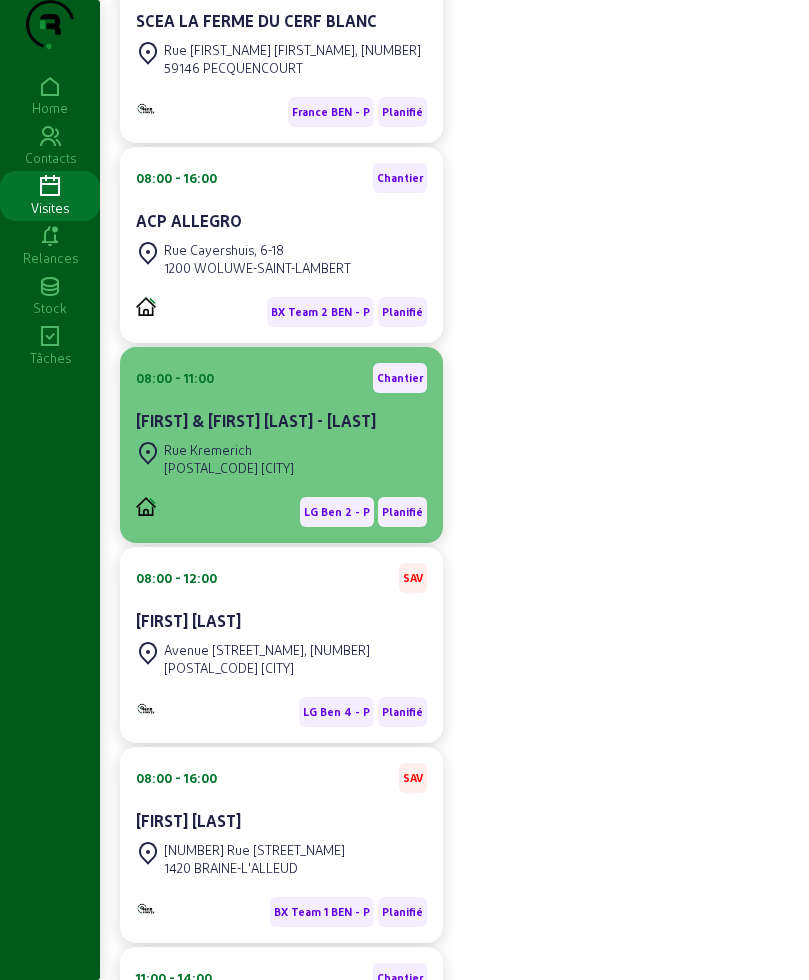 click on "[FIRST] & [FIRST] [LAST] - [LAST]" 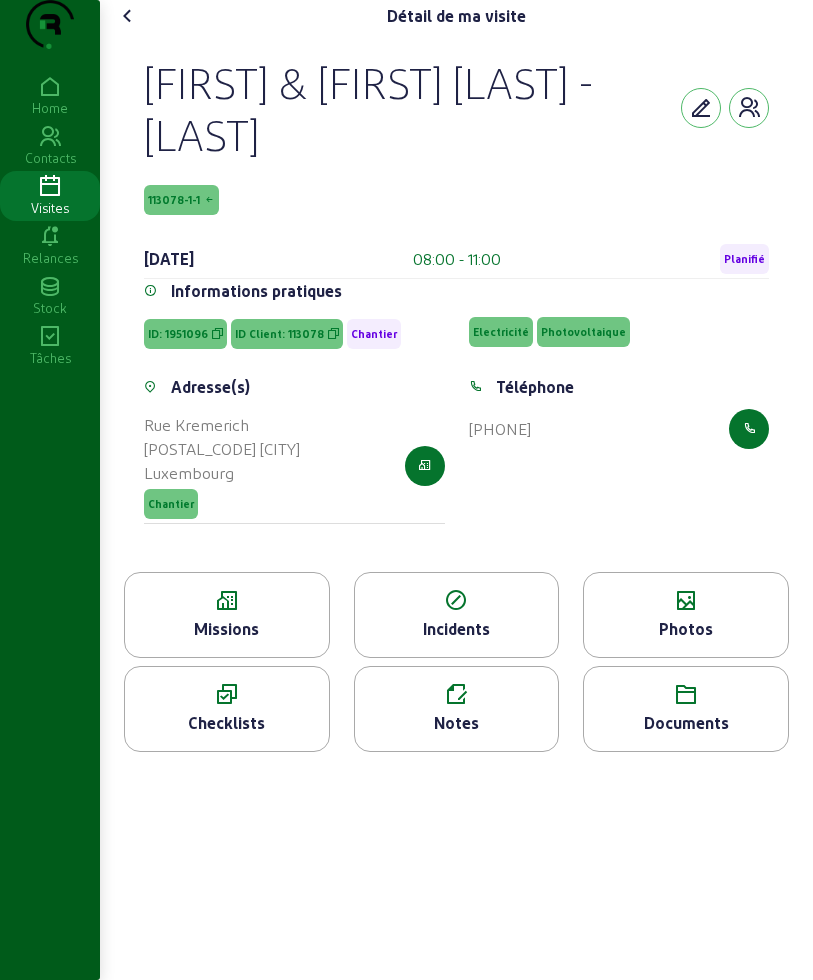 click on "Photos" 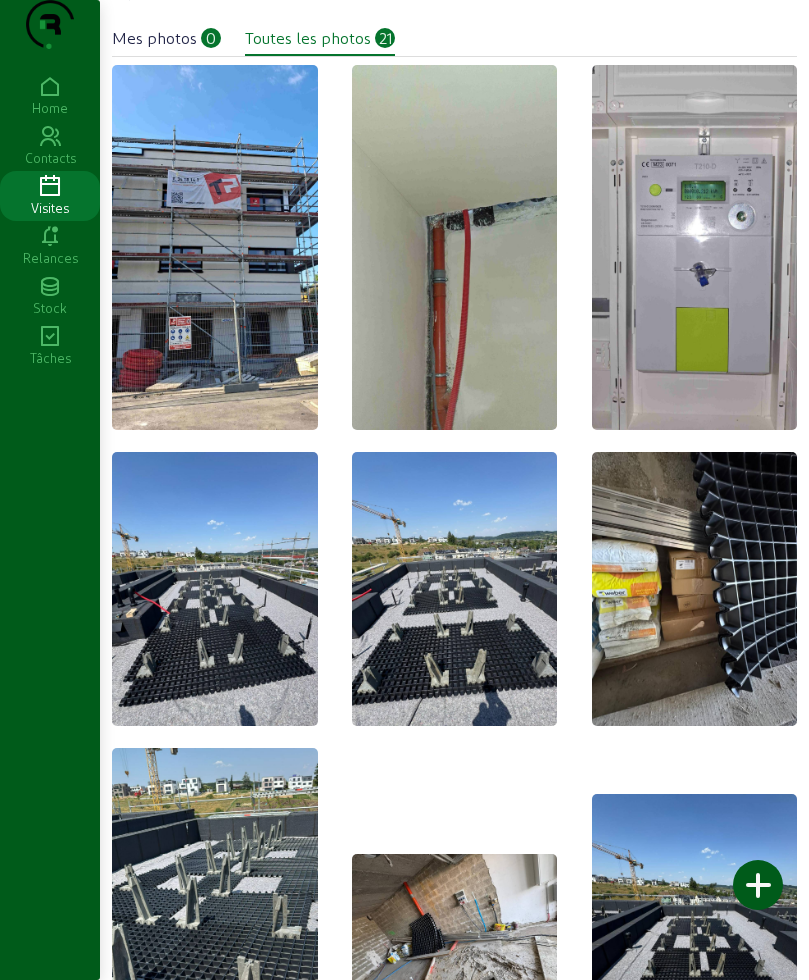 scroll, scrollTop: 0, scrollLeft: 0, axis: both 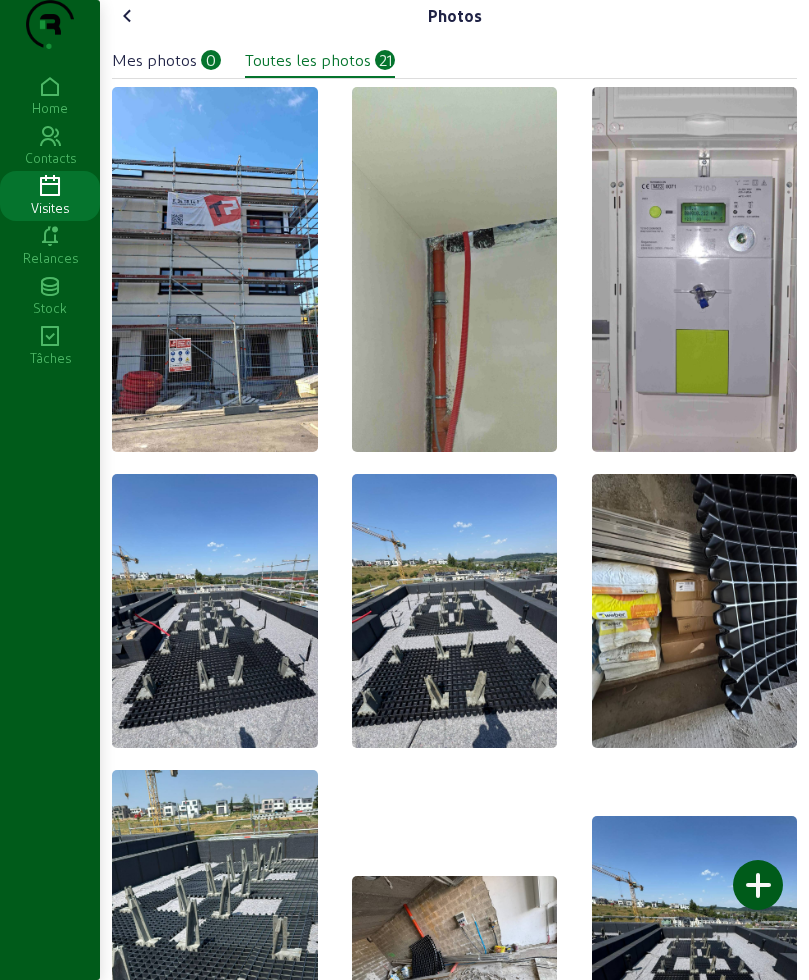 click 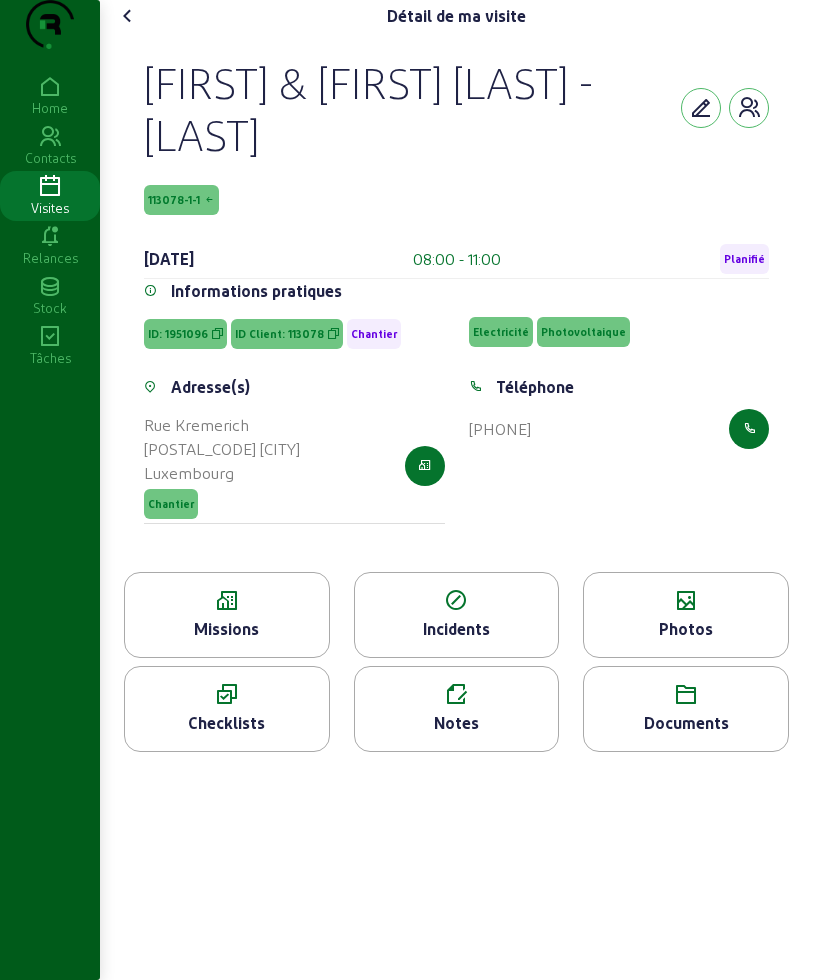 click 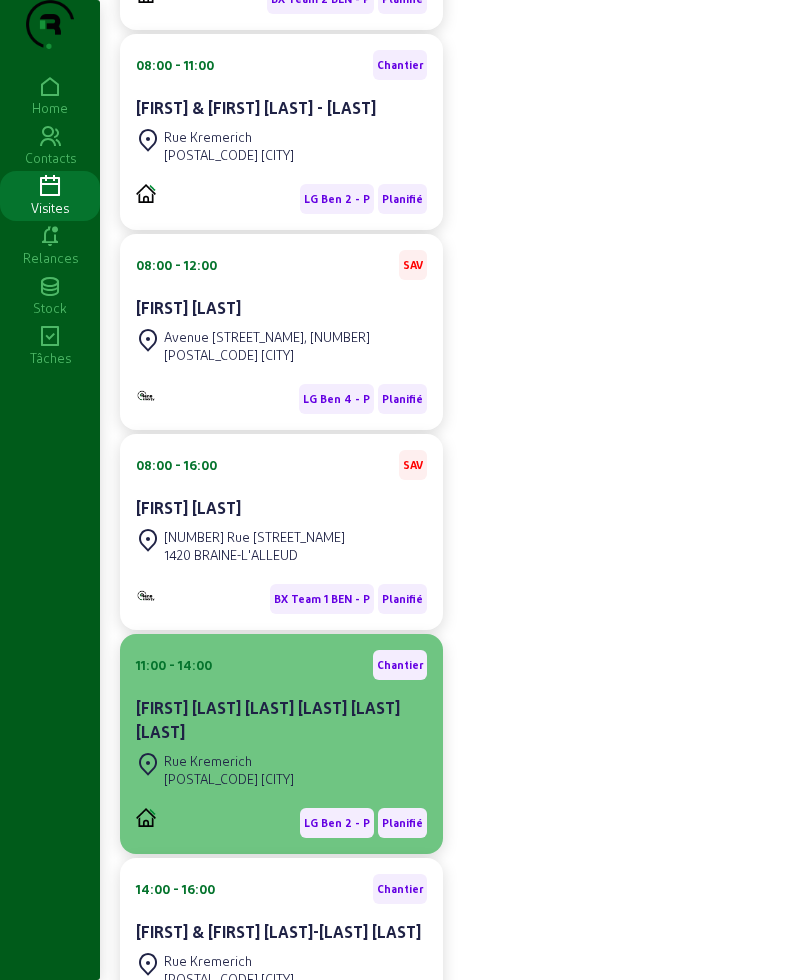 scroll, scrollTop: 1037, scrollLeft: 0, axis: vertical 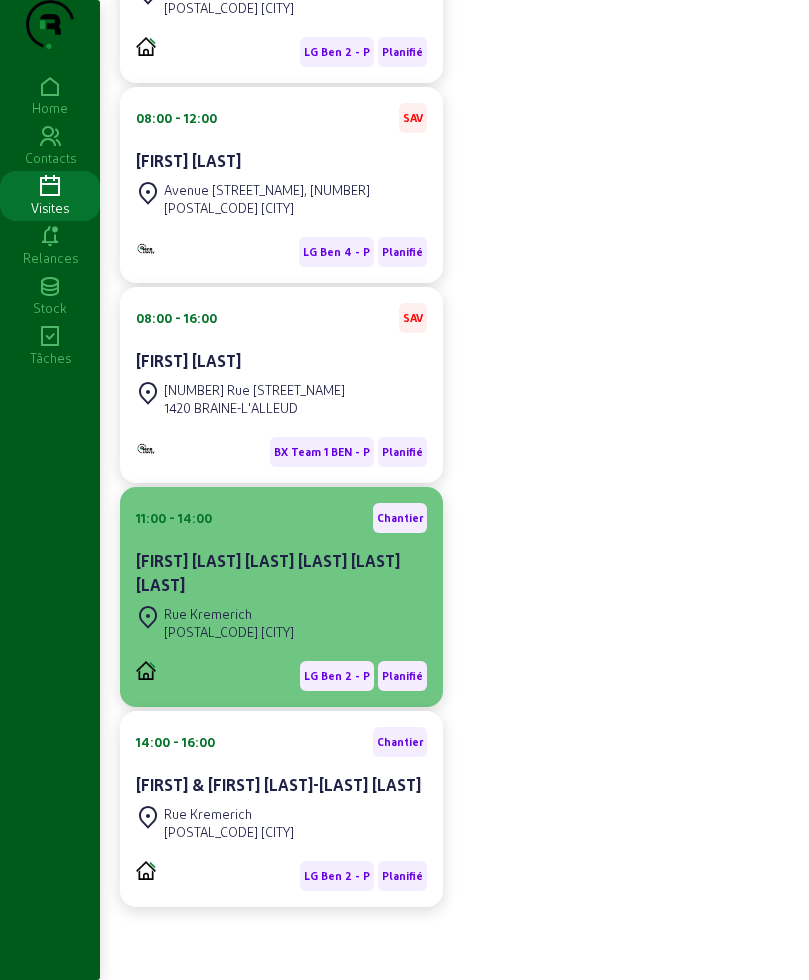 click on "[FIRST] [LAST] [LAST] [LAST] [LAST] [LAST]" 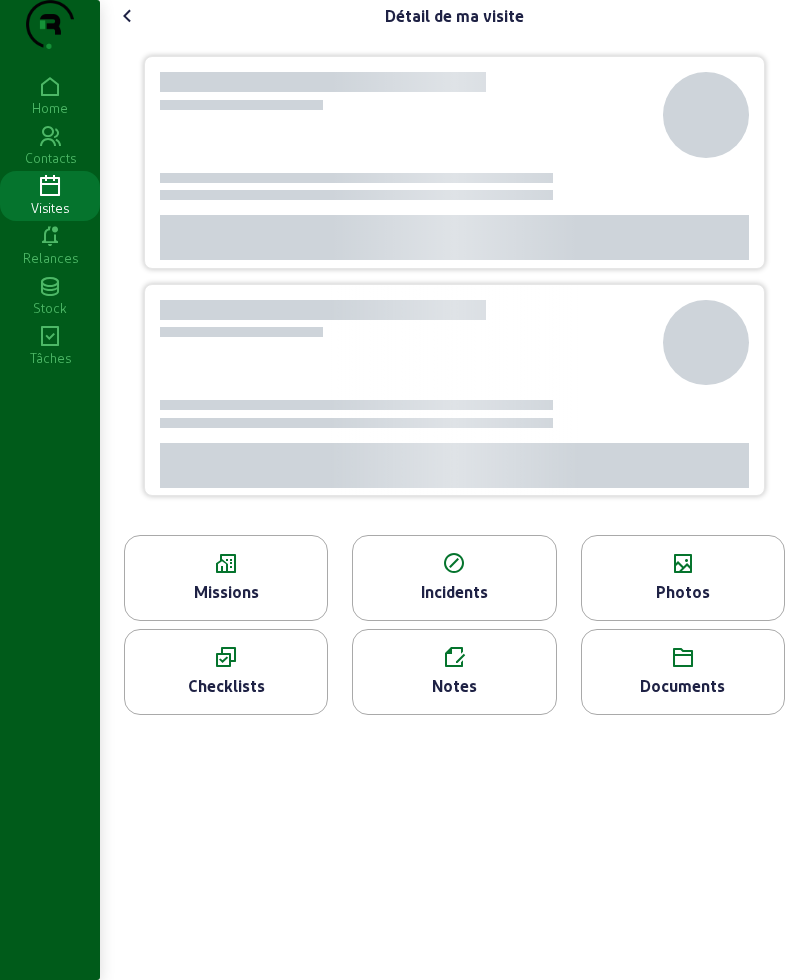 scroll, scrollTop: 0, scrollLeft: 0, axis: both 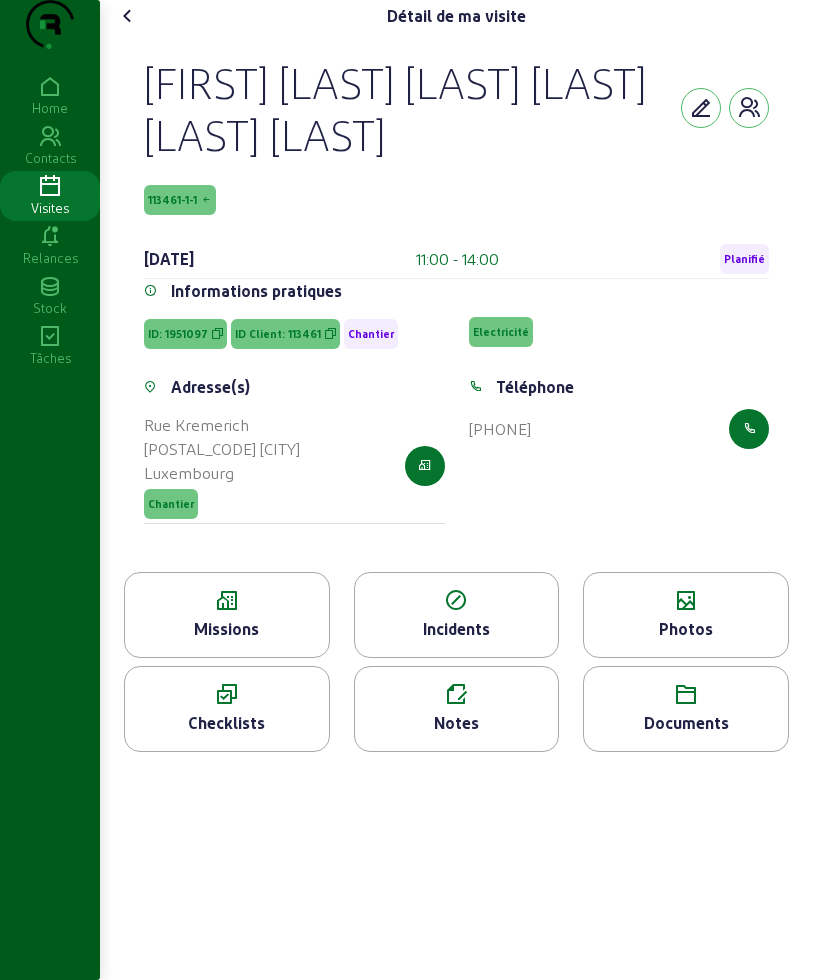 click 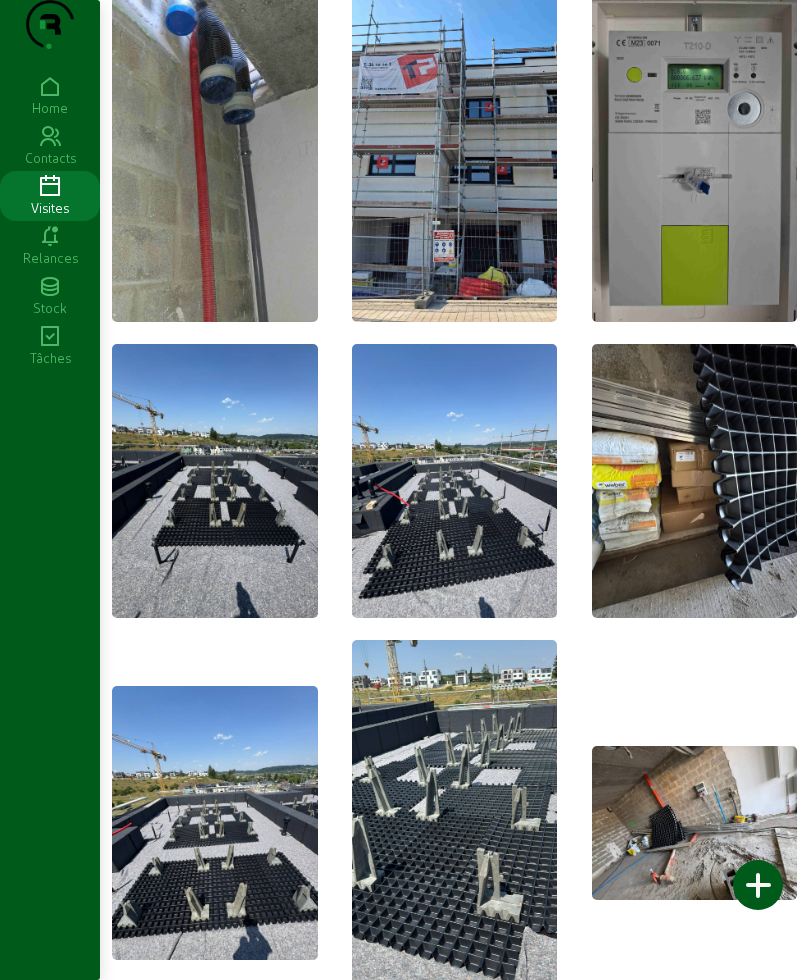 scroll, scrollTop: 0, scrollLeft: 0, axis: both 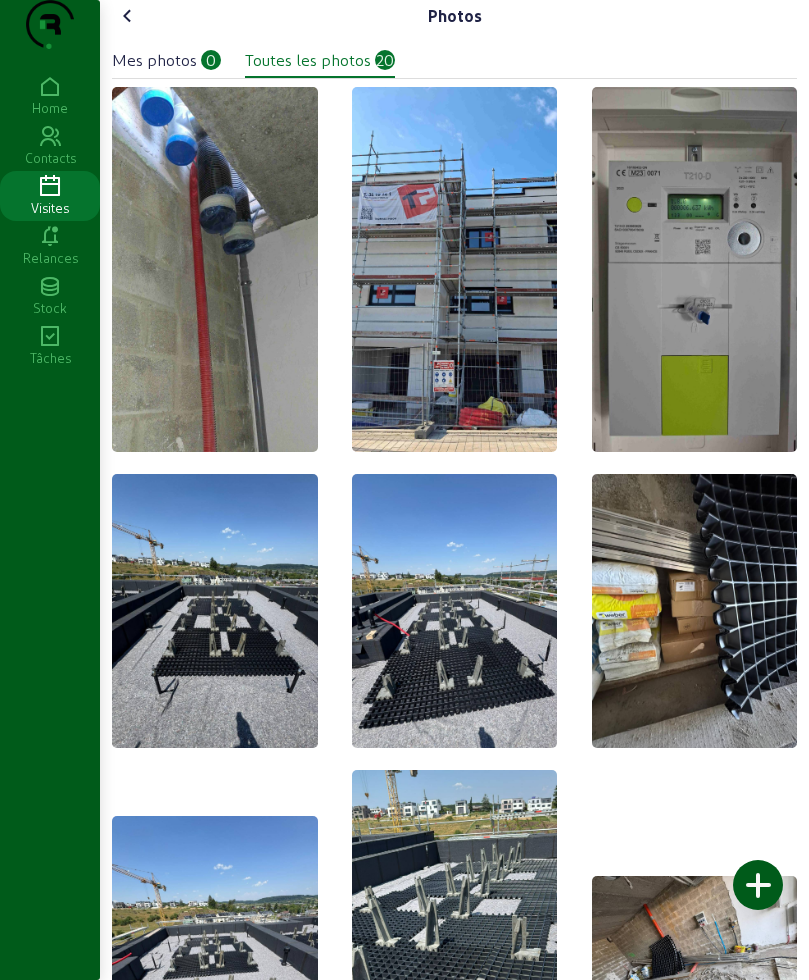 click 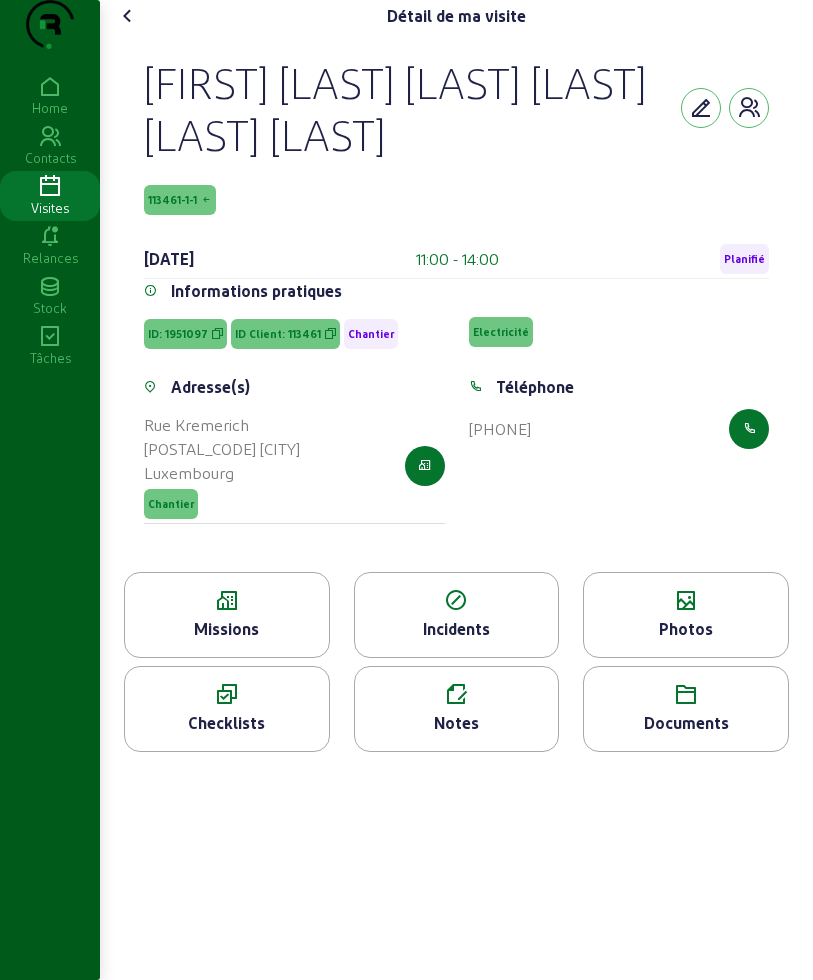 click 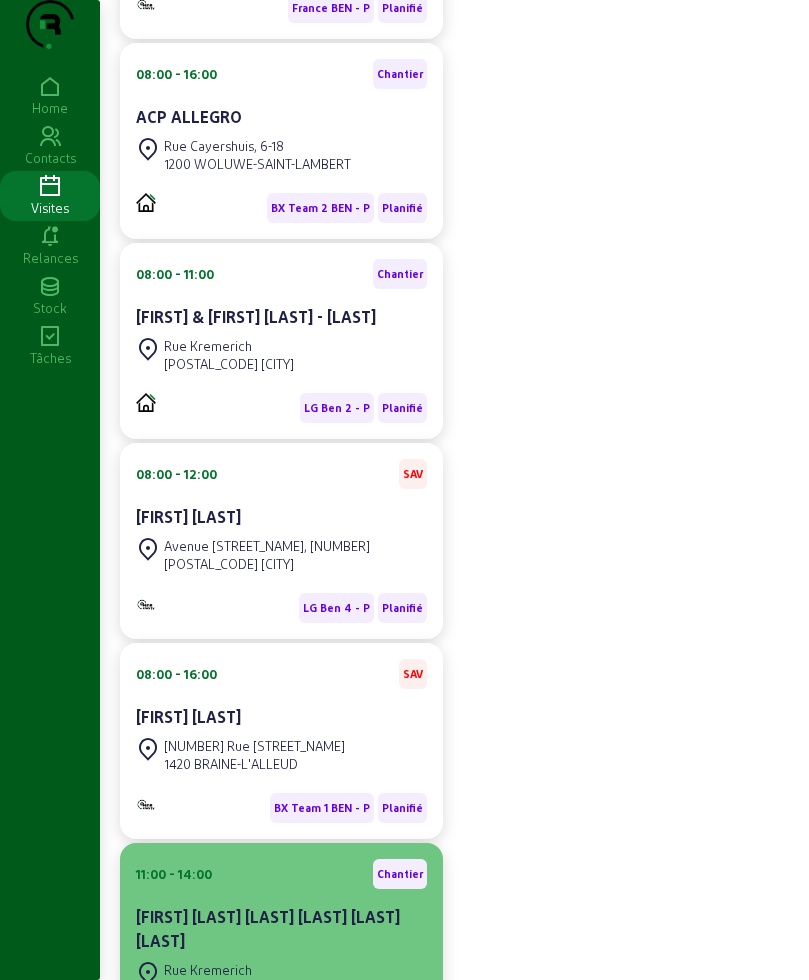 scroll, scrollTop: 1037, scrollLeft: 0, axis: vertical 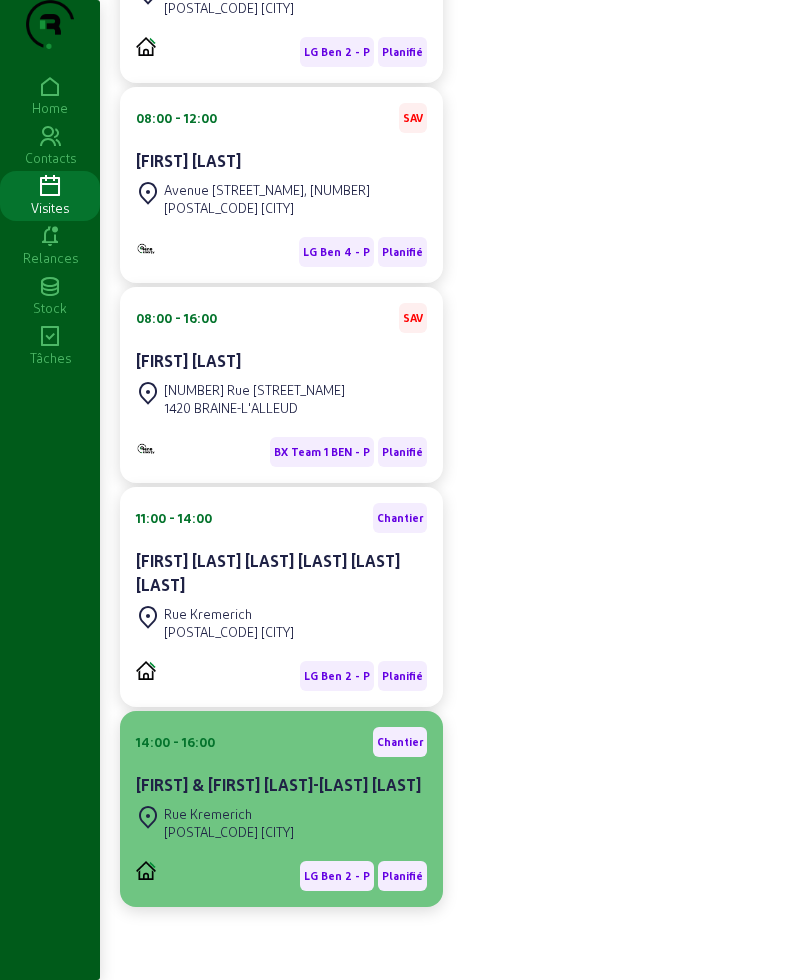 click on "Rue [STREET_NAME] [NUMBER] [CITY]" 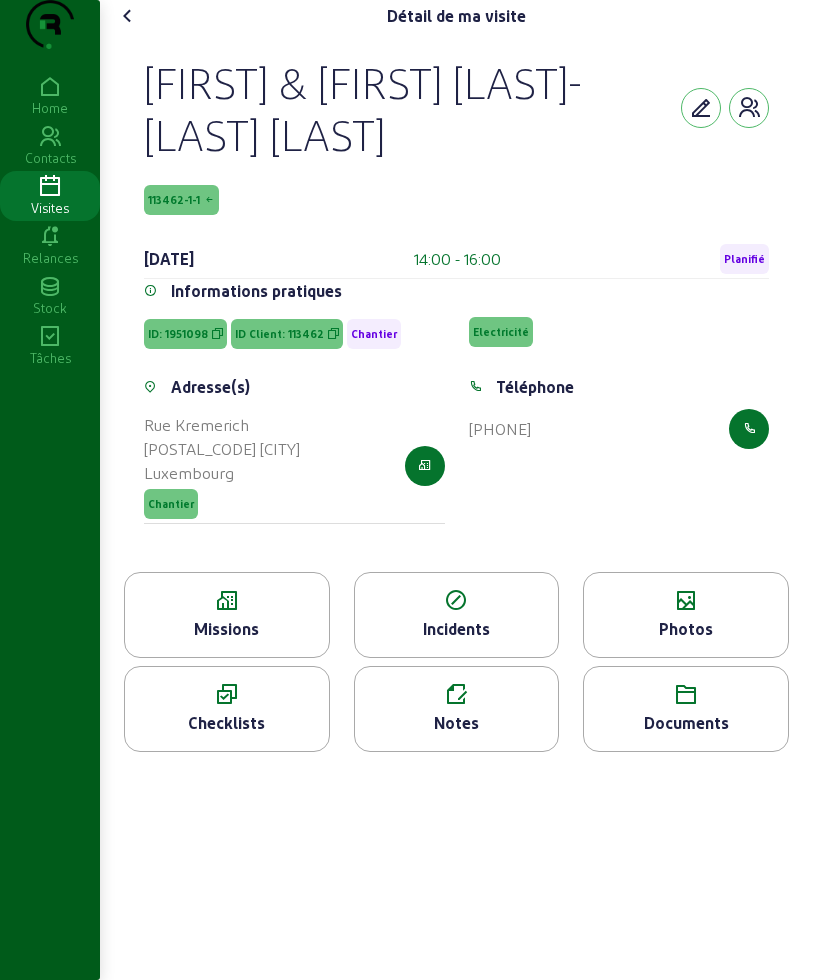 click on "Photos" 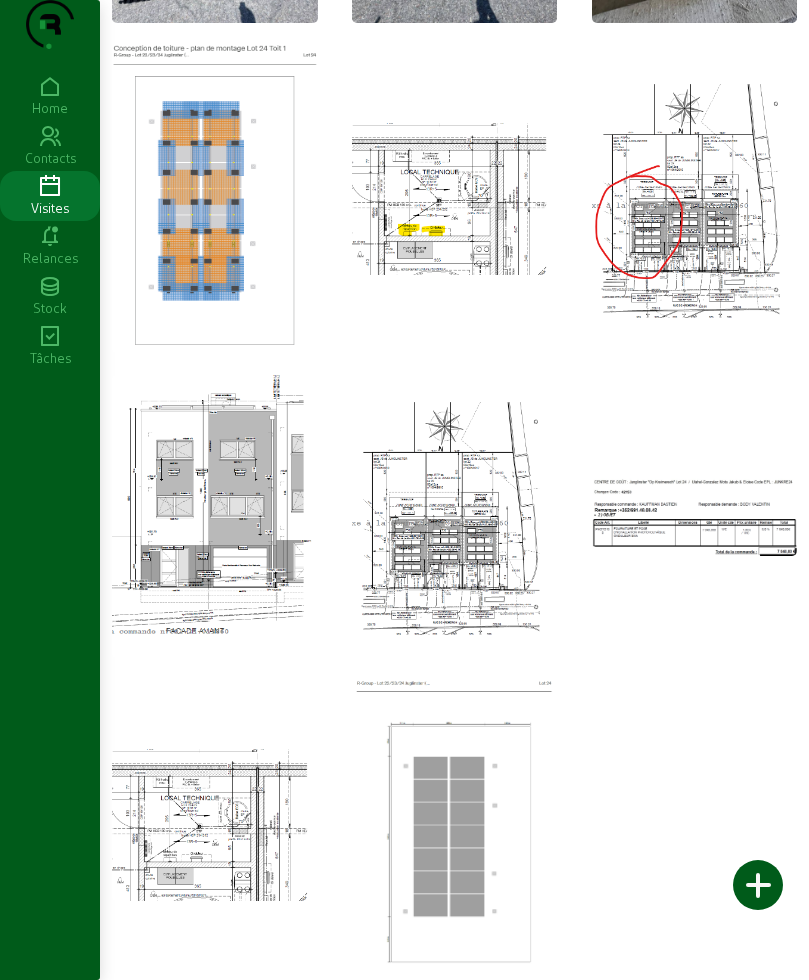 scroll, scrollTop: 1134, scrollLeft: 0, axis: vertical 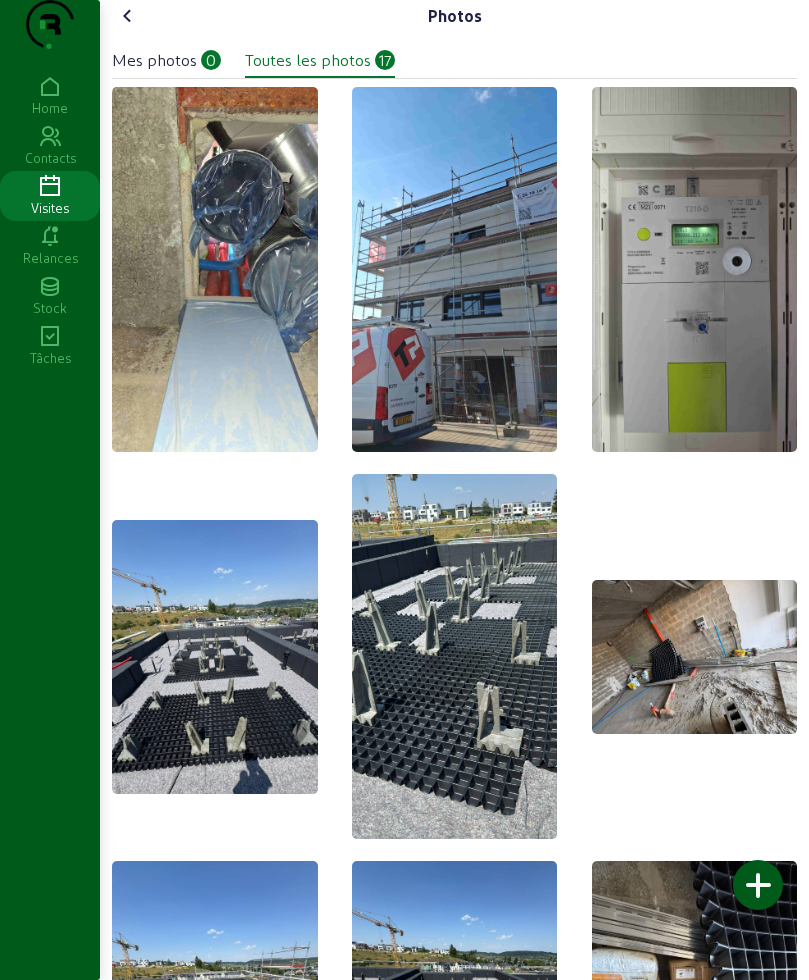 click 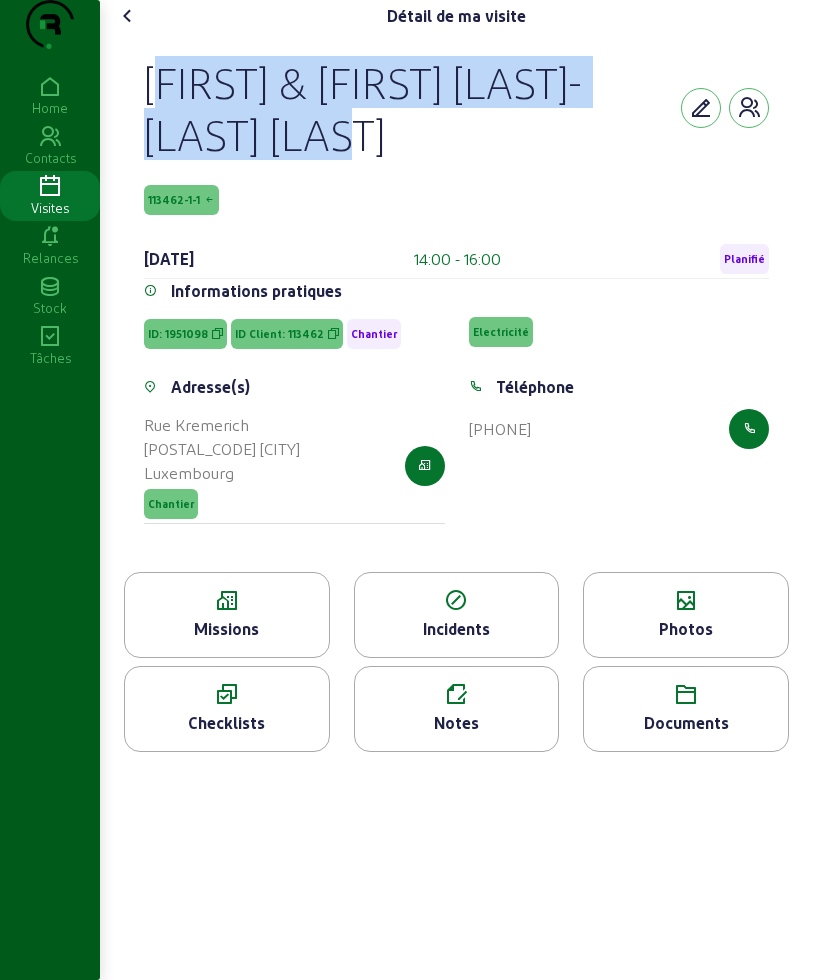 drag, startPoint x: 146, startPoint y: 118, endPoint x: 437, endPoint y: 192, distance: 300.26157 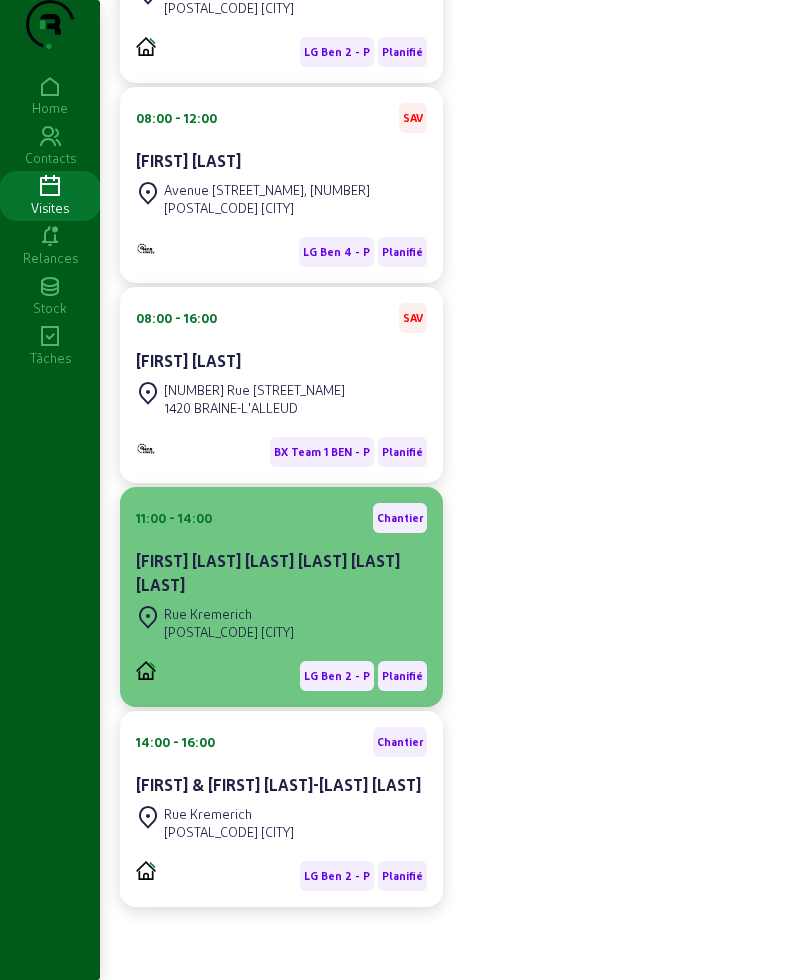 scroll, scrollTop: 1037, scrollLeft: 0, axis: vertical 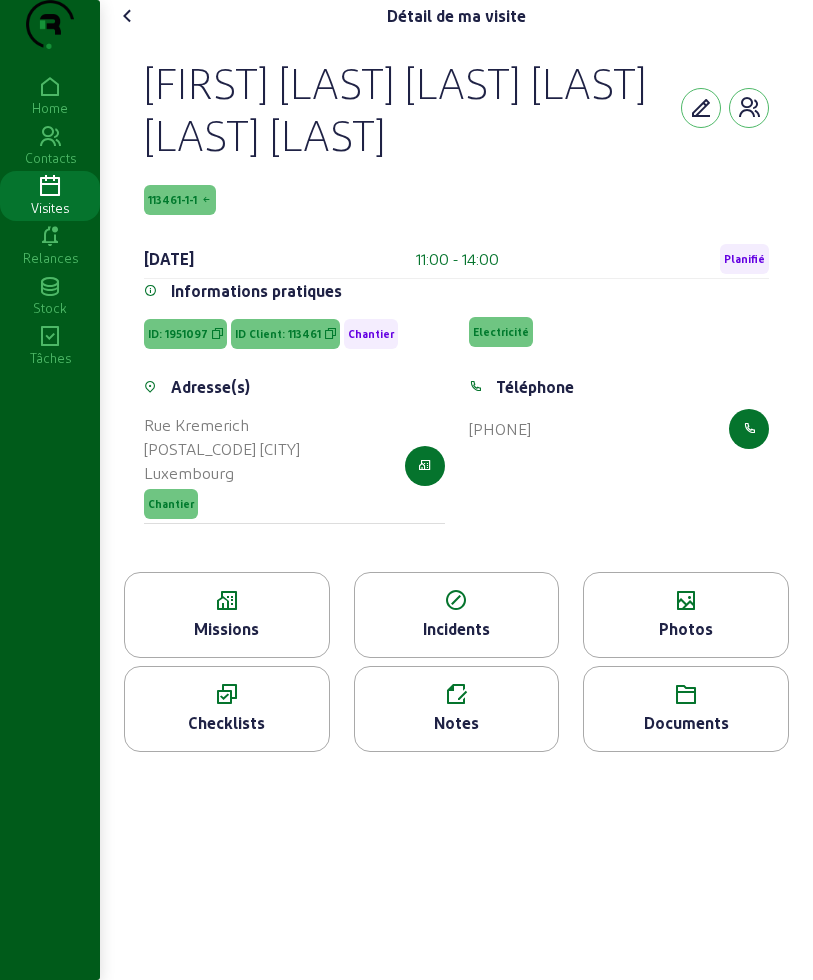 click on "Photos" 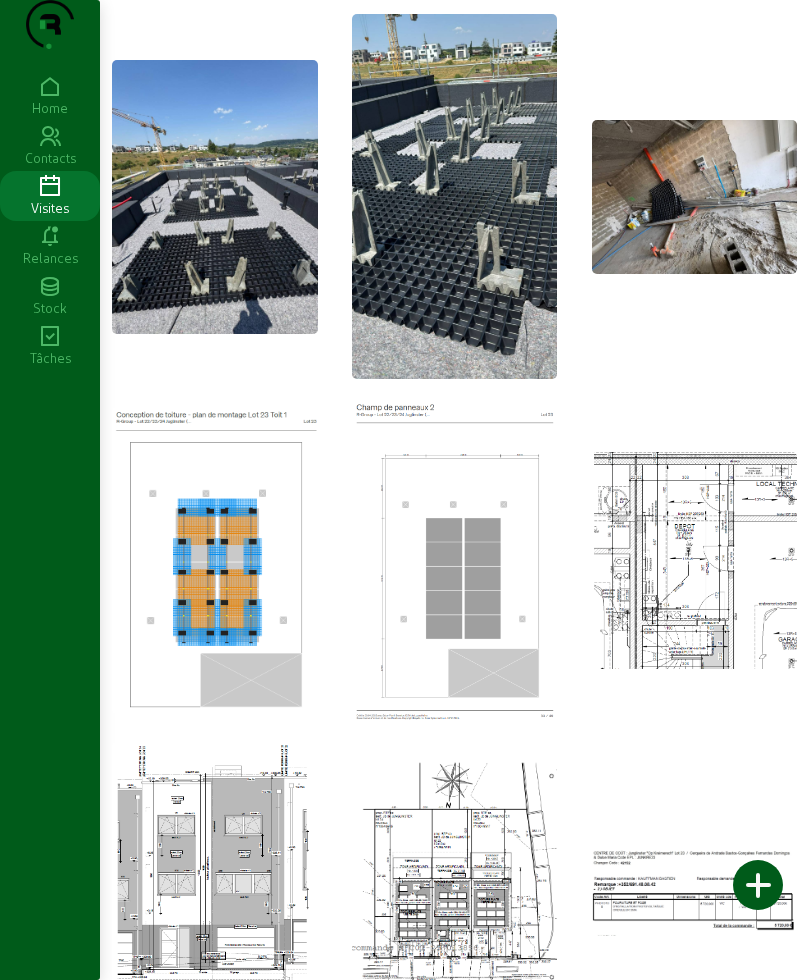 scroll, scrollTop: 875, scrollLeft: 0, axis: vertical 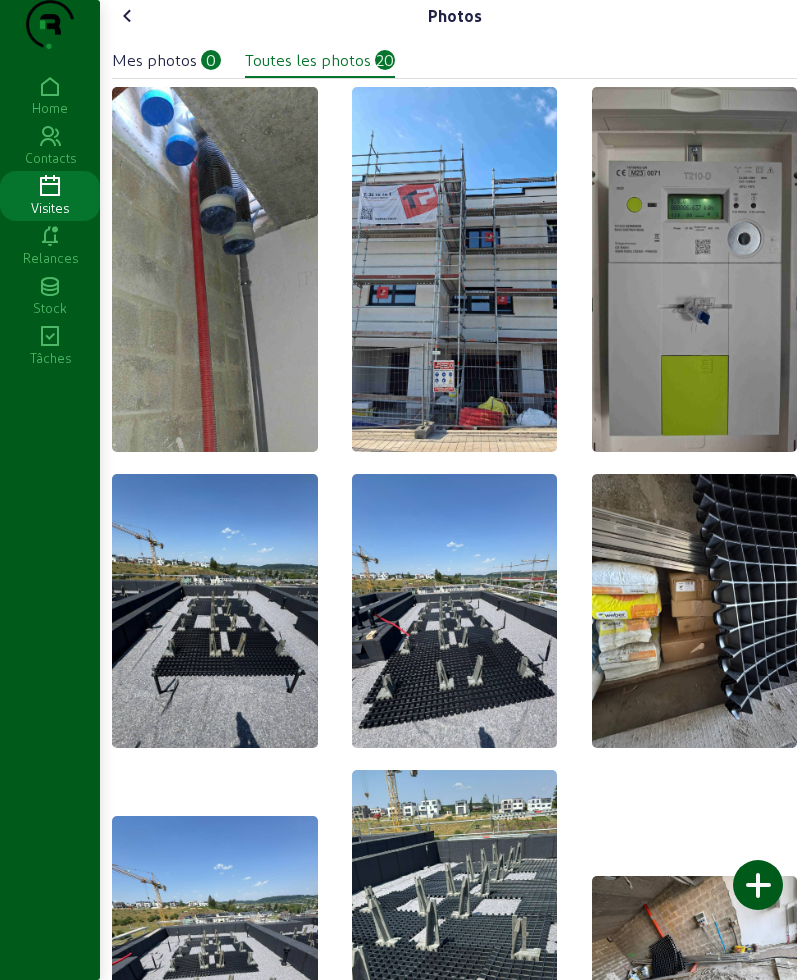click 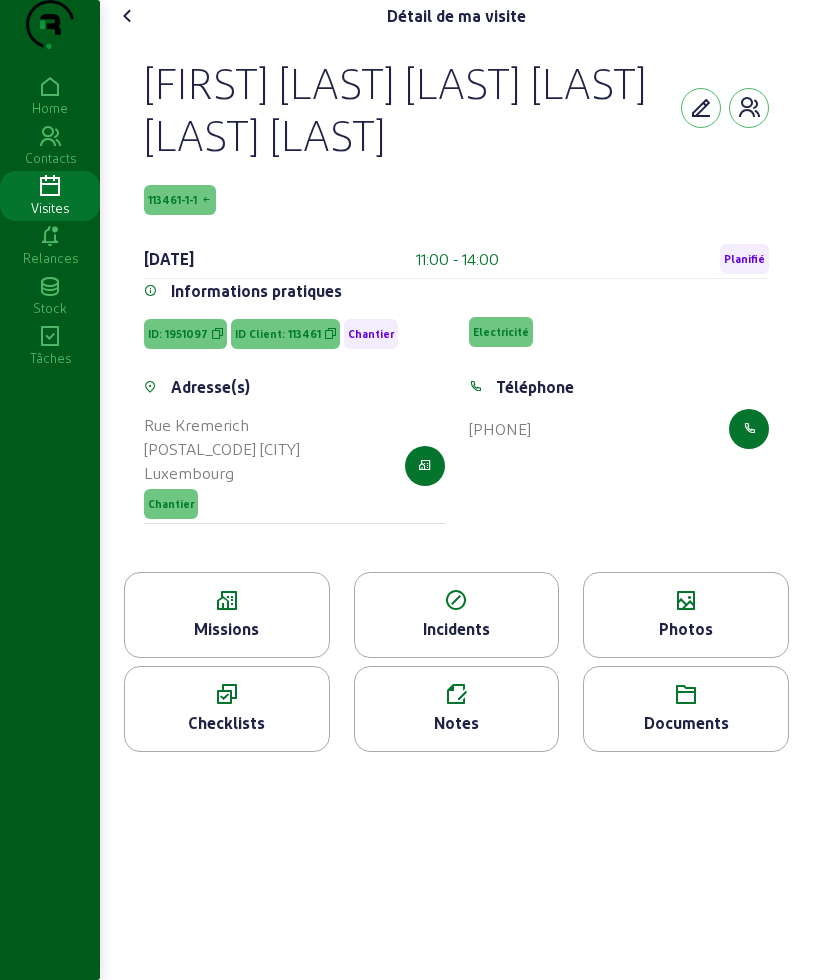 drag, startPoint x: 151, startPoint y: 115, endPoint x: 412, endPoint y: 278, distance: 307.7174 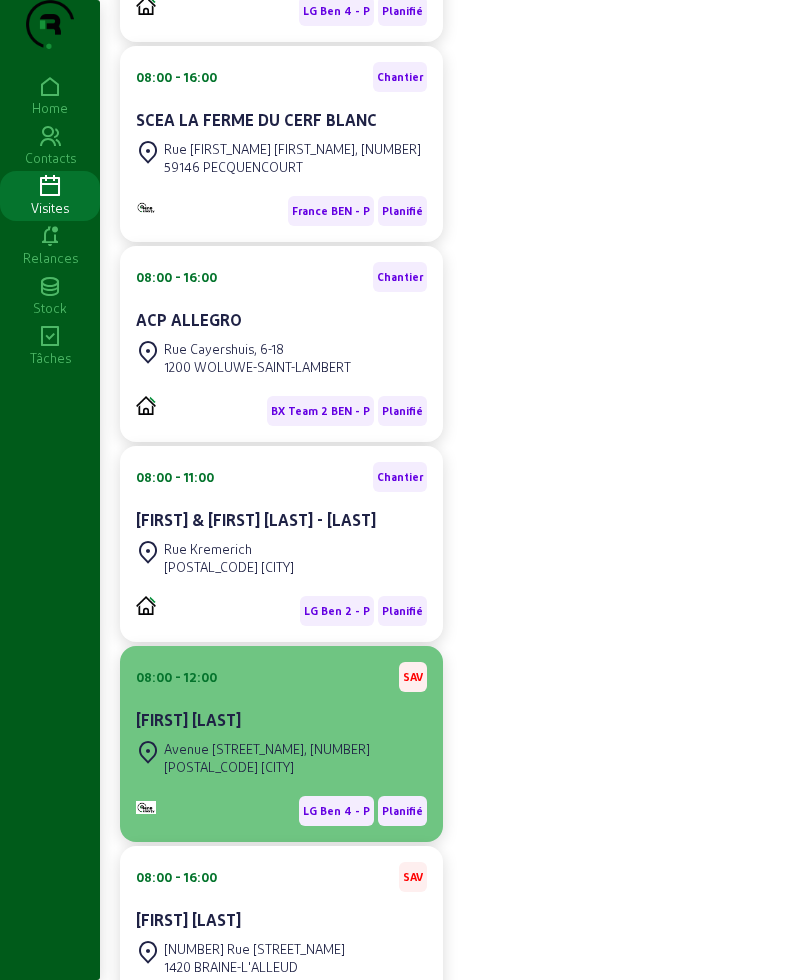 scroll, scrollTop: 516, scrollLeft: 0, axis: vertical 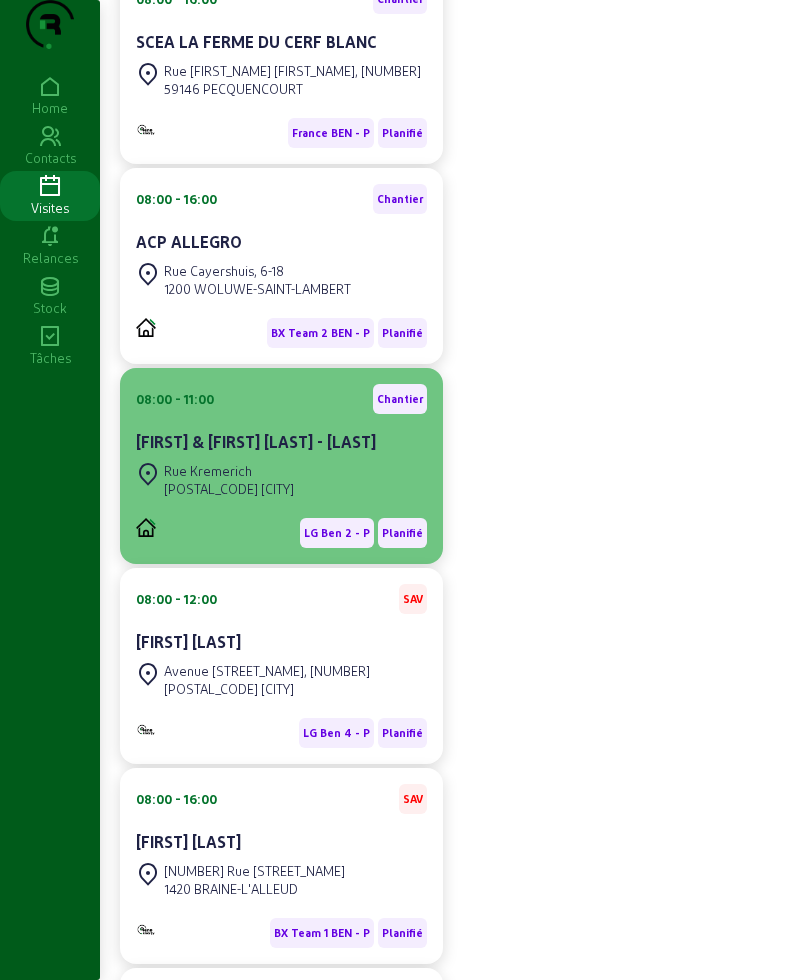 click on "Rue [STREET_NAME] [NUMBER] [CITY]" 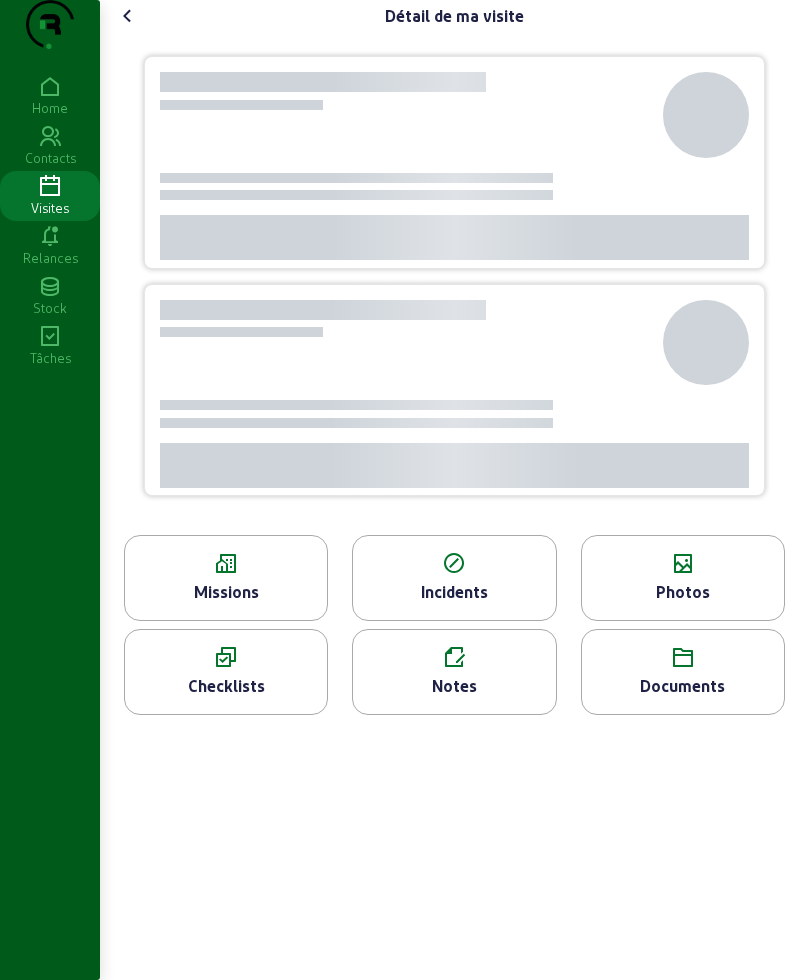 scroll, scrollTop: 0, scrollLeft: 0, axis: both 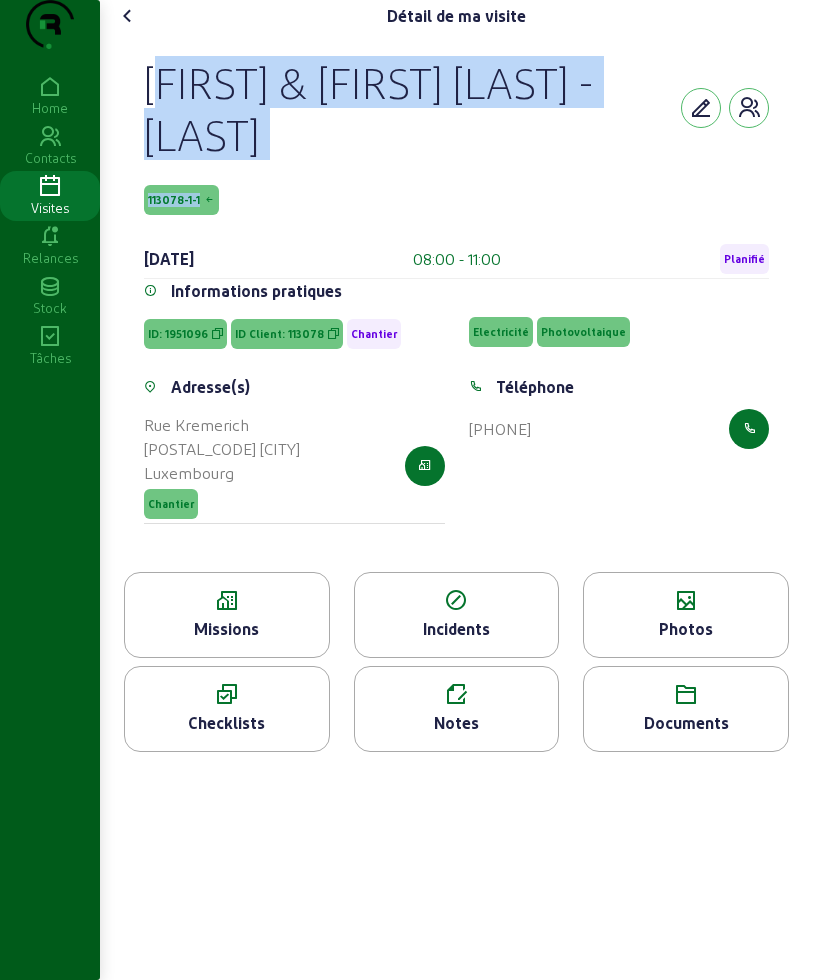 drag, startPoint x: 140, startPoint y: 114, endPoint x: 402, endPoint y: 219, distance: 282.257 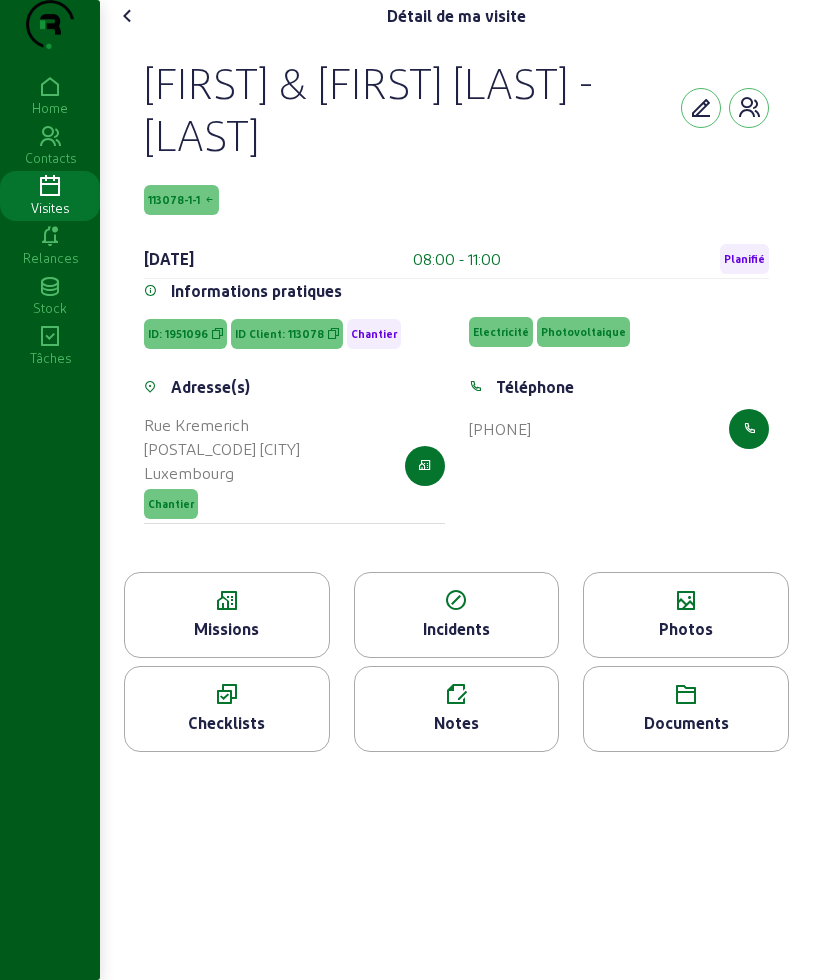 click on "Photos" 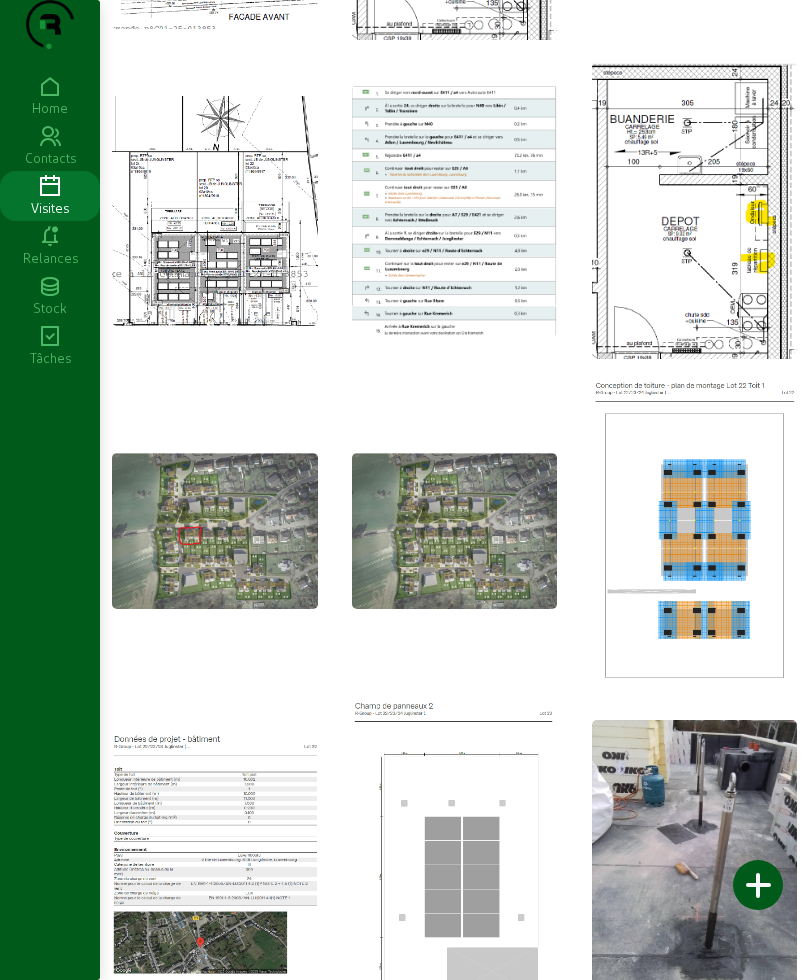 scroll, scrollTop: 1473, scrollLeft: 0, axis: vertical 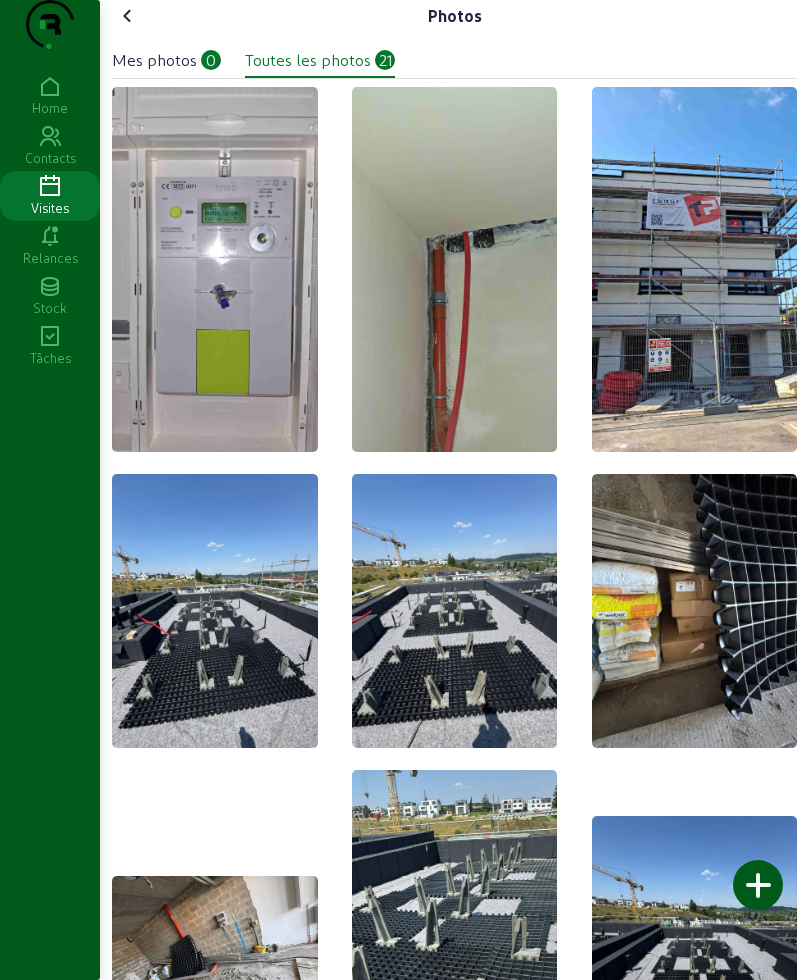 click 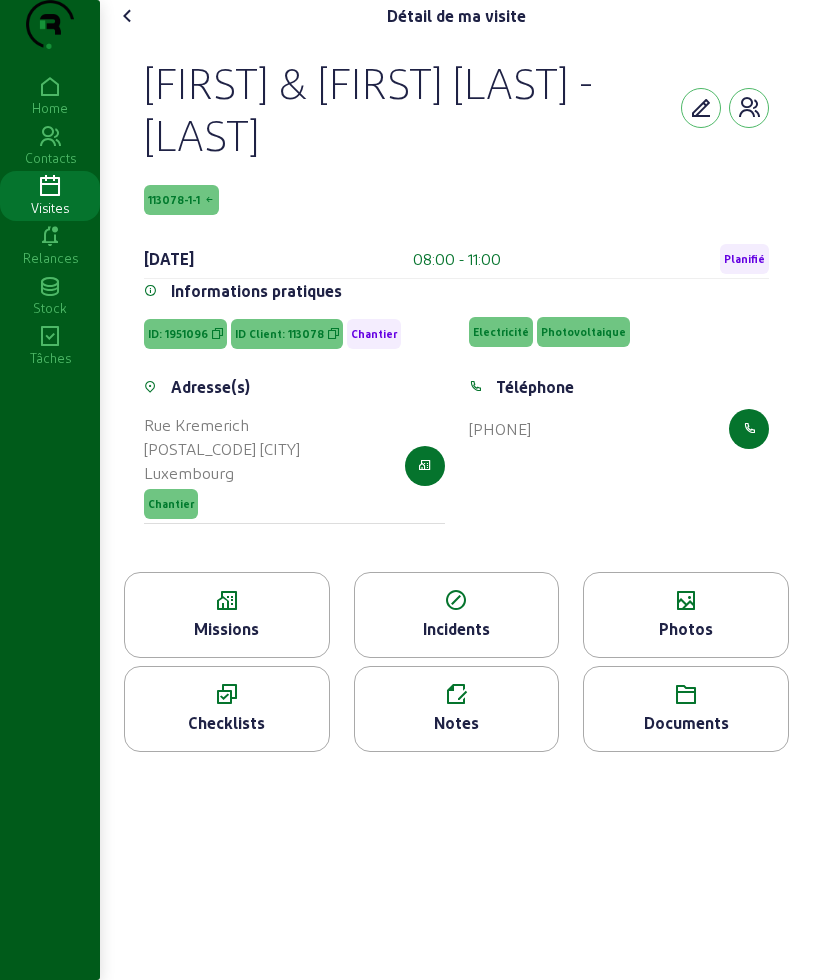 drag, startPoint x: 144, startPoint y: 116, endPoint x: 340, endPoint y: 177, distance: 205.273 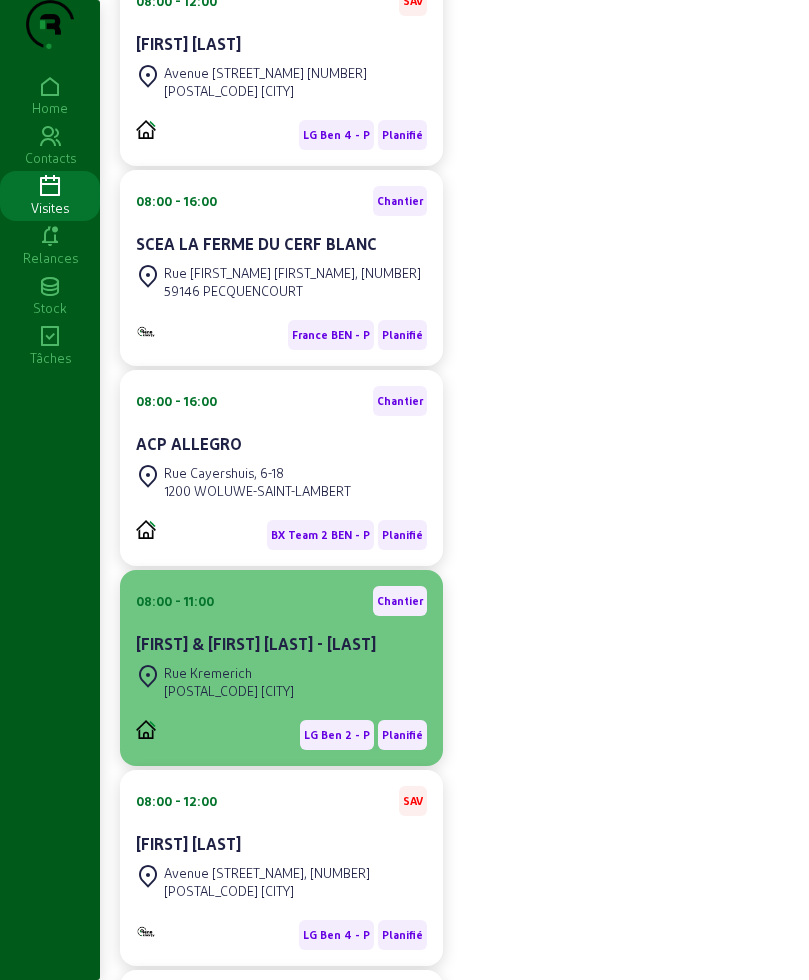 scroll, scrollTop: 375, scrollLeft: 0, axis: vertical 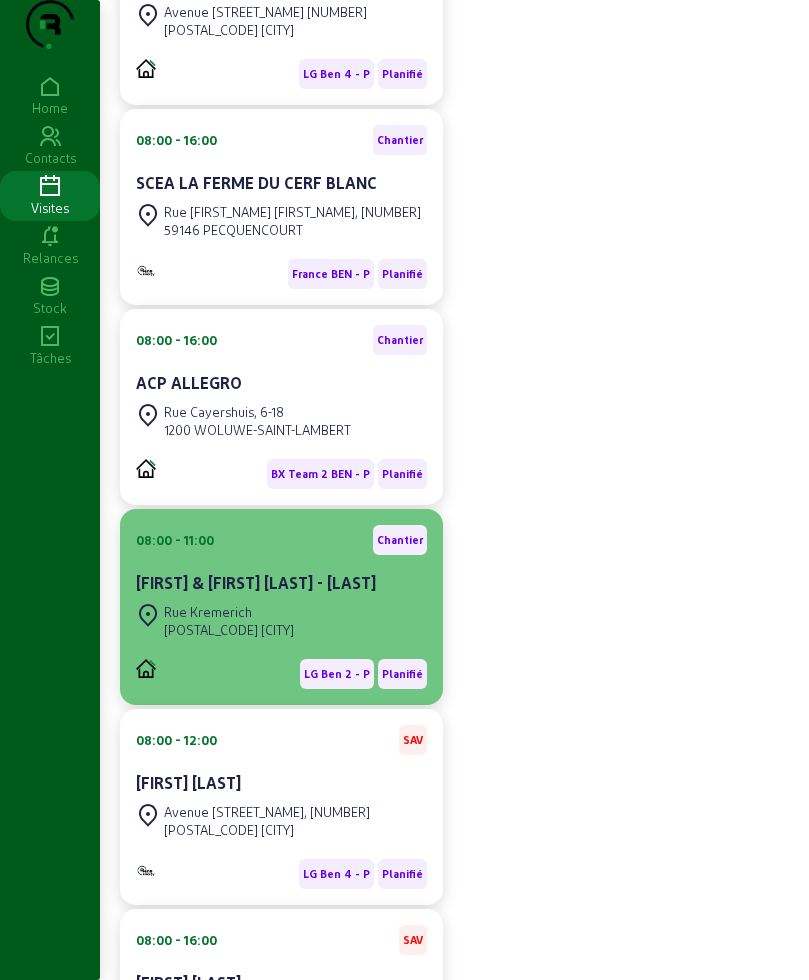 click on "[FIRST] & [FIRST] [LAST] - [LAST]" 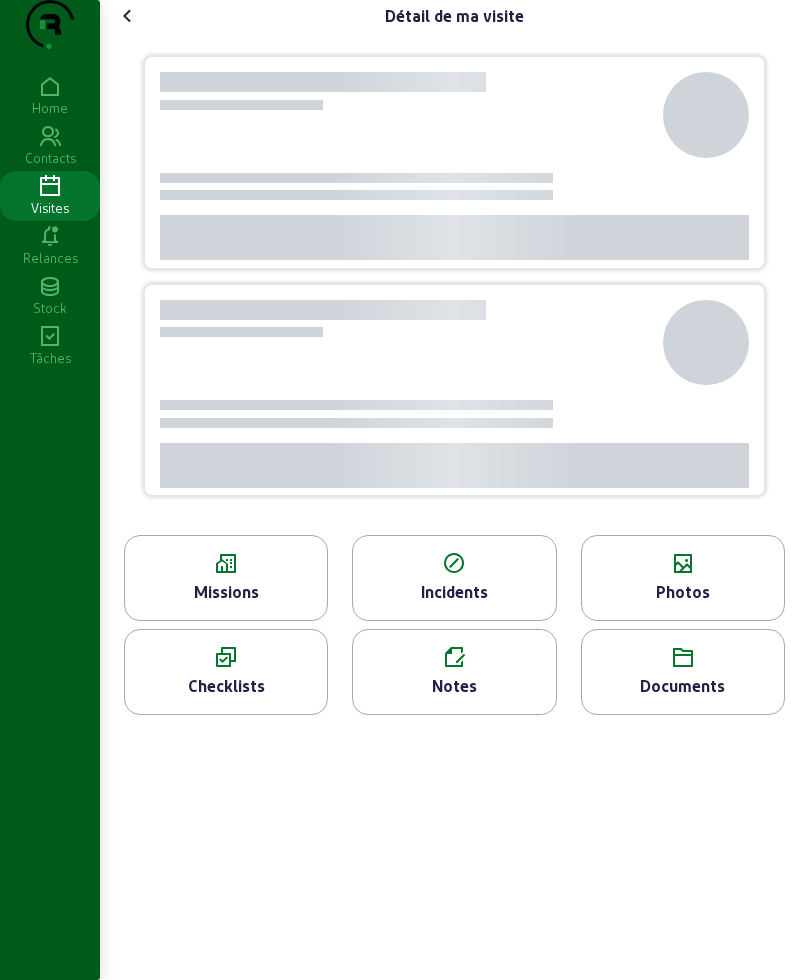 scroll, scrollTop: 0, scrollLeft: 0, axis: both 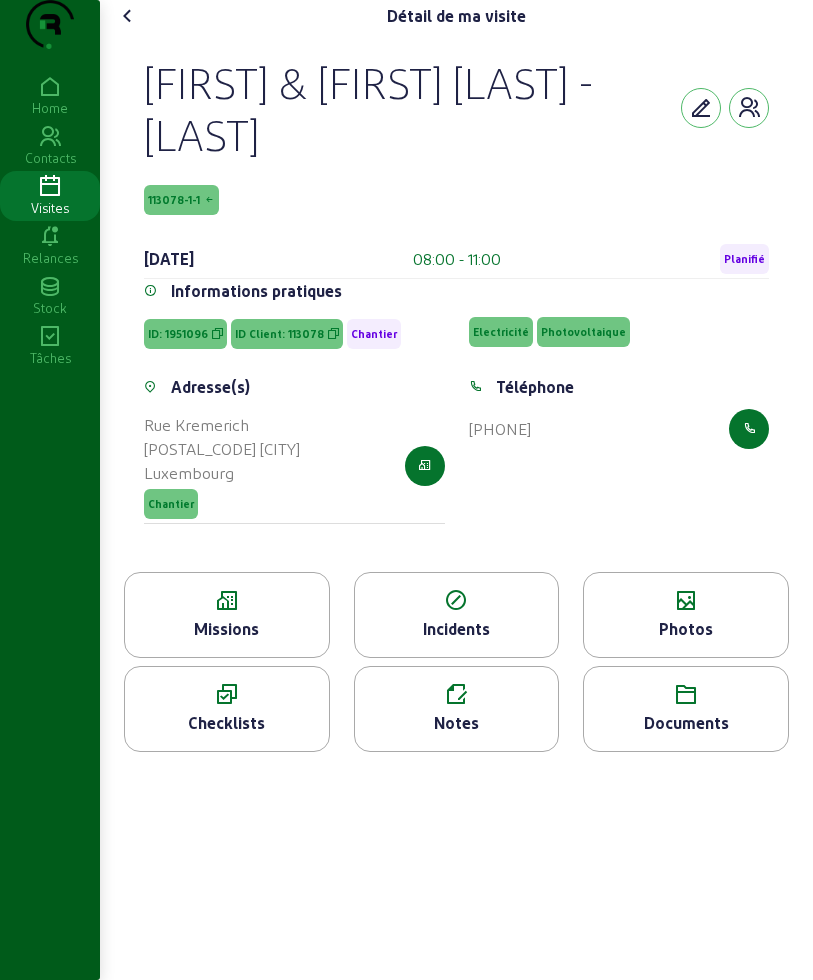 click on "Photos" 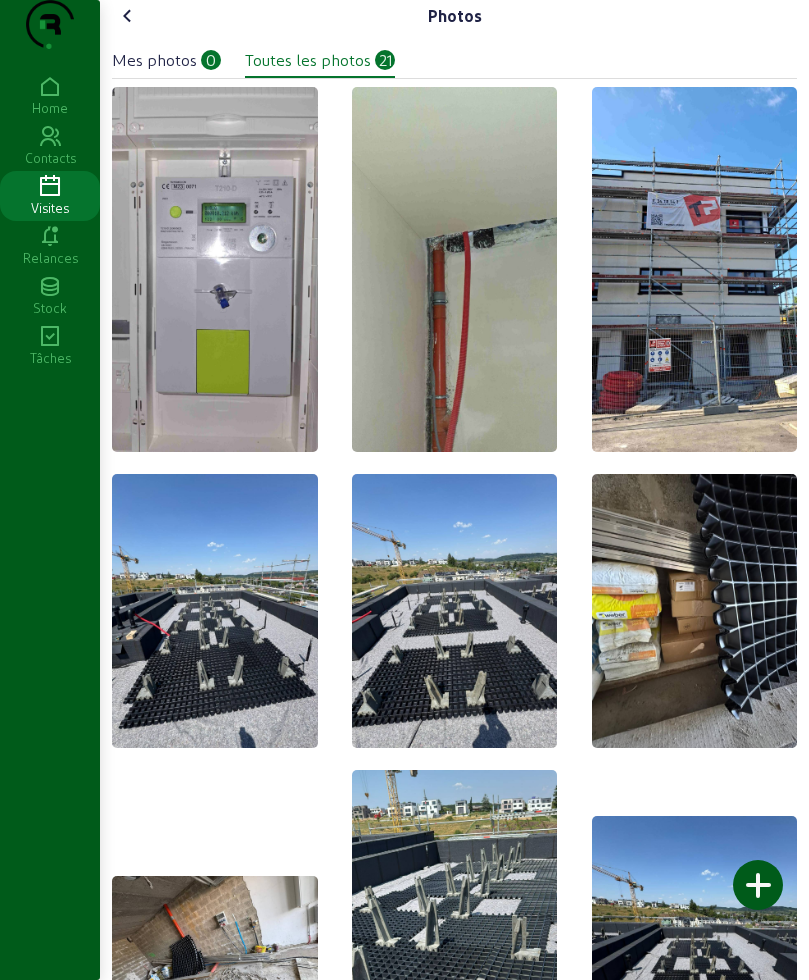 click 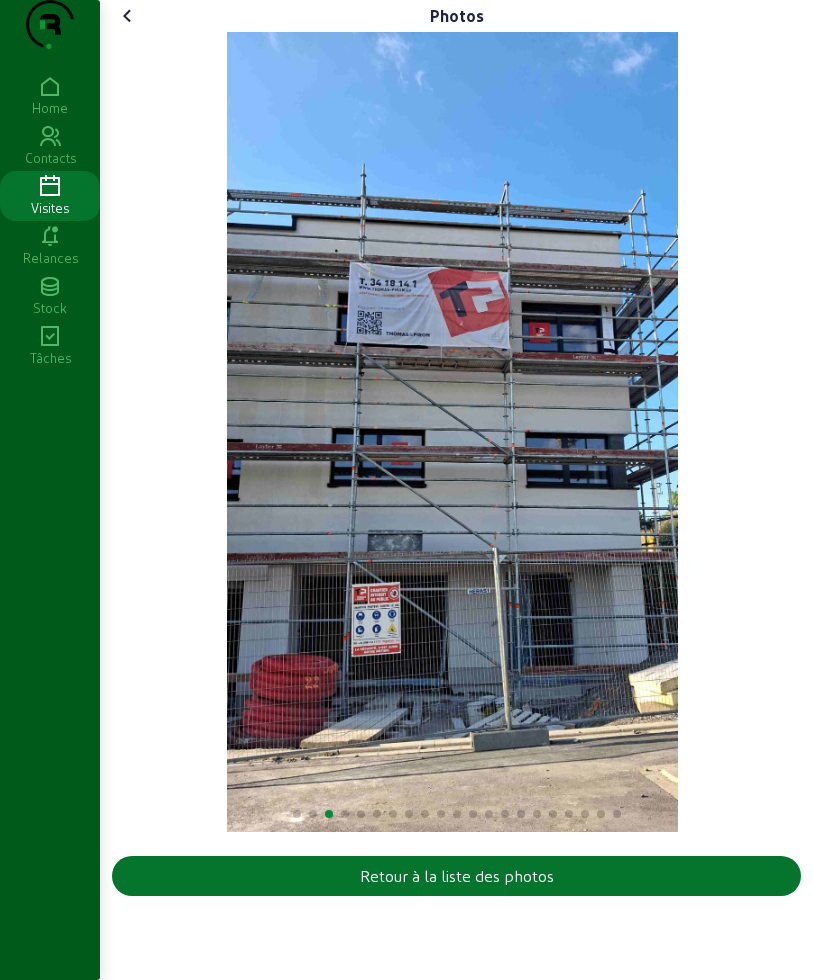 click on "Retour à la liste des photos" 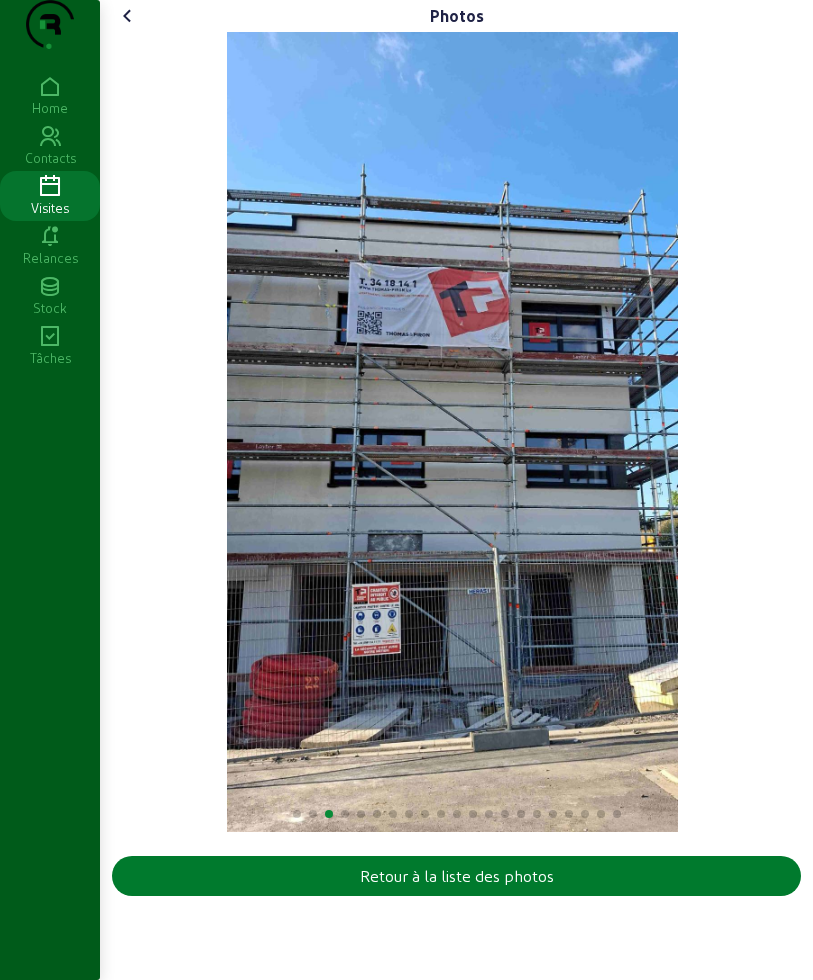 click on "Retour à la liste des photos" 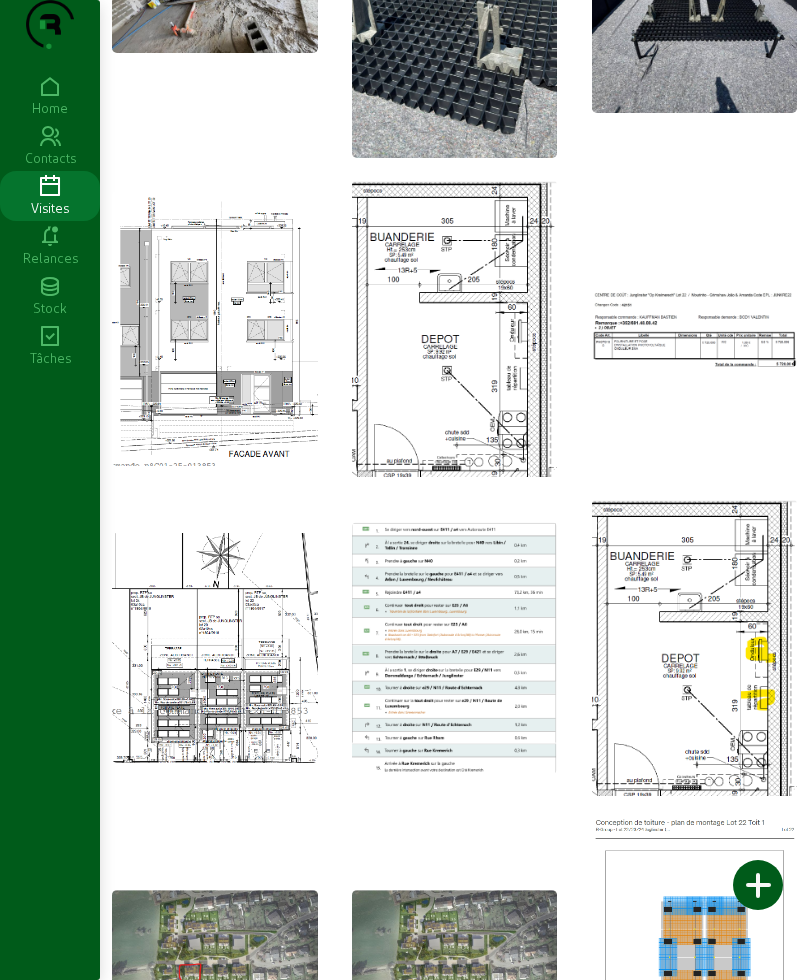scroll, scrollTop: 1125, scrollLeft: 0, axis: vertical 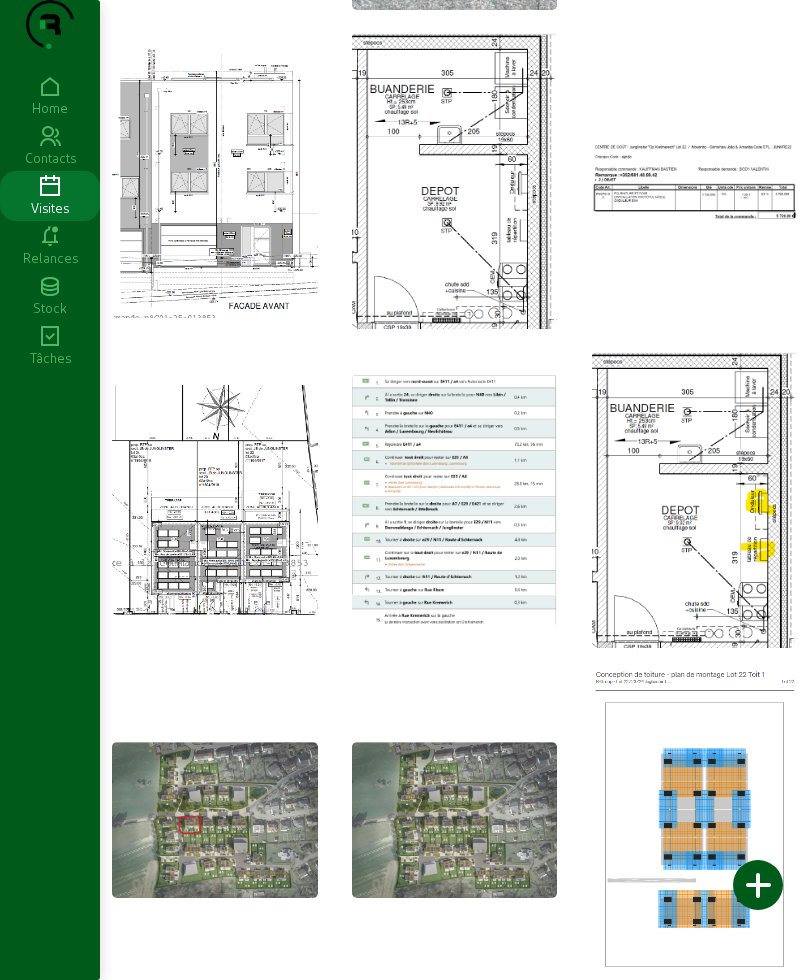 click 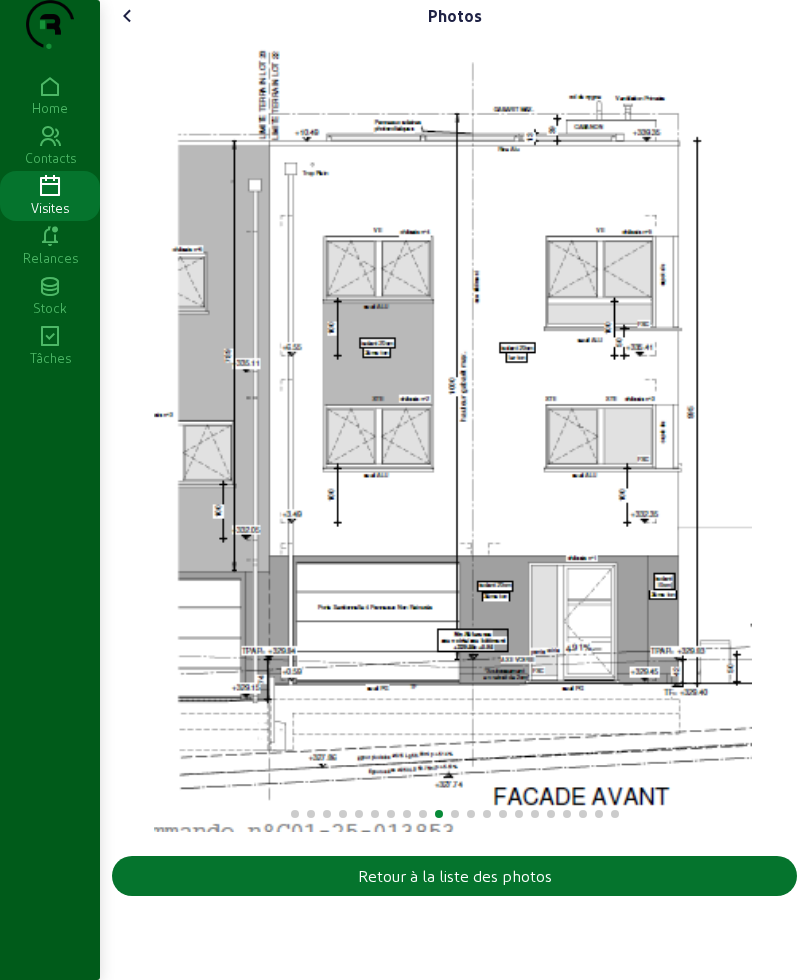 scroll, scrollTop: 0, scrollLeft: 0, axis: both 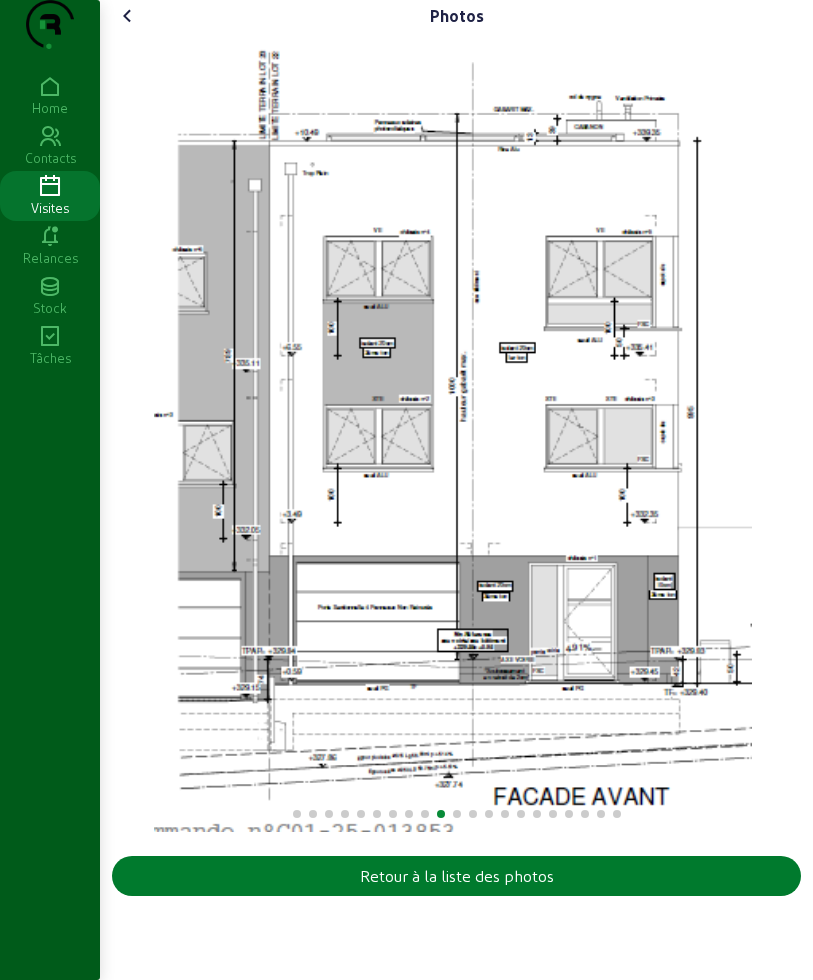 click on "Retour à la liste des photos" 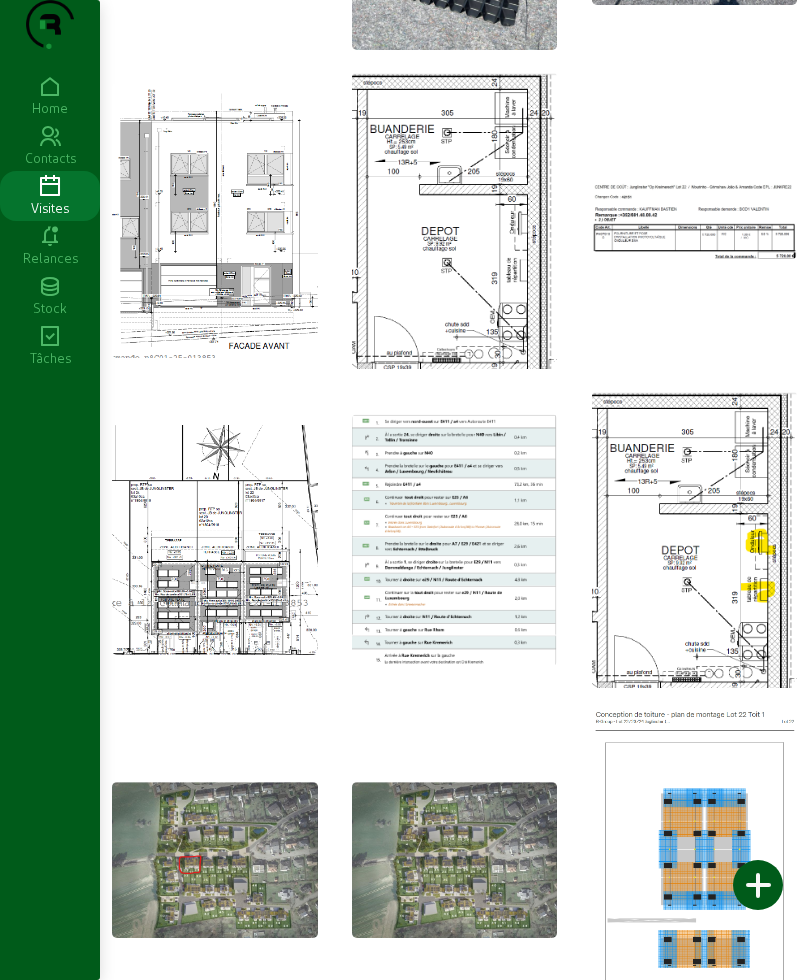 scroll, scrollTop: 1125, scrollLeft: 0, axis: vertical 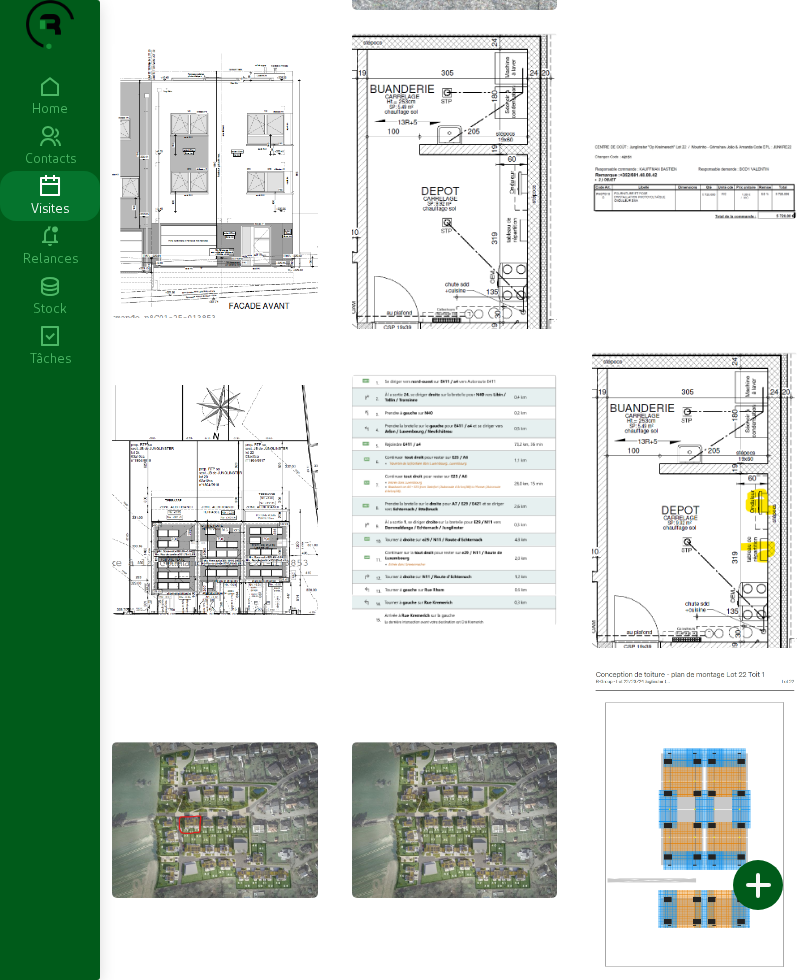 click 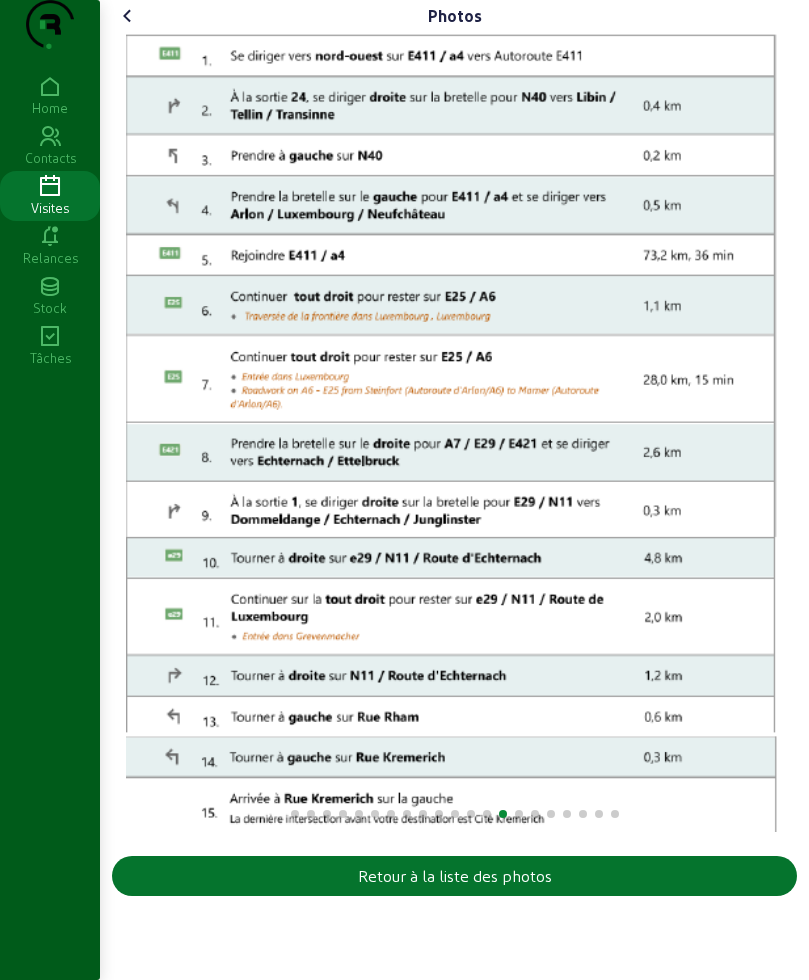 scroll, scrollTop: 0, scrollLeft: 0, axis: both 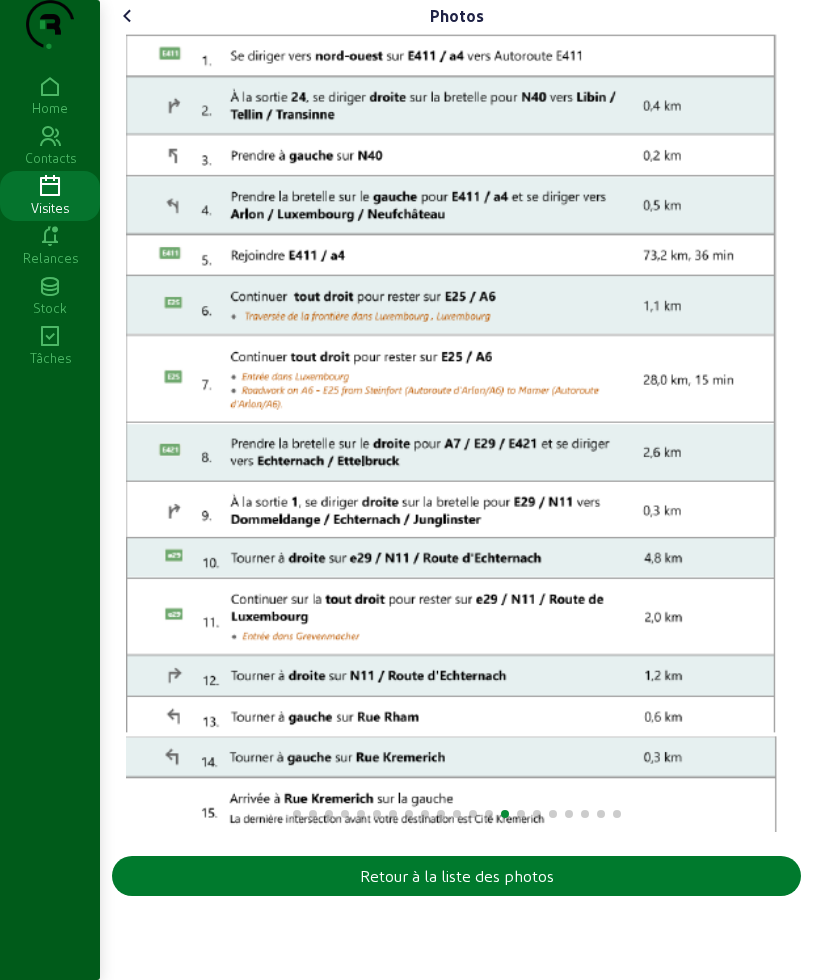 click on "Retour à la liste des photos" 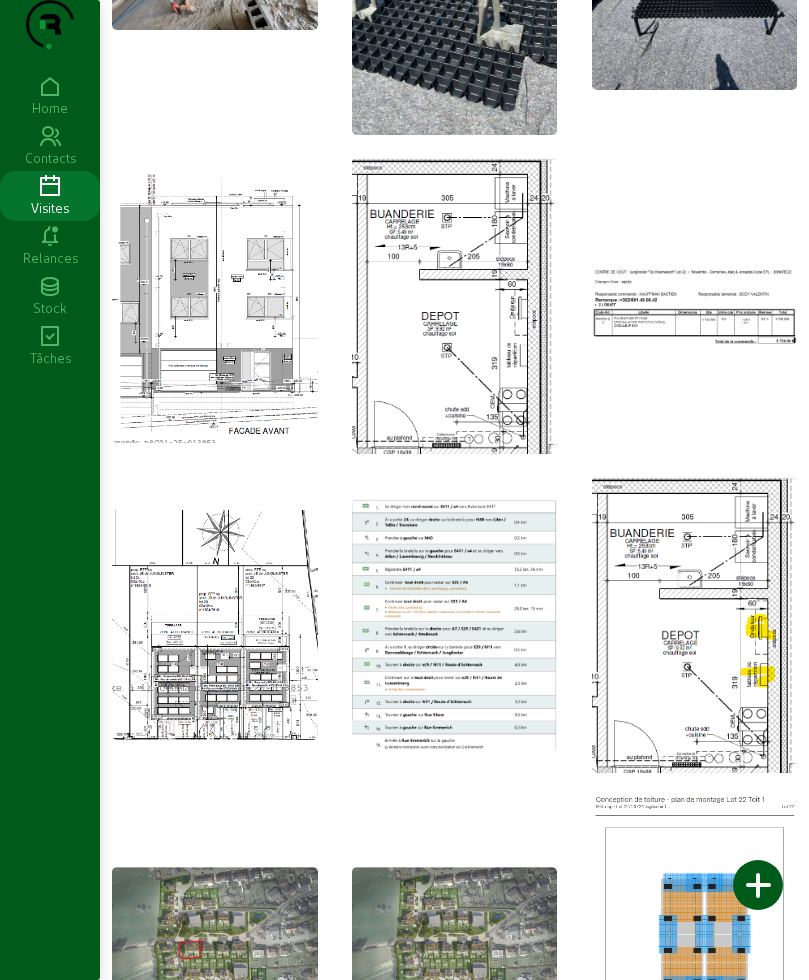 scroll, scrollTop: 1250, scrollLeft: 0, axis: vertical 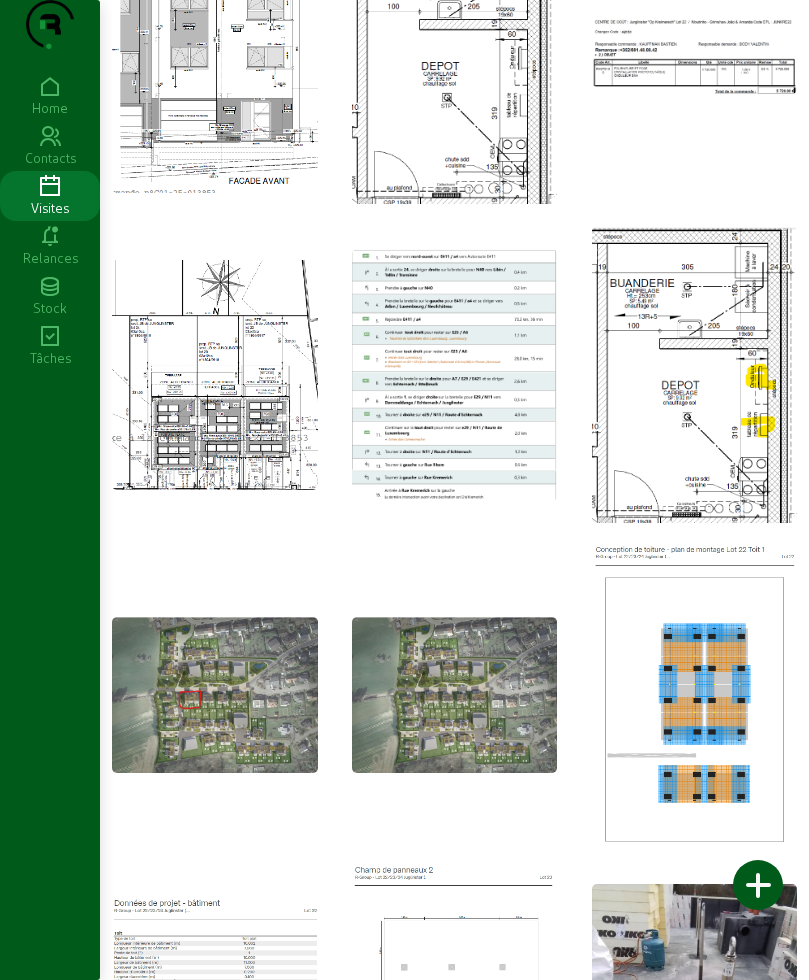 click 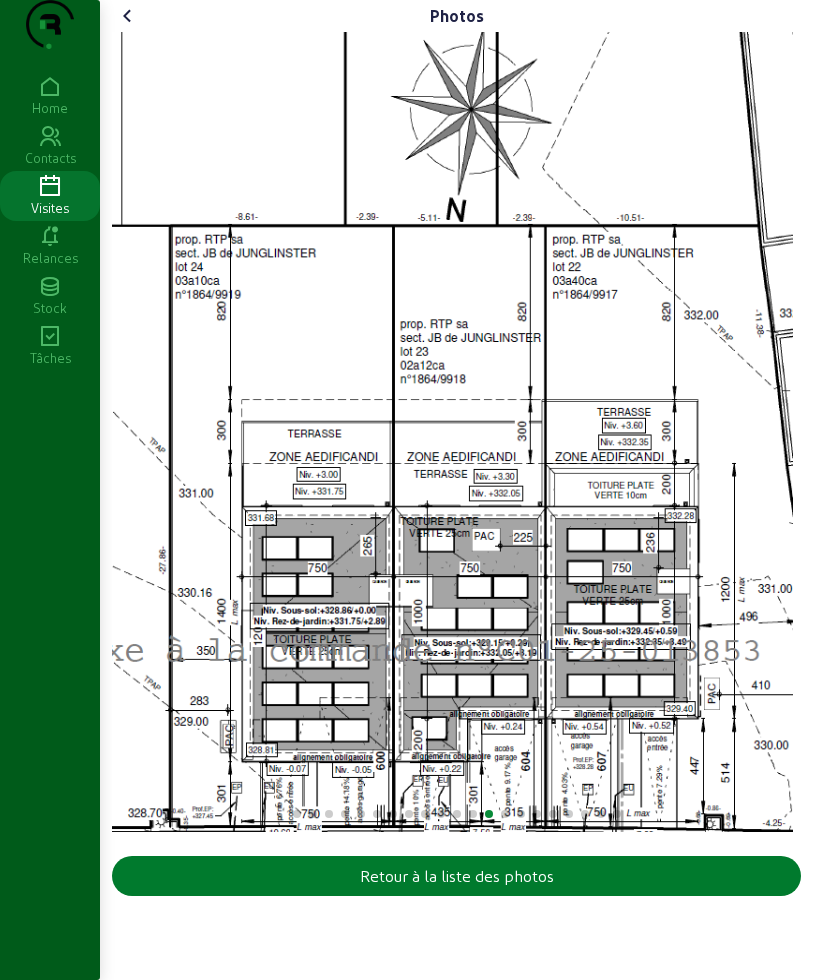 click on "Retour à la liste des photos" 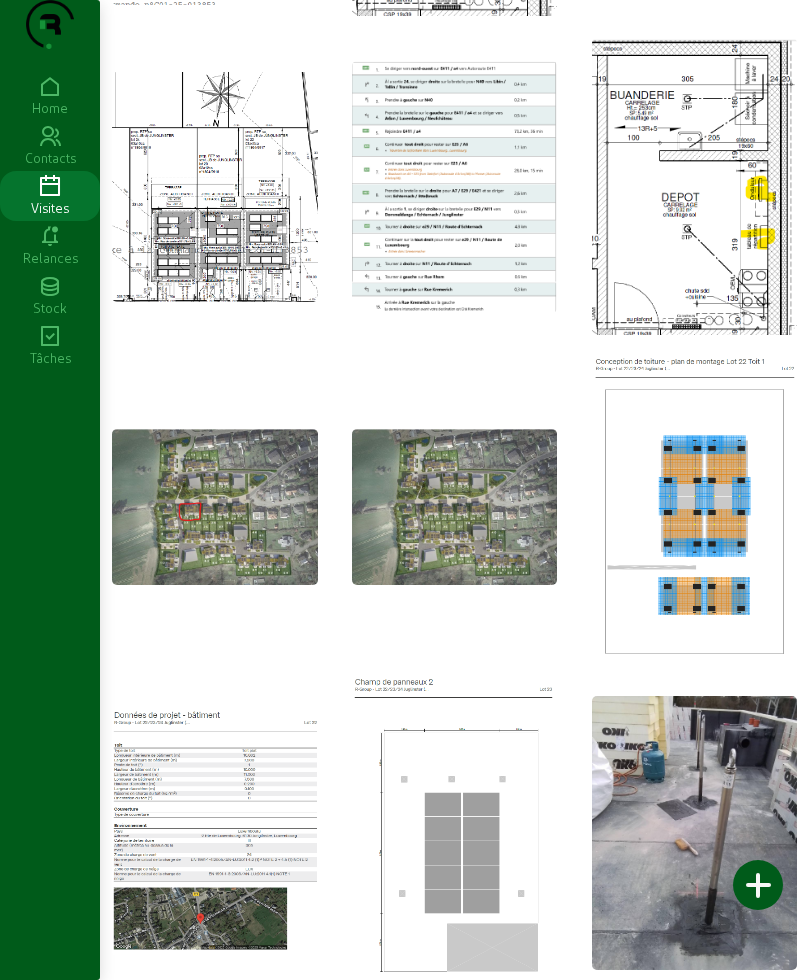 scroll, scrollTop: 1473, scrollLeft: 0, axis: vertical 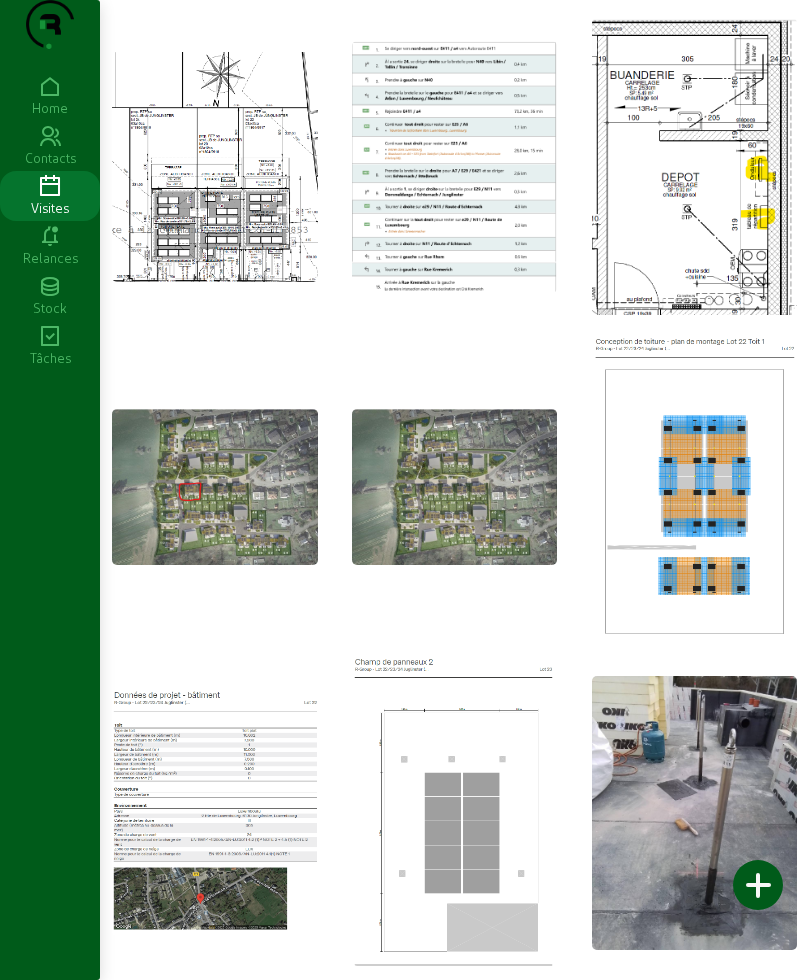 click 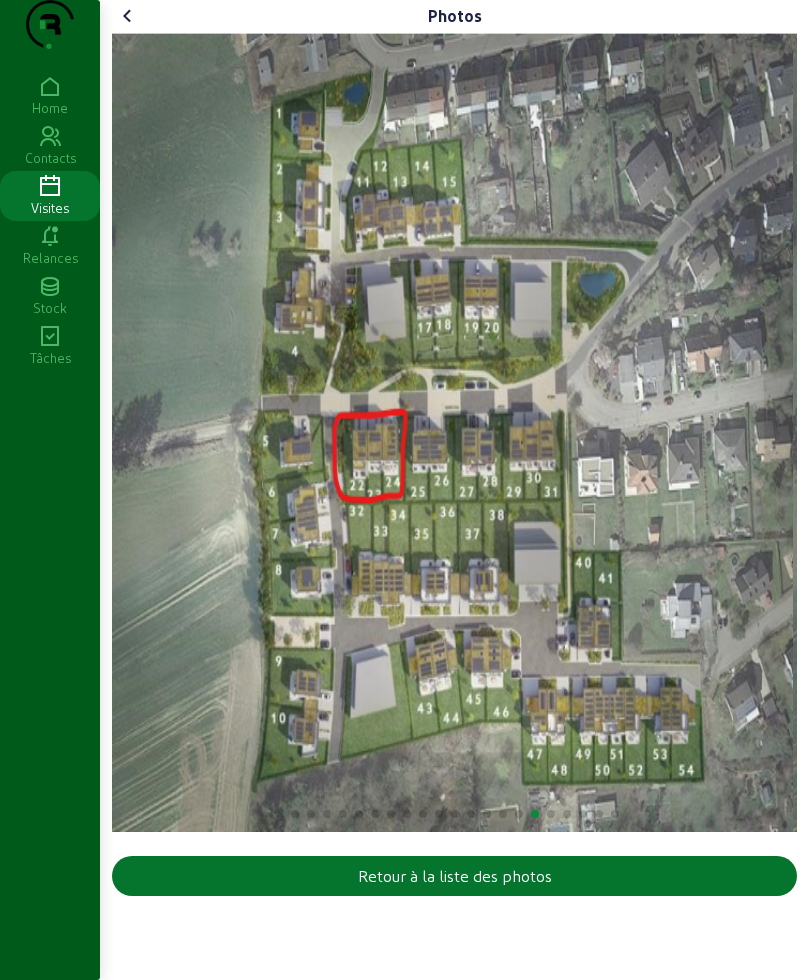 scroll, scrollTop: 0, scrollLeft: 0, axis: both 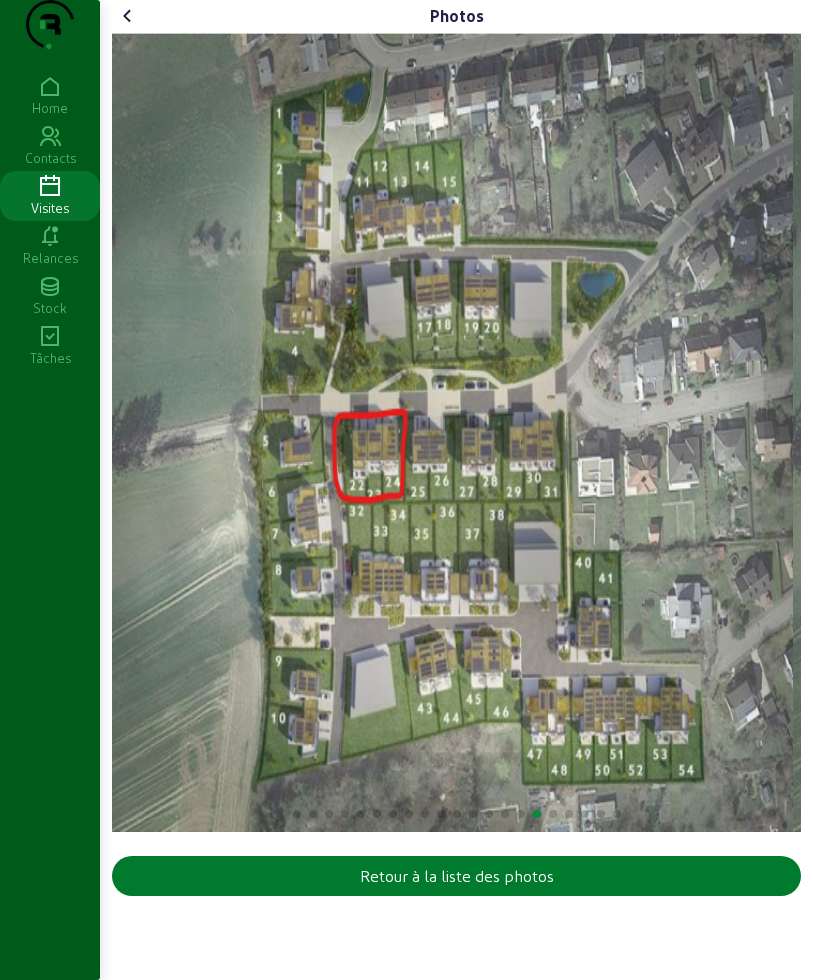 click on "Retour à la liste des photos" 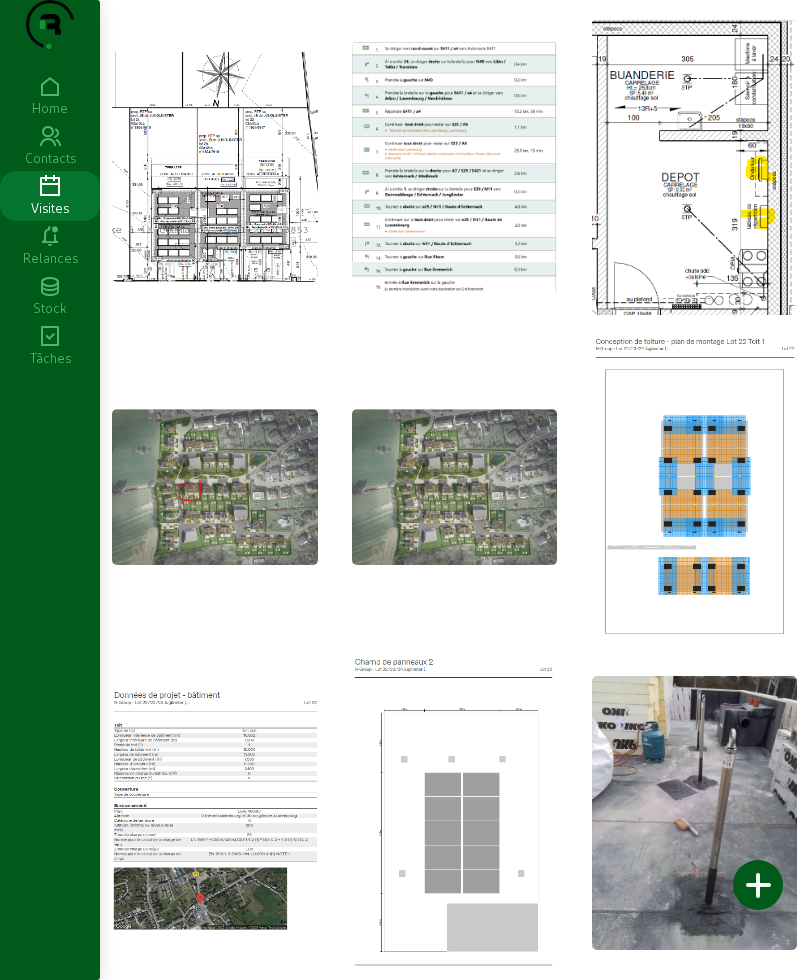 scroll, scrollTop: 1473, scrollLeft: 0, axis: vertical 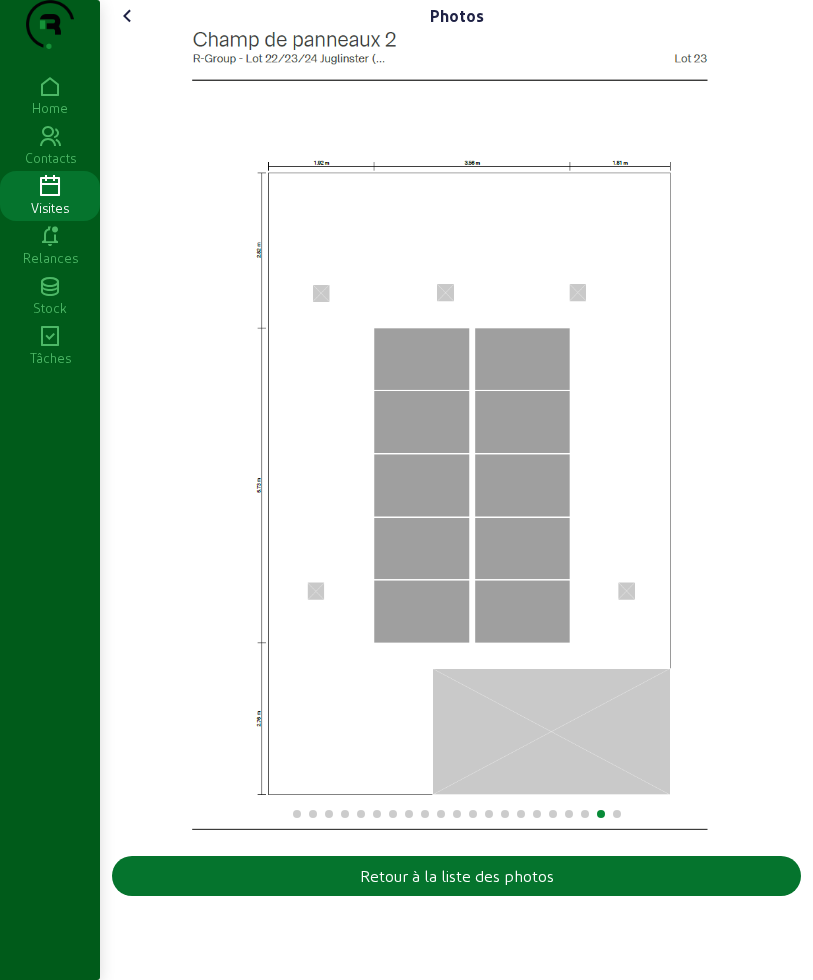 click 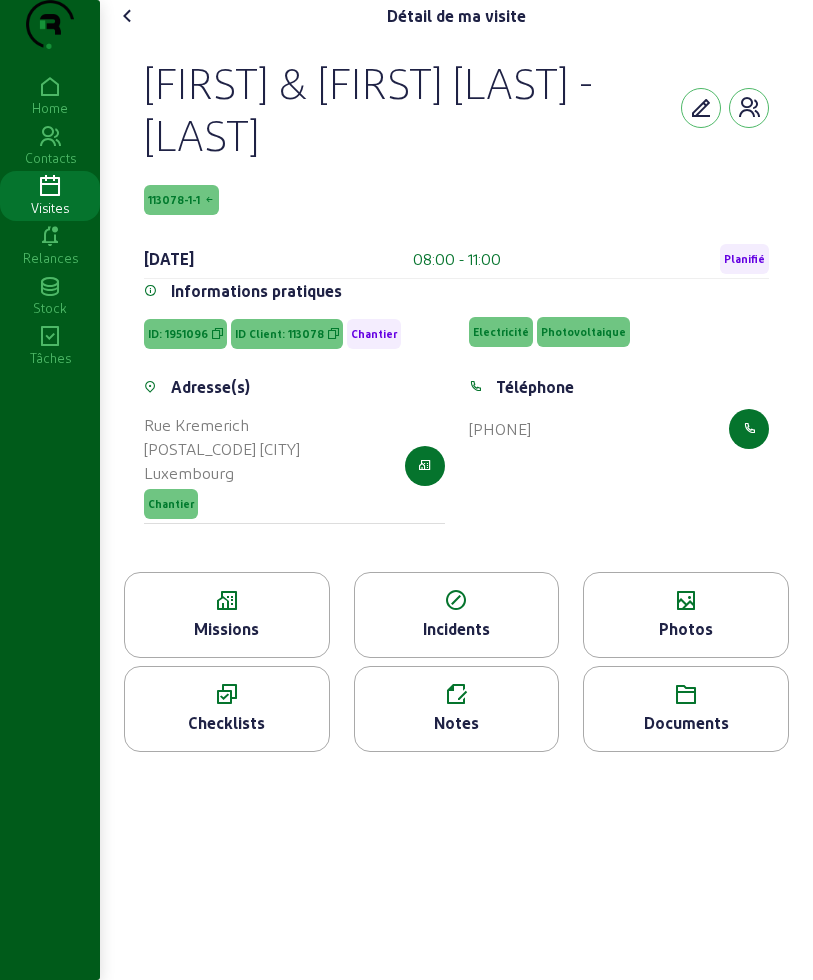 click 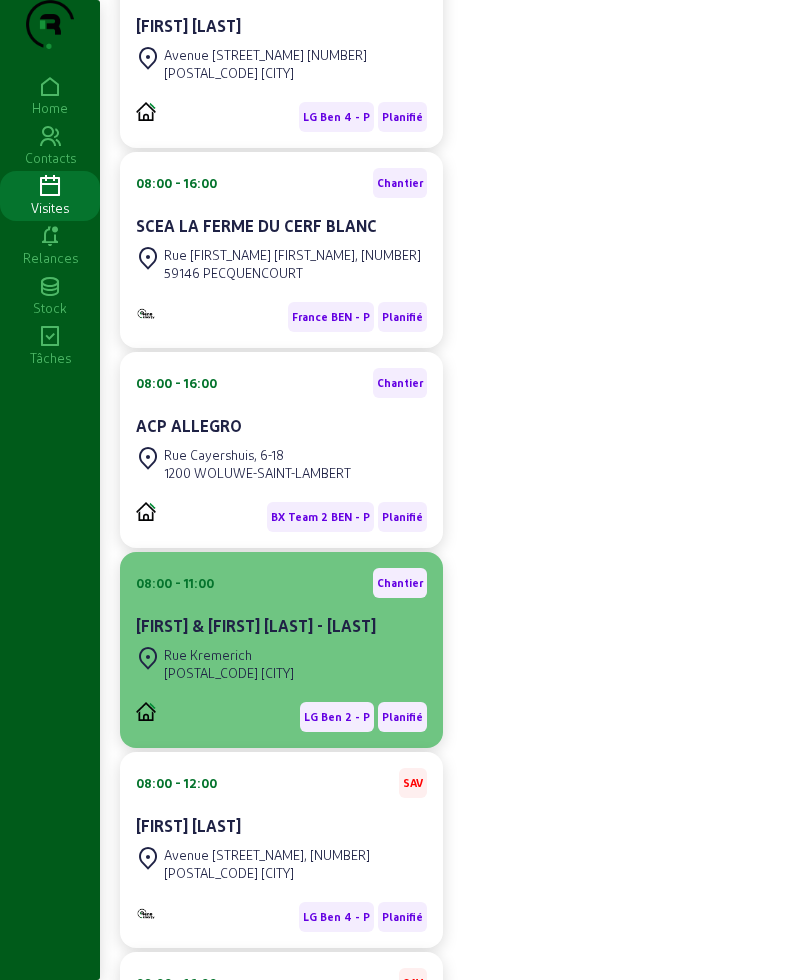 scroll, scrollTop: 375, scrollLeft: 0, axis: vertical 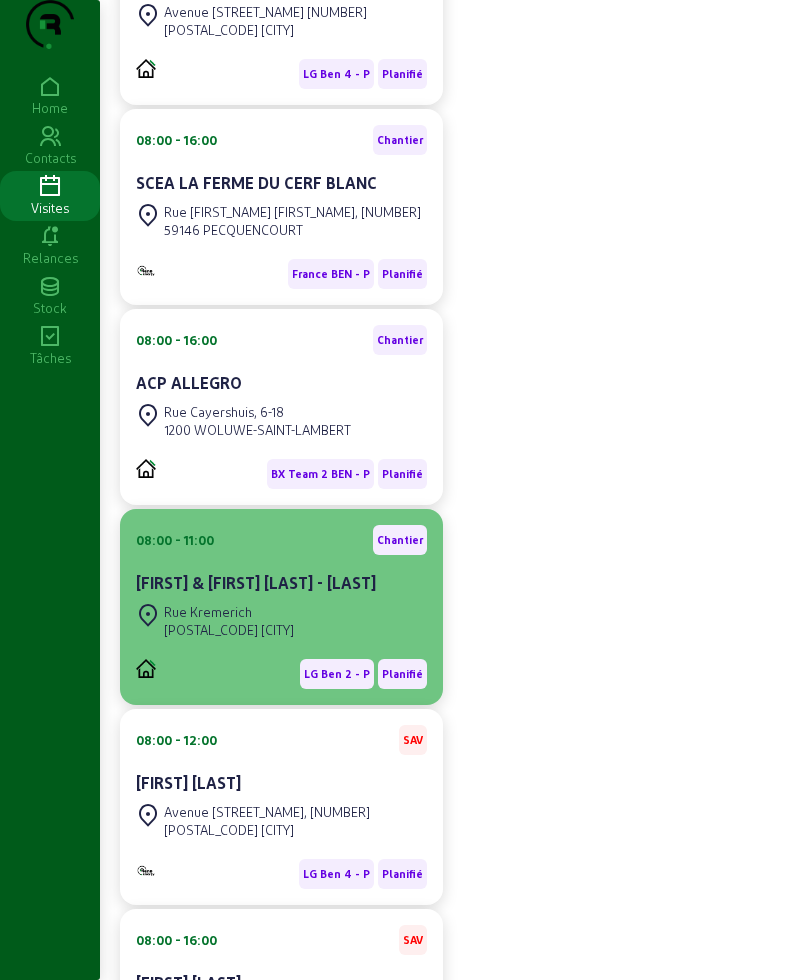 click on "[FIRST] & [FIRST] [LAST] - [LAST]" 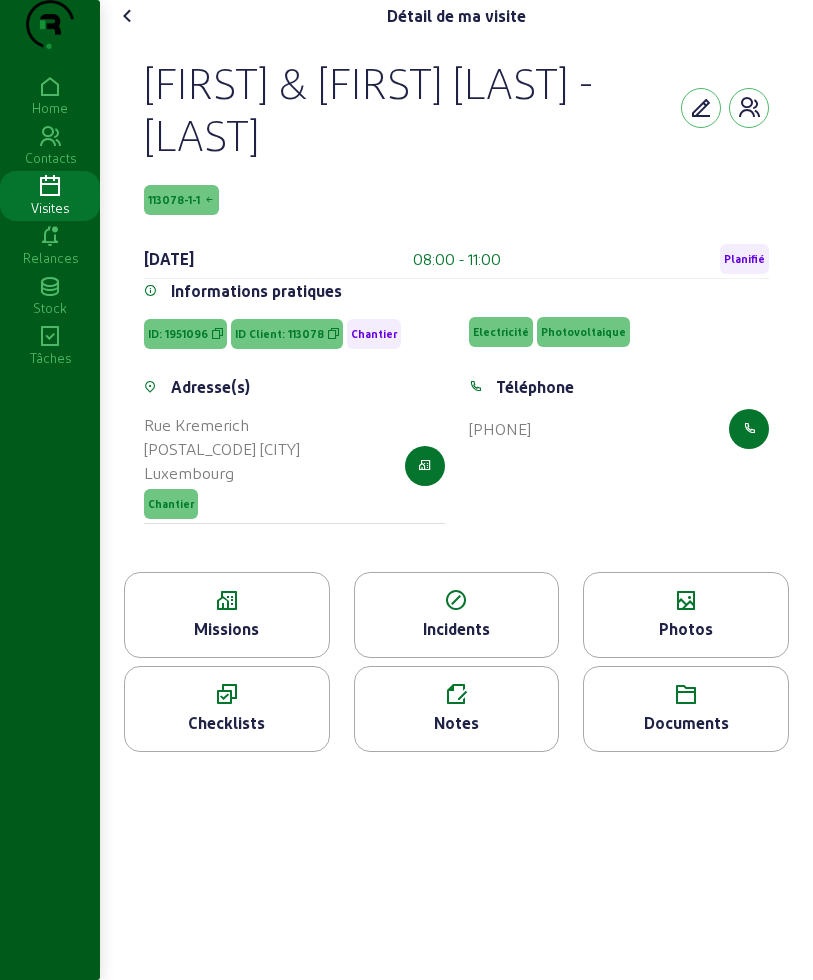 click 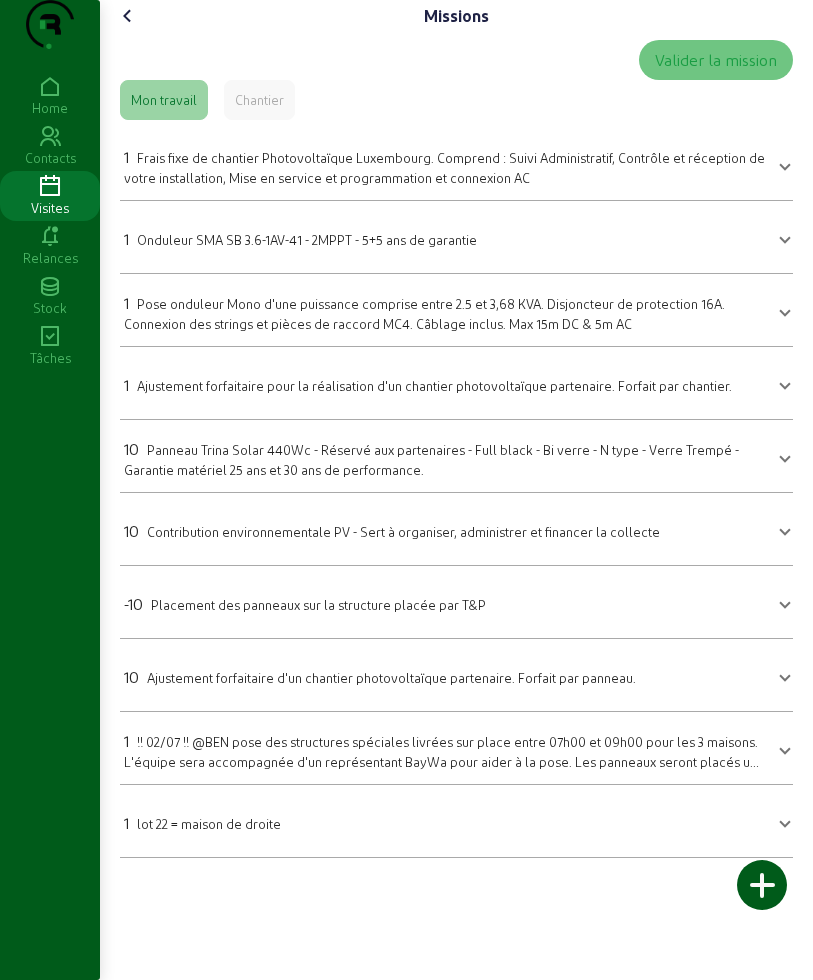 click on "Frais fixe de chantier Photovoltaïque Luxembourg. Comprend : Suivi Administratif, Contrôle et réception de votre installation, Mise en service et programmation et connexion AC Frais fixe de chantier Photovoltaïque Luxembourg. Comprend : Suivi Administratif, Contrôle et réception de votre installation, Mise en service et programmation et connexion AC Quantité 1 Sauvegarder 1 Onduleur SMA SB 3.6-1AV-41 - 2MPPT - 5+5 ans de garantie Onduleur SMA SB 3.6-1AV-41 - 2MPPT - 5+5 ans de garantie Quantité 1 Sauvegarder 1 Pose onduleur Mono d'une puissance comprise entre 2.5 et 3,68 KVA. Disjoncteur de protection 16A. Connexion des strings et pièces de raccord MC4. Câblage inclus. Max 15m DC & 5m AC Pose onduleur Mono d'une puissance comprise entre 2.5 et 3,68 KVA. Disjoncteur de protection 16A. Connexion des strings et pièces de raccord MC4. Câblage inclus. Max 15m DC & 5m AC Quantité 1 Matériel utilisé Pièce Pièce Pièce 1" 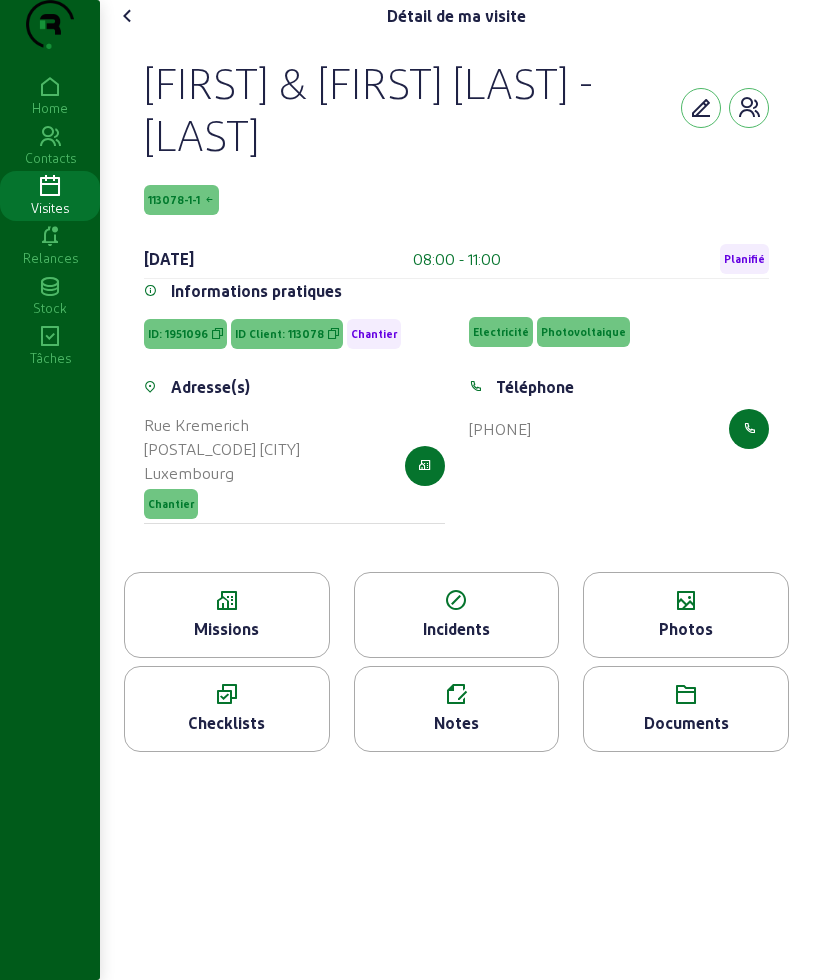 click 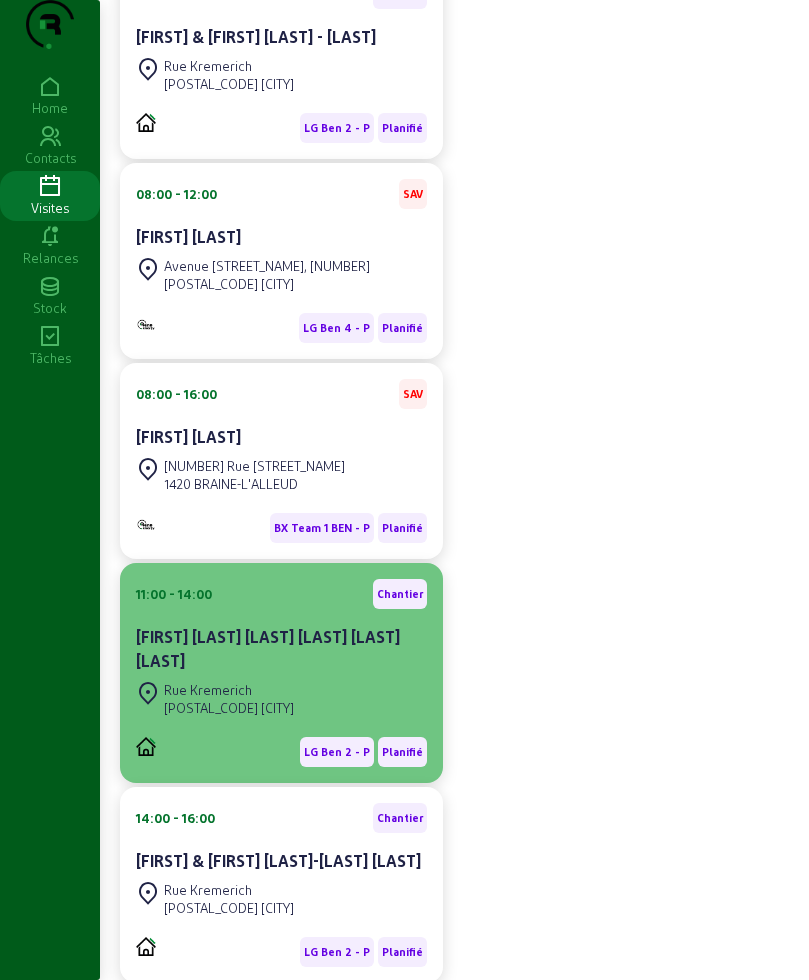 scroll, scrollTop: 1000, scrollLeft: 0, axis: vertical 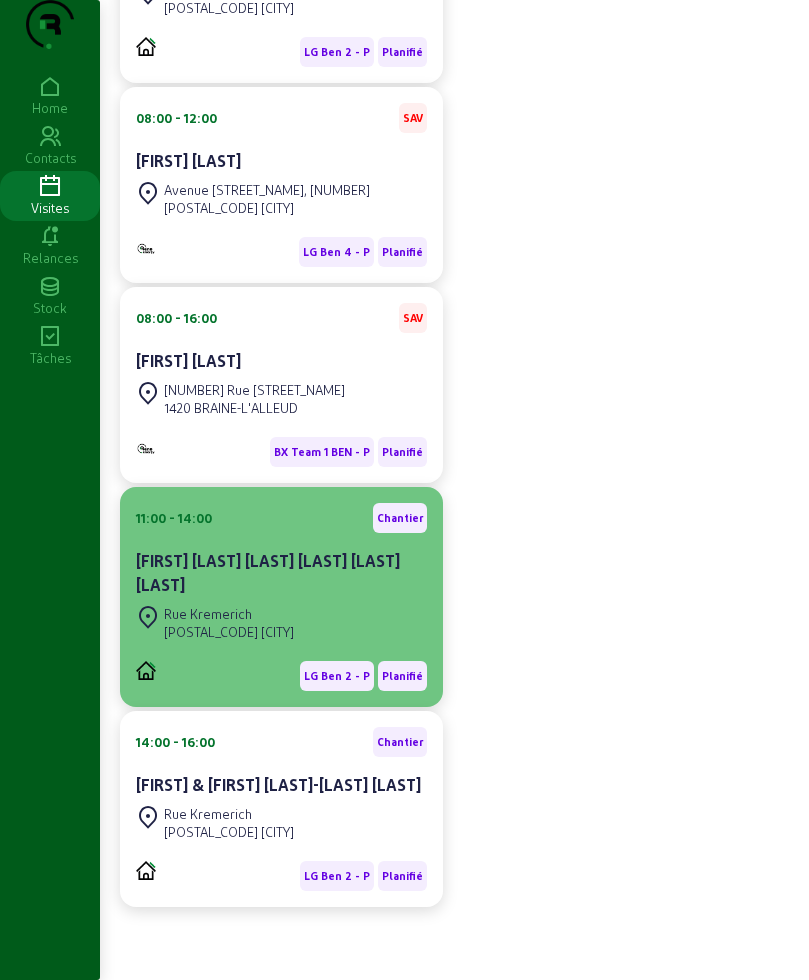 click on "Rue [STREET_NAME] [NUMBER] [CITY]" 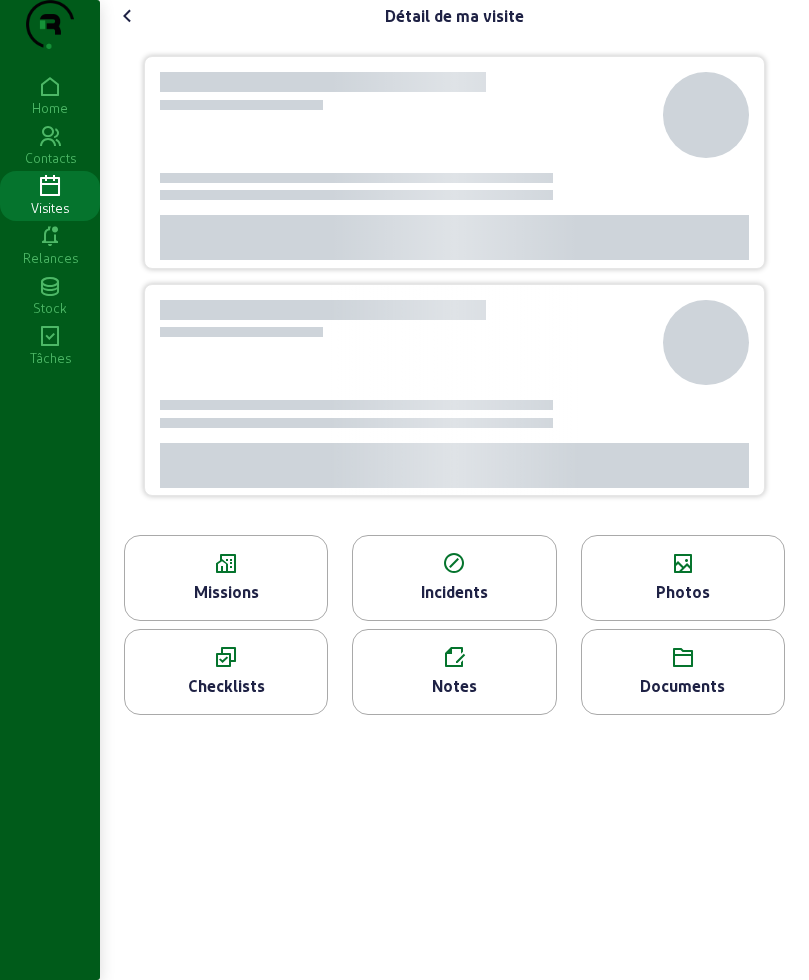 scroll, scrollTop: 0, scrollLeft: 0, axis: both 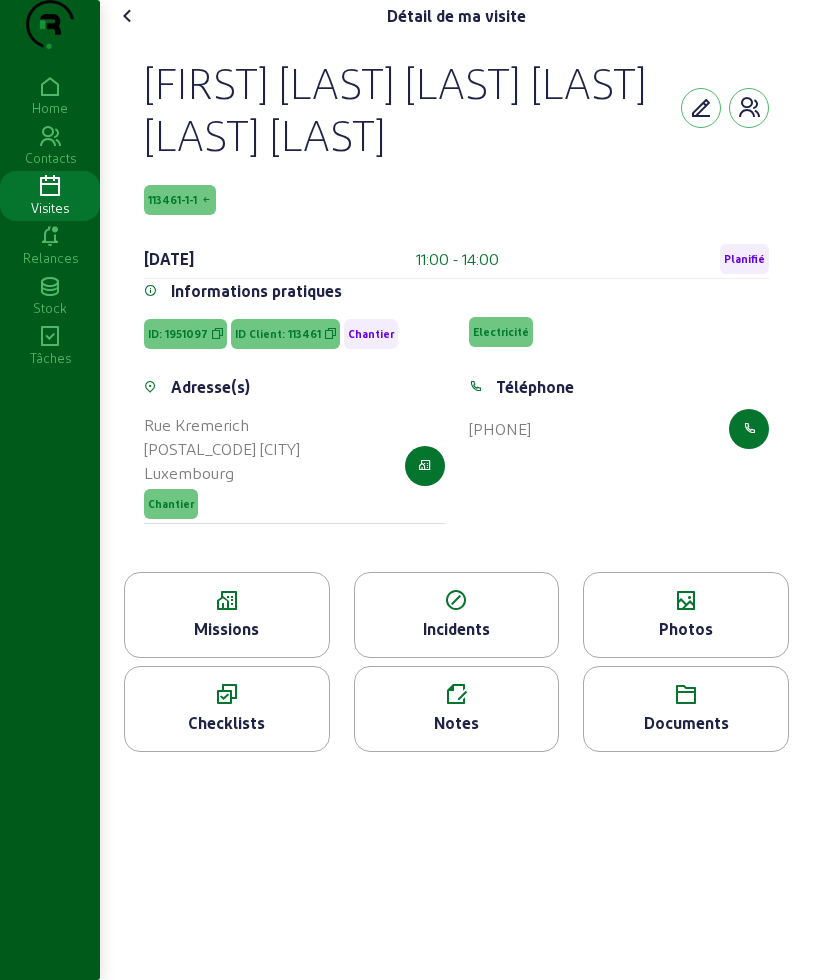 click on "[FIRST] & [FIRST] [LAST]-[LAST] [LAST] [ID] [DATE] [TIME] - [TIME] Planifié Informations pratiques ID: [ID] ID Client: [ID] Chantier Electricité Adresse(s) Rue [STREET_NAME] [NUMBER] [POSTAL_CODE] [CITY] [COUNTRY] Chantier Téléphone [PHONE]" 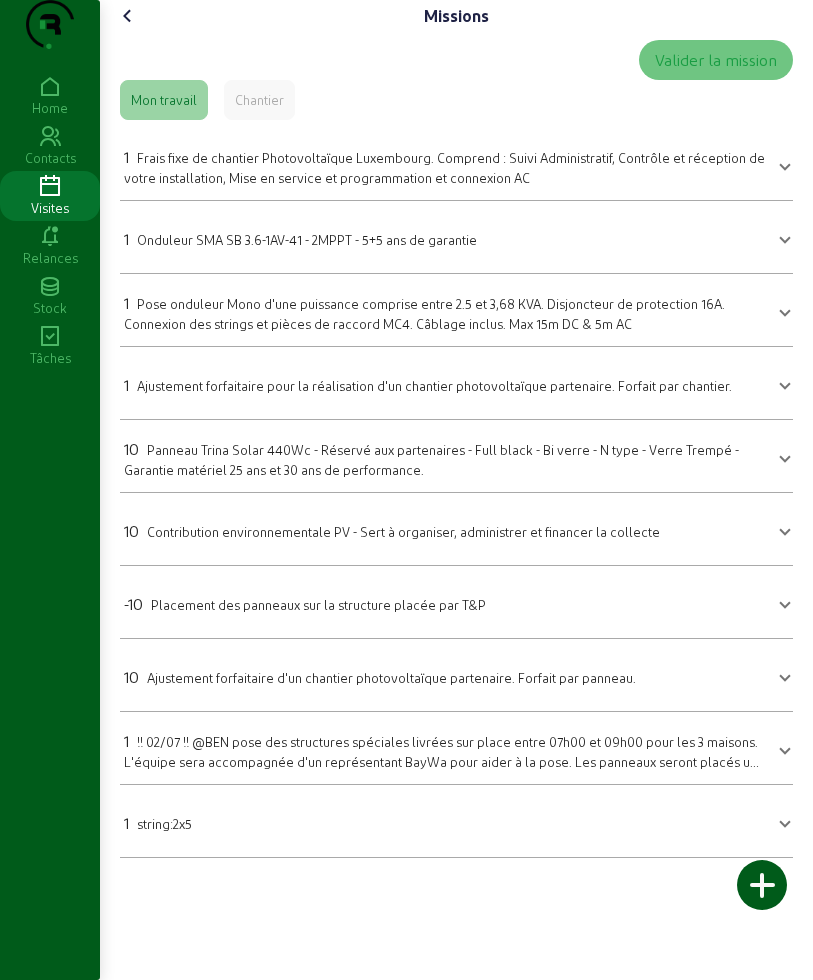 click 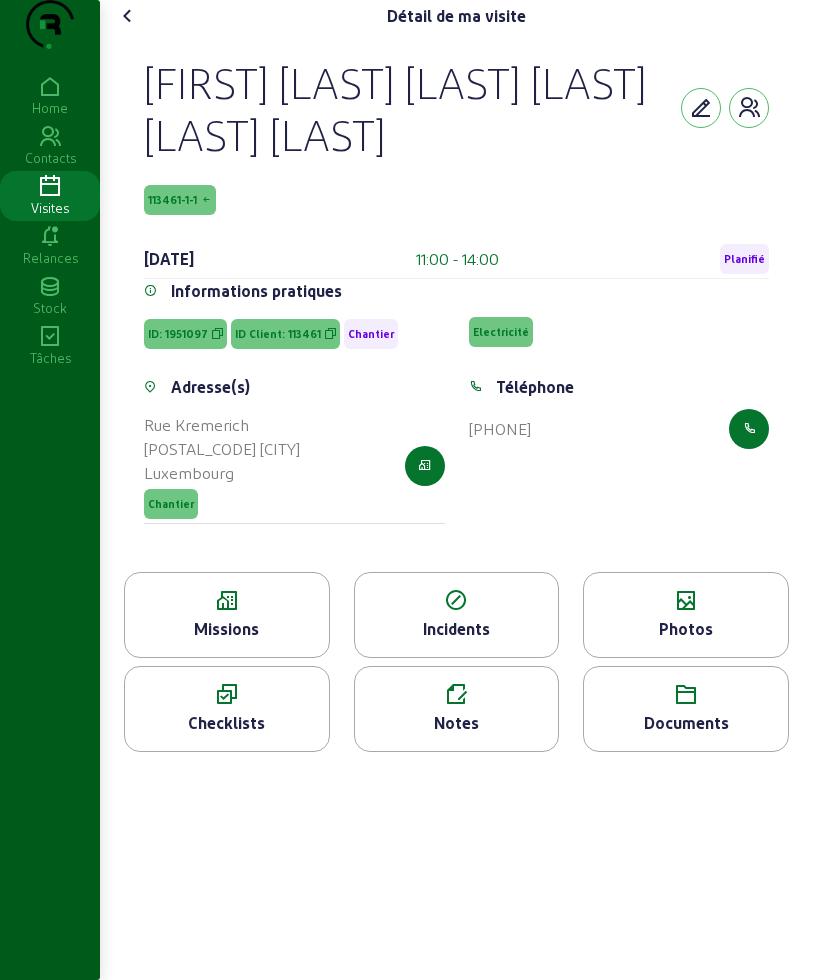 click 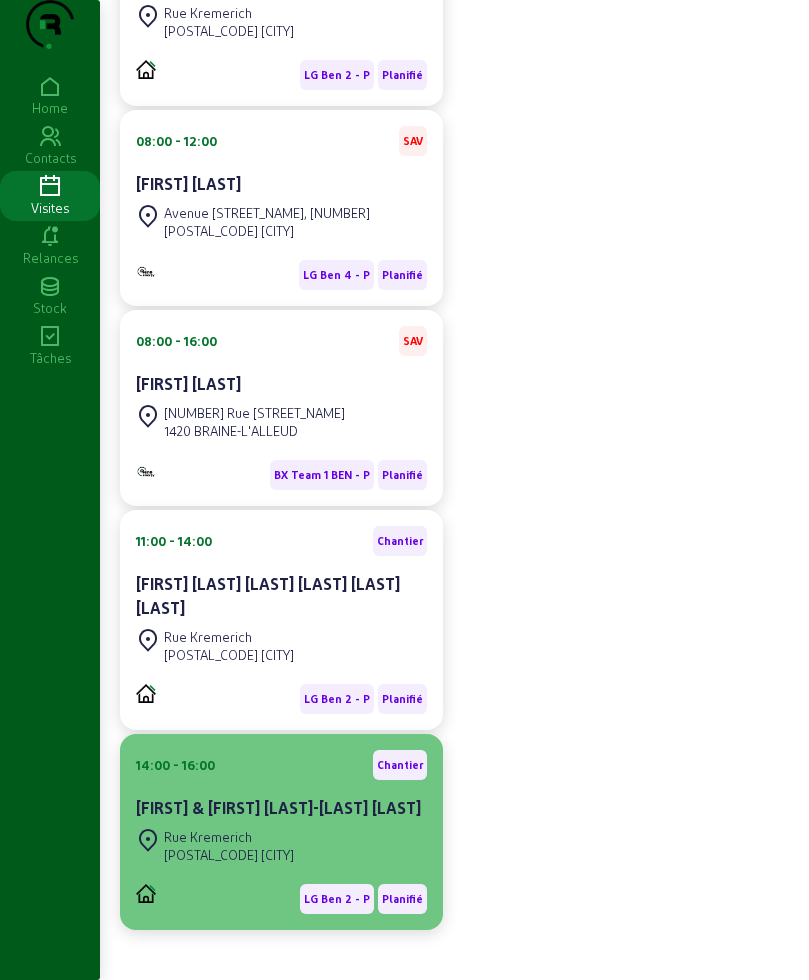 scroll, scrollTop: 1037, scrollLeft: 0, axis: vertical 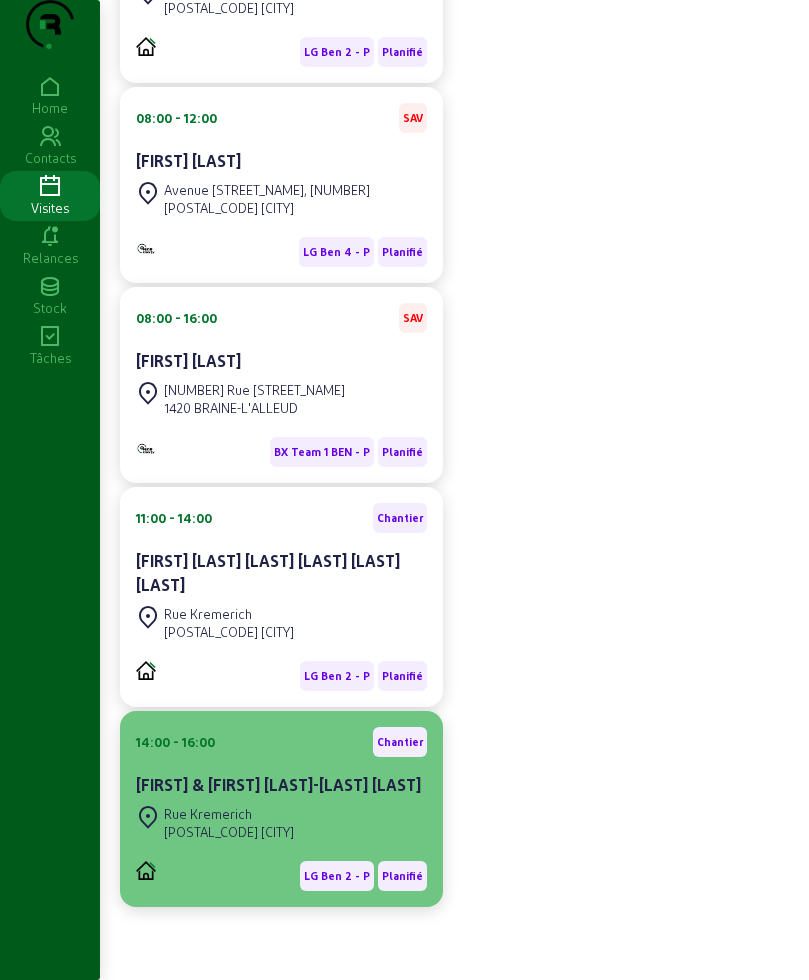 click on "[FIRST] & [FIRST] [LAST]-[LAST] [LAST]" 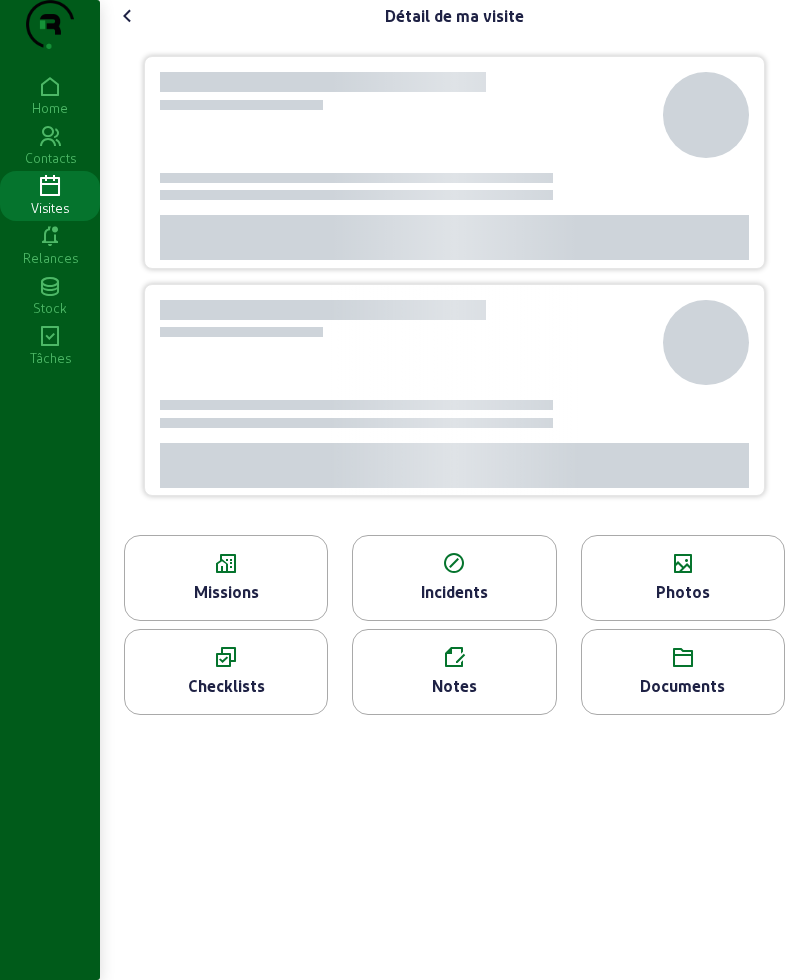 scroll, scrollTop: 0, scrollLeft: 0, axis: both 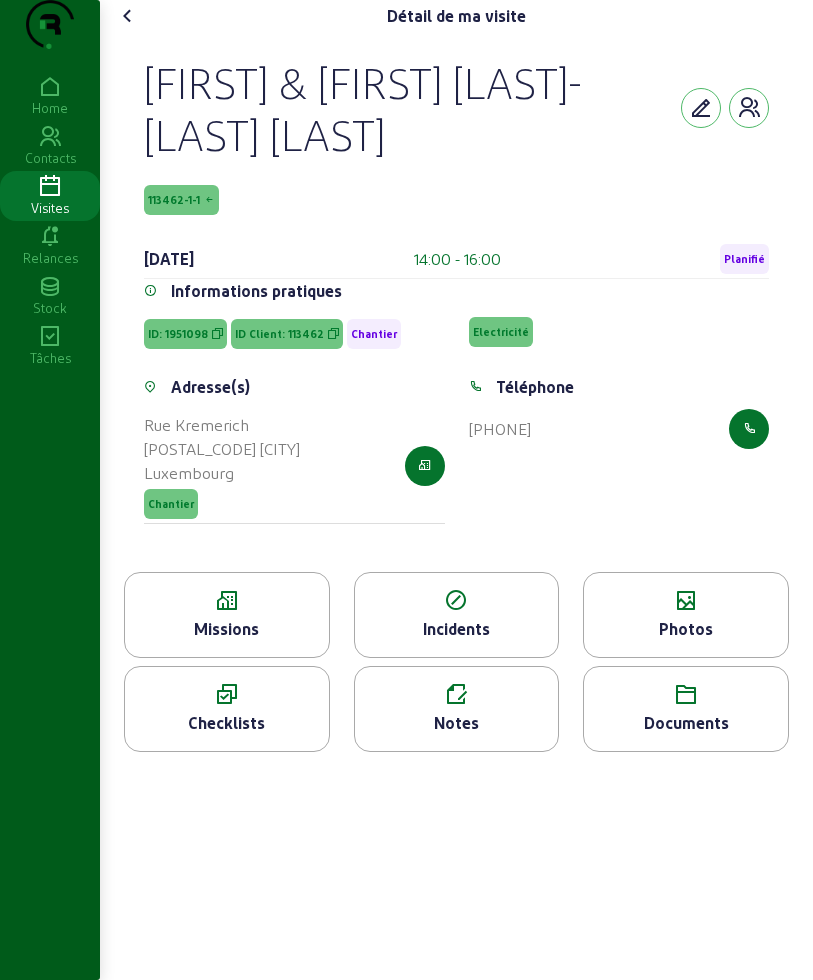 click 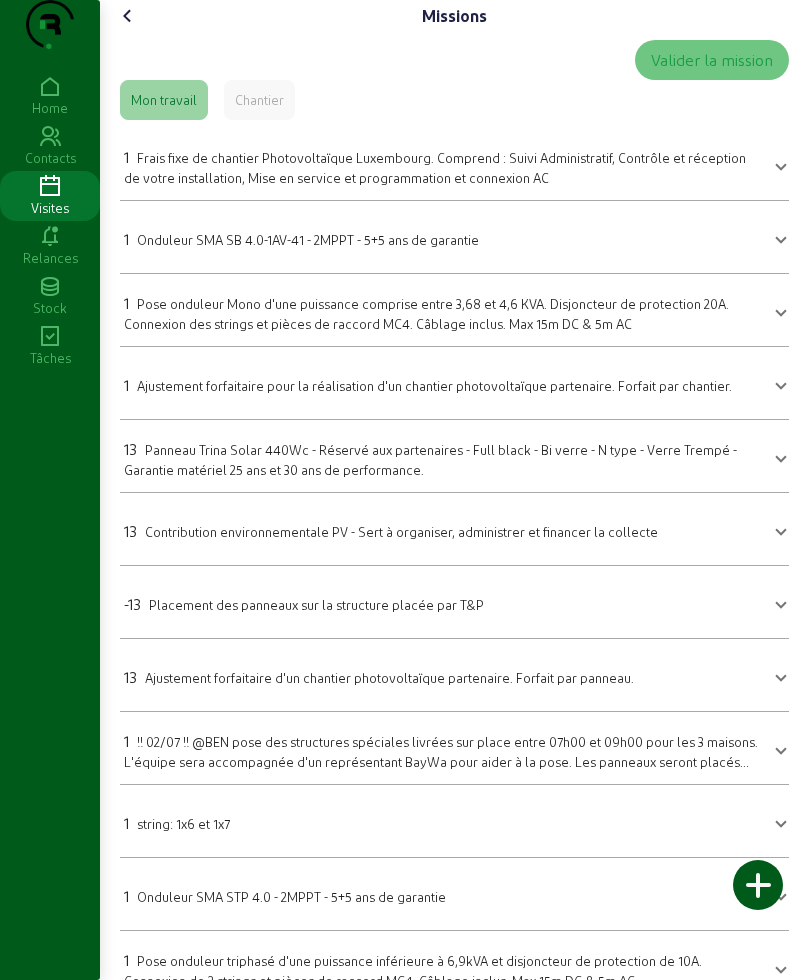click 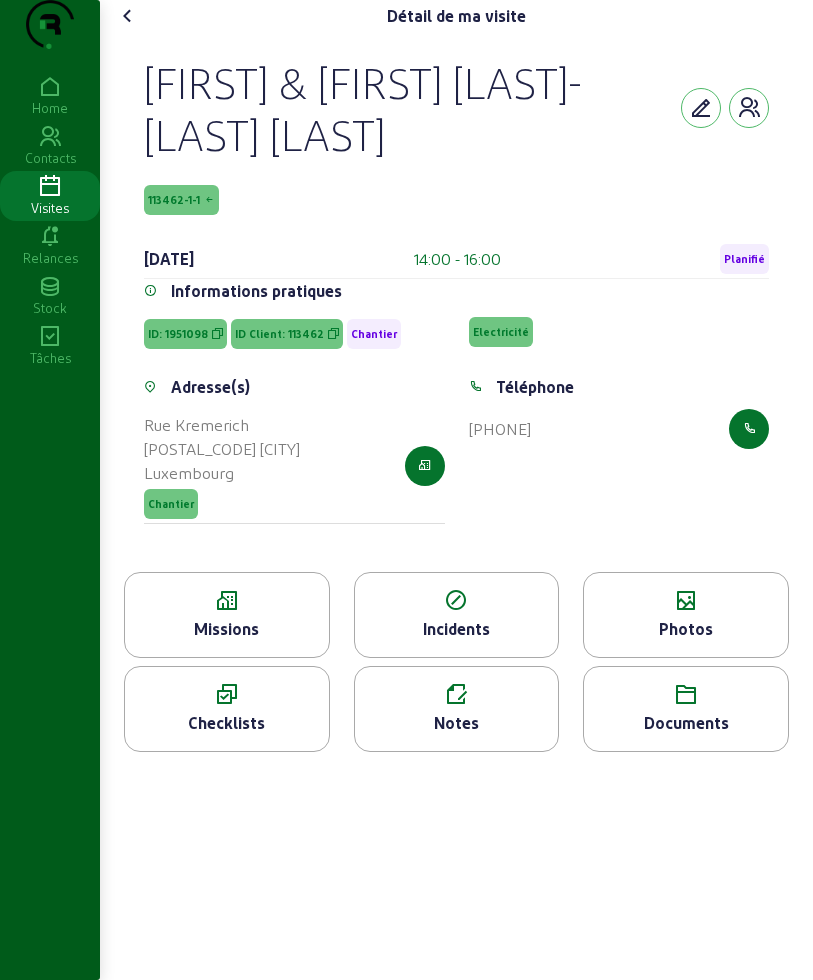 click 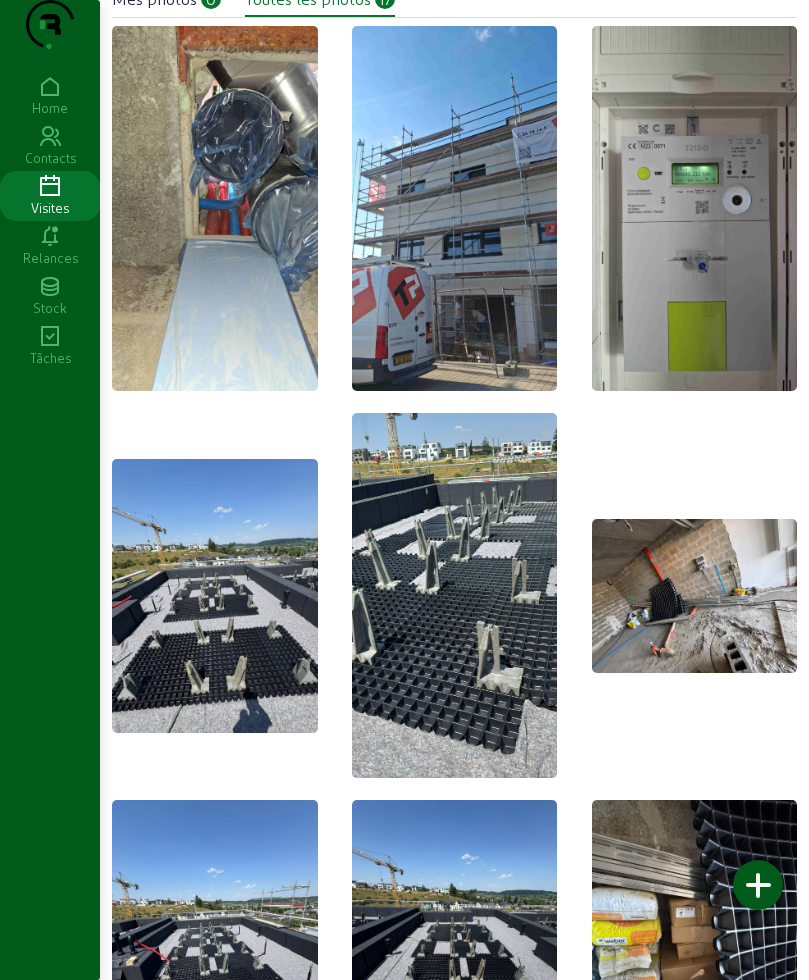 scroll, scrollTop: 0, scrollLeft: 0, axis: both 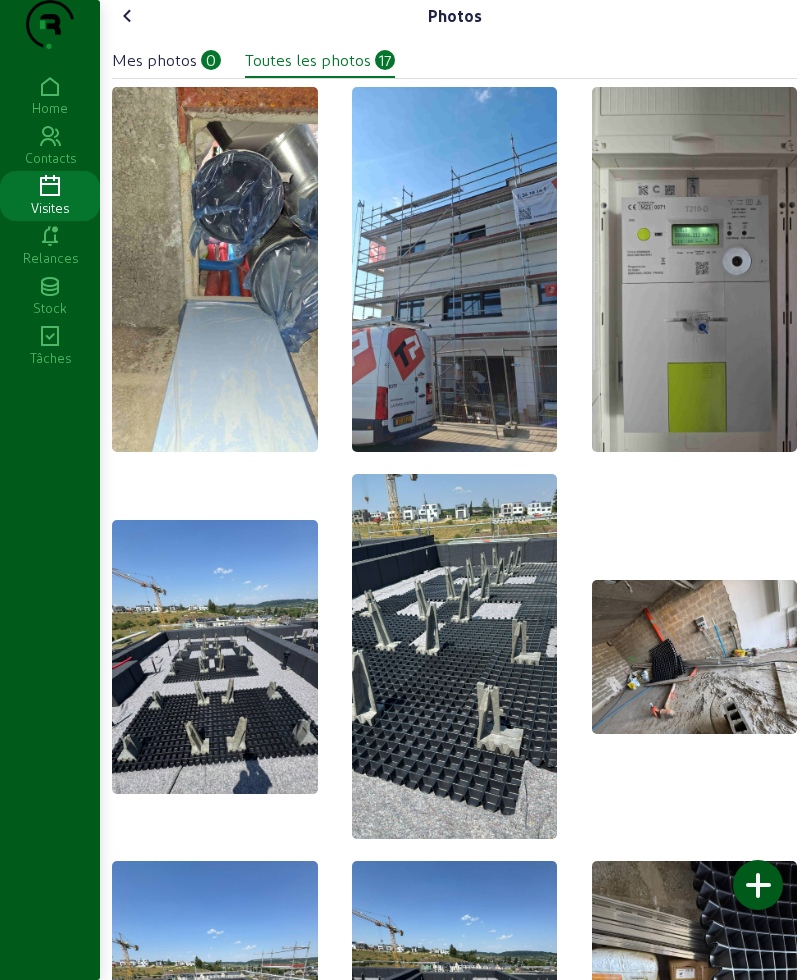 click 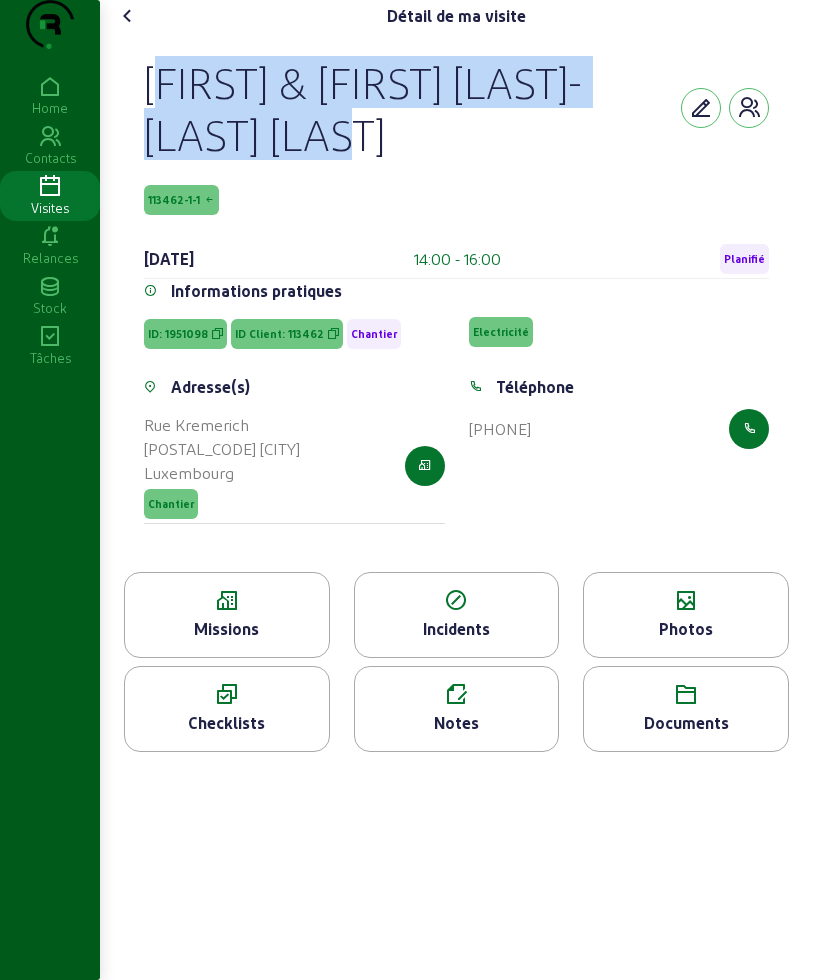 drag, startPoint x: 199, startPoint y: 123, endPoint x: 432, endPoint y: 172, distance: 238.09662 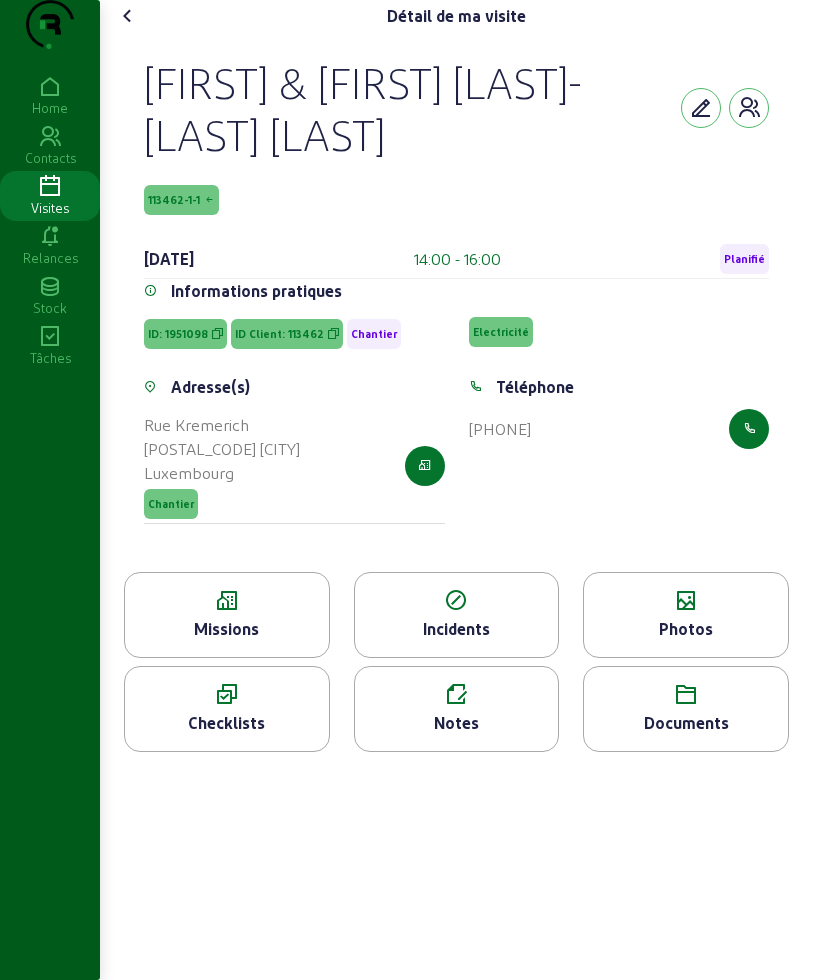 click on "Photos" 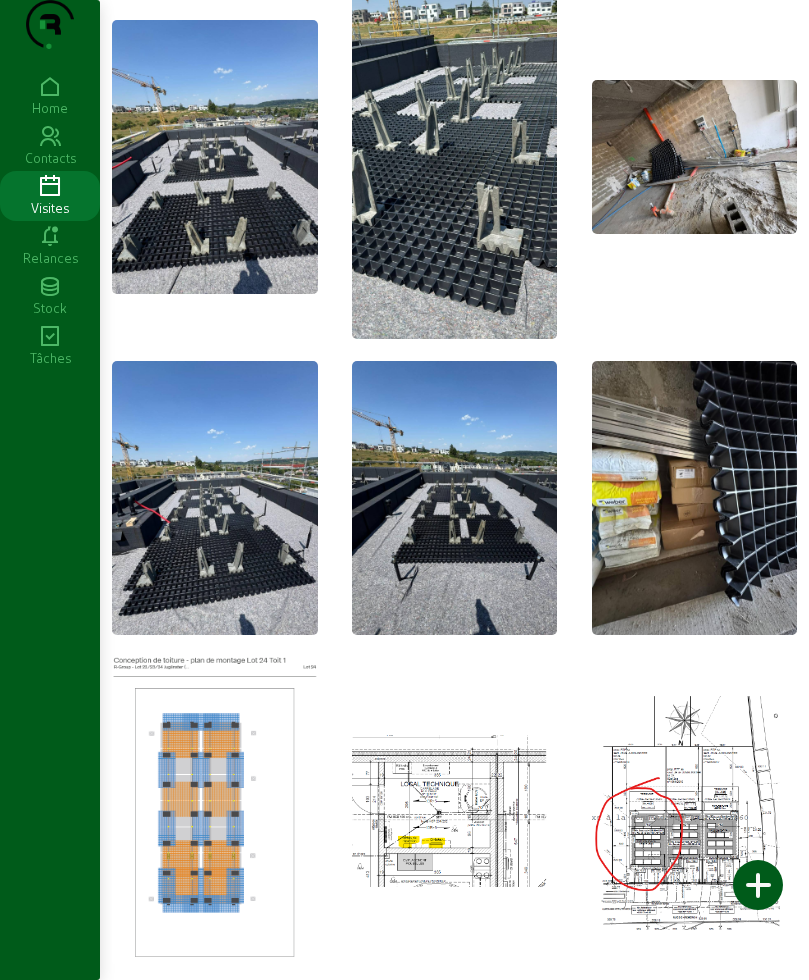 scroll, scrollTop: 1134, scrollLeft: 0, axis: vertical 